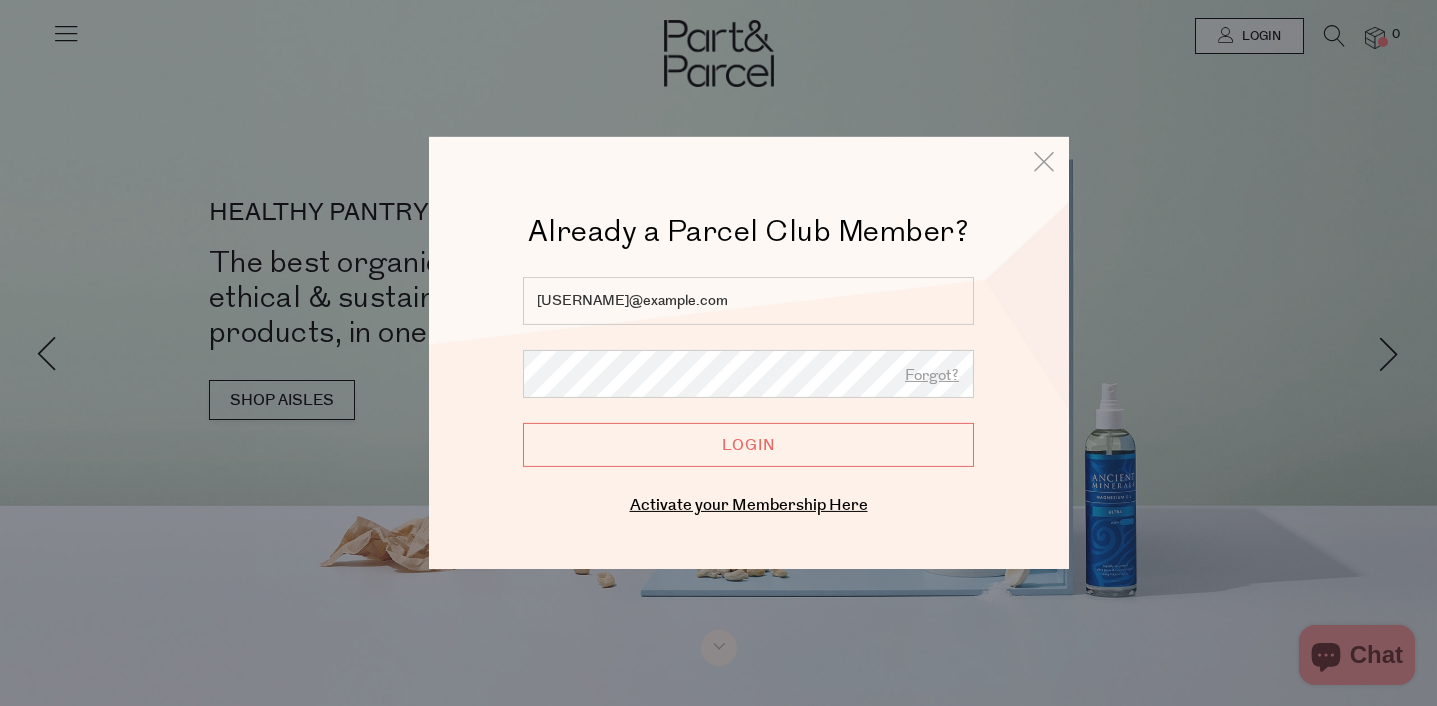 scroll, scrollTop: 0, scrollLeft: 0, axis: both 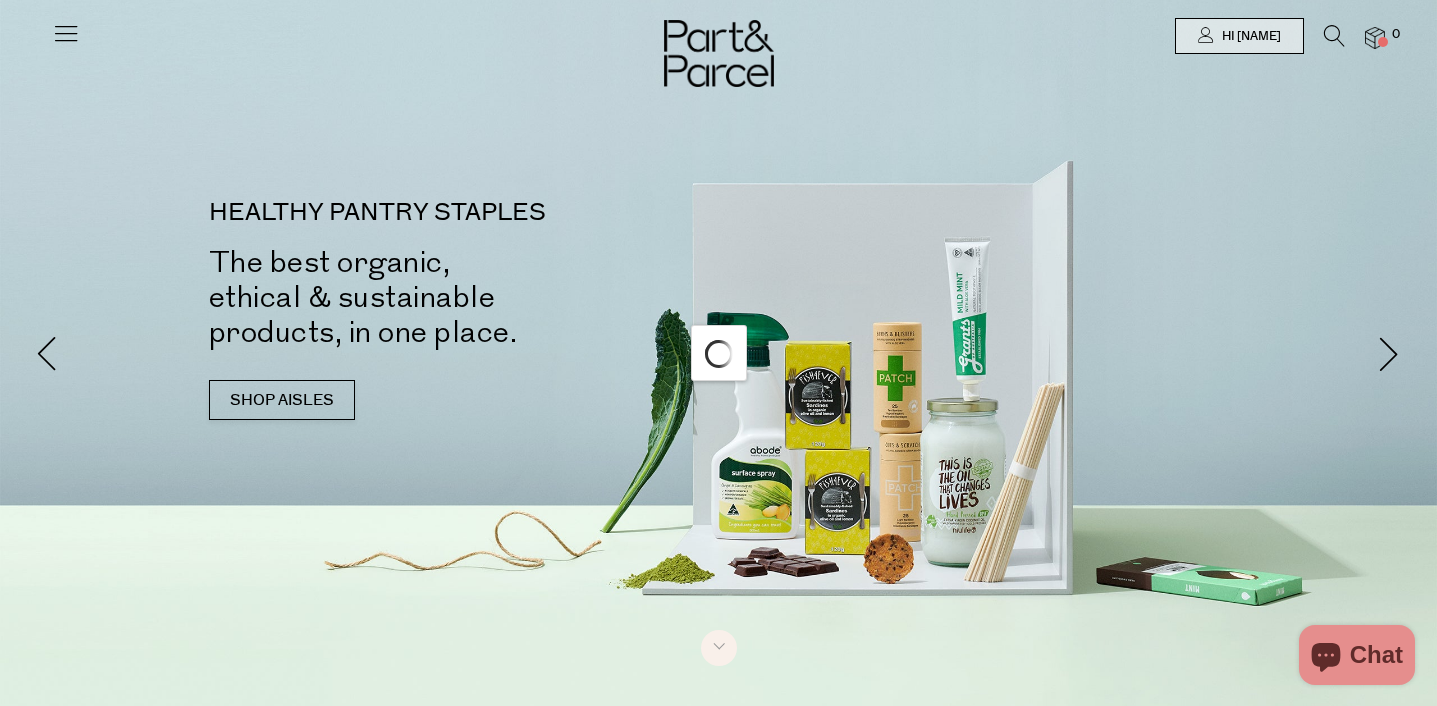 click on "HEALTHY PANTRY STAPLES
The best organic,   ethical & sustainable   products, in one place.
SHOP AISLES" at bounding box center (479, 320) 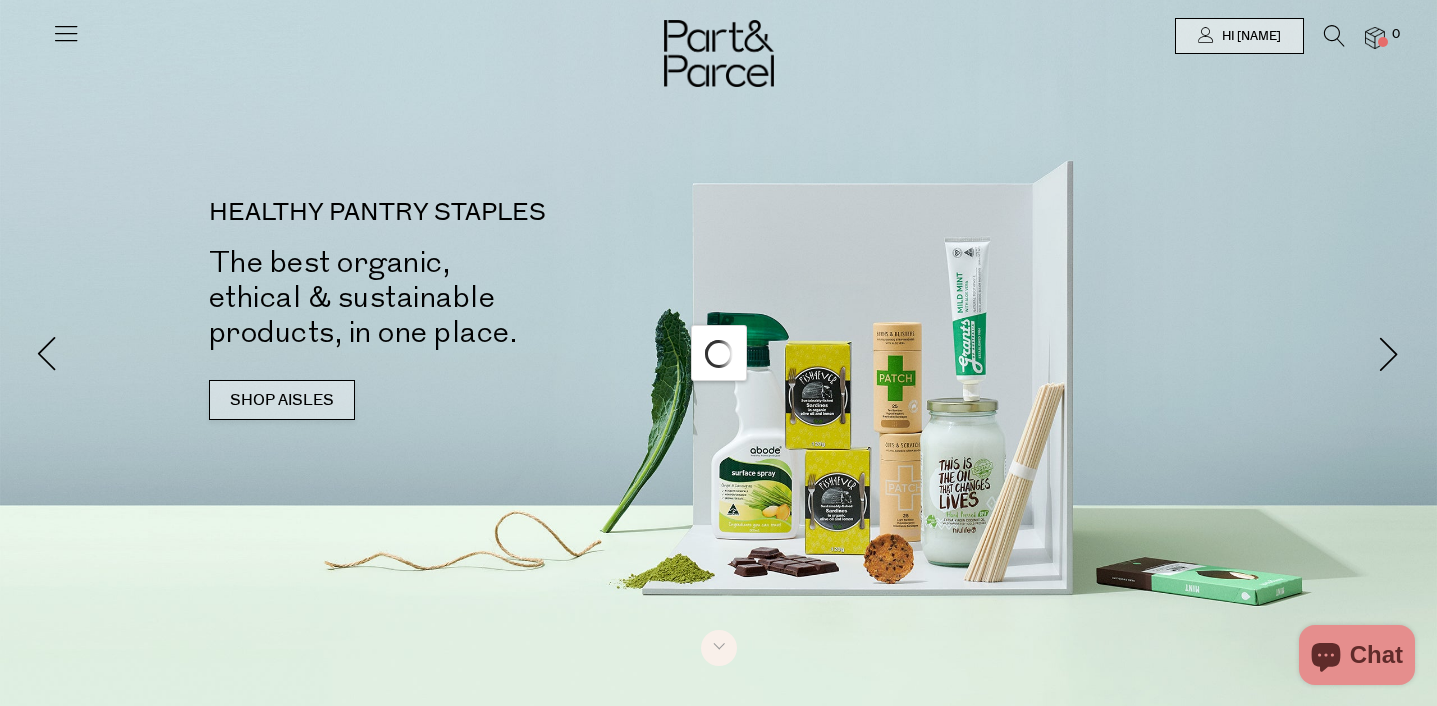 click on "SHOP AISLES" at bounding box center [282, 400] 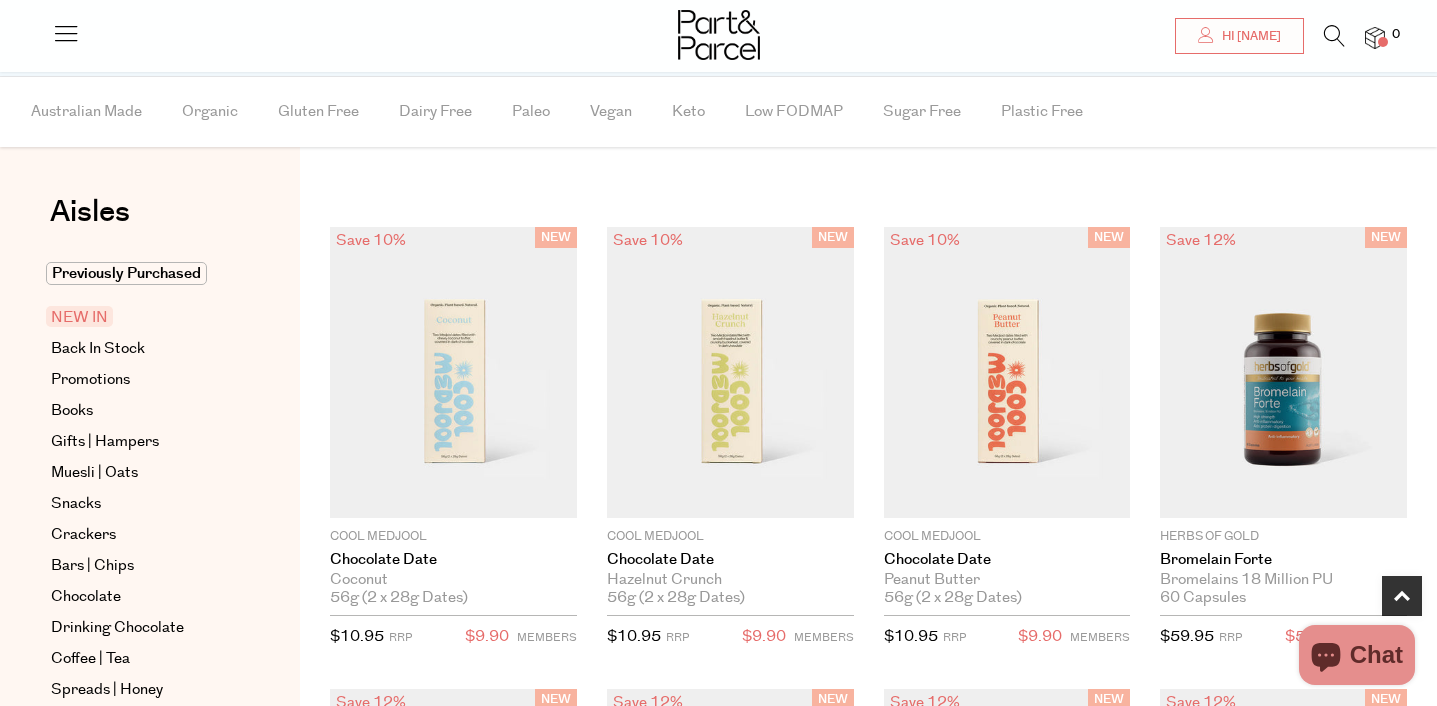 scroll, scrollTop: 1051, scrollLeft: 0, axis: vertical 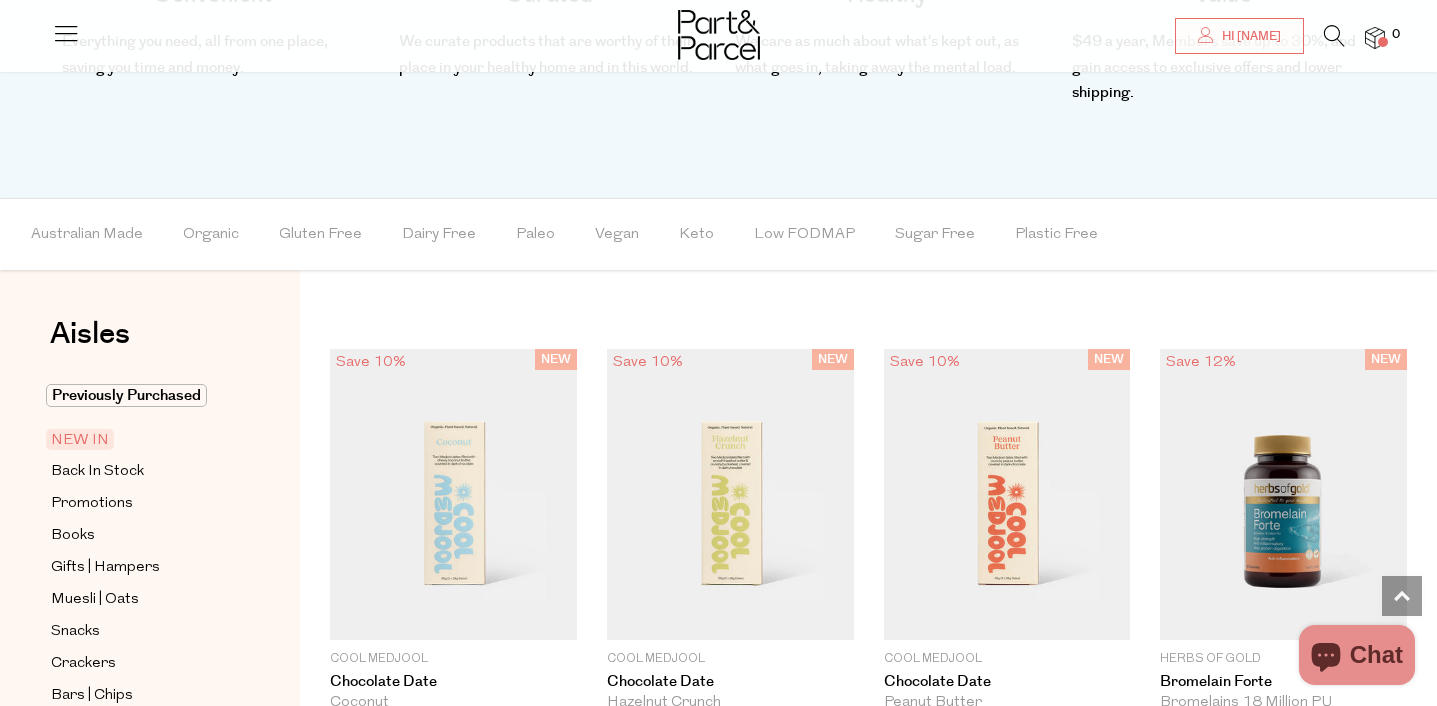 click on "NEW IN" at bounding box center [80, 439] 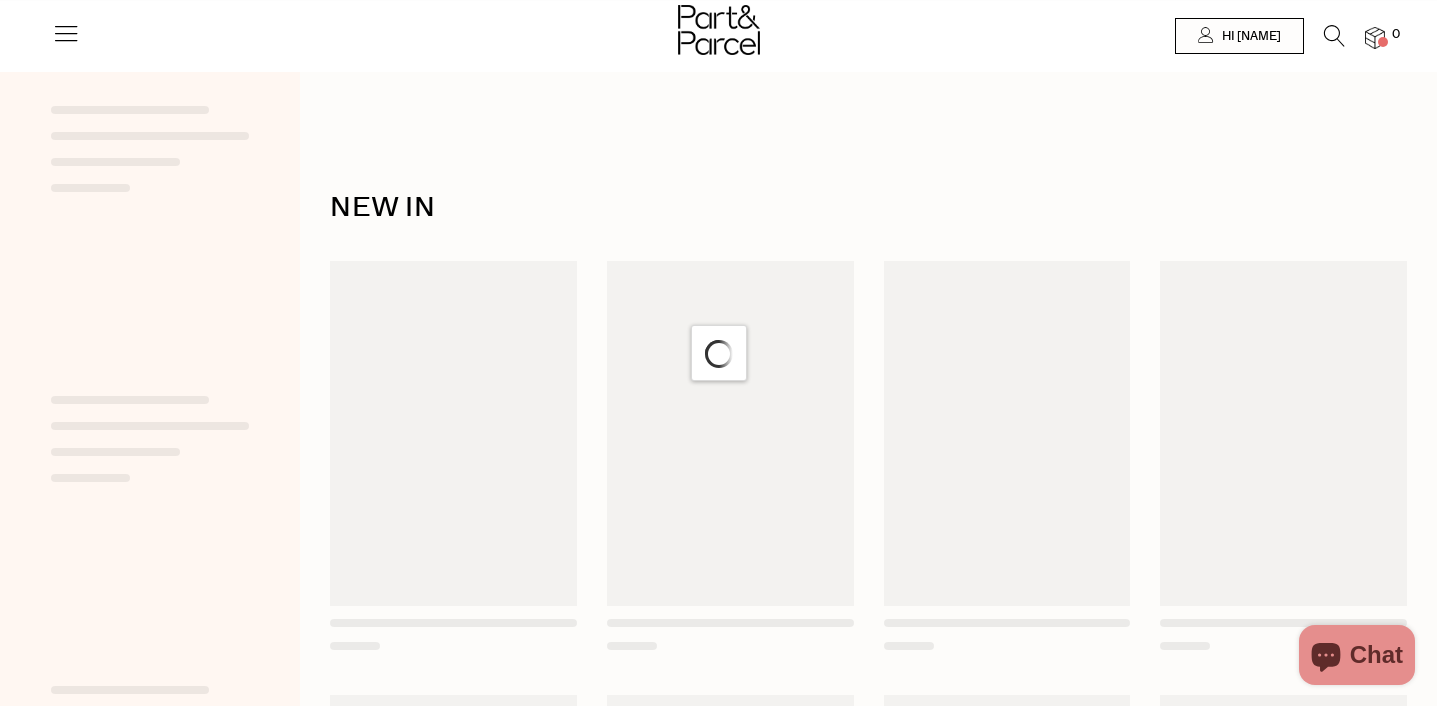 scroll, scrollTop: 0, scrollLeft: 0, axis: both 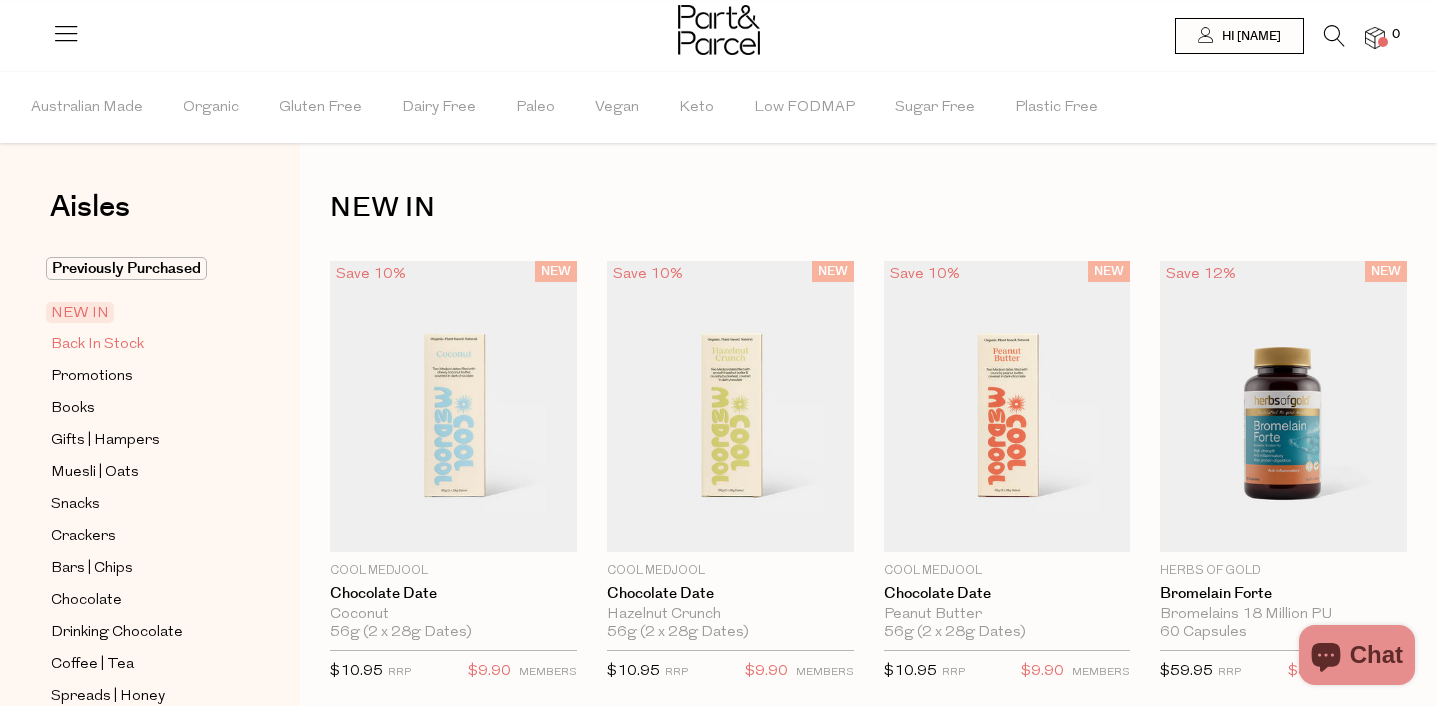 click on "Back In Stock" at bounding box center (97, 345) 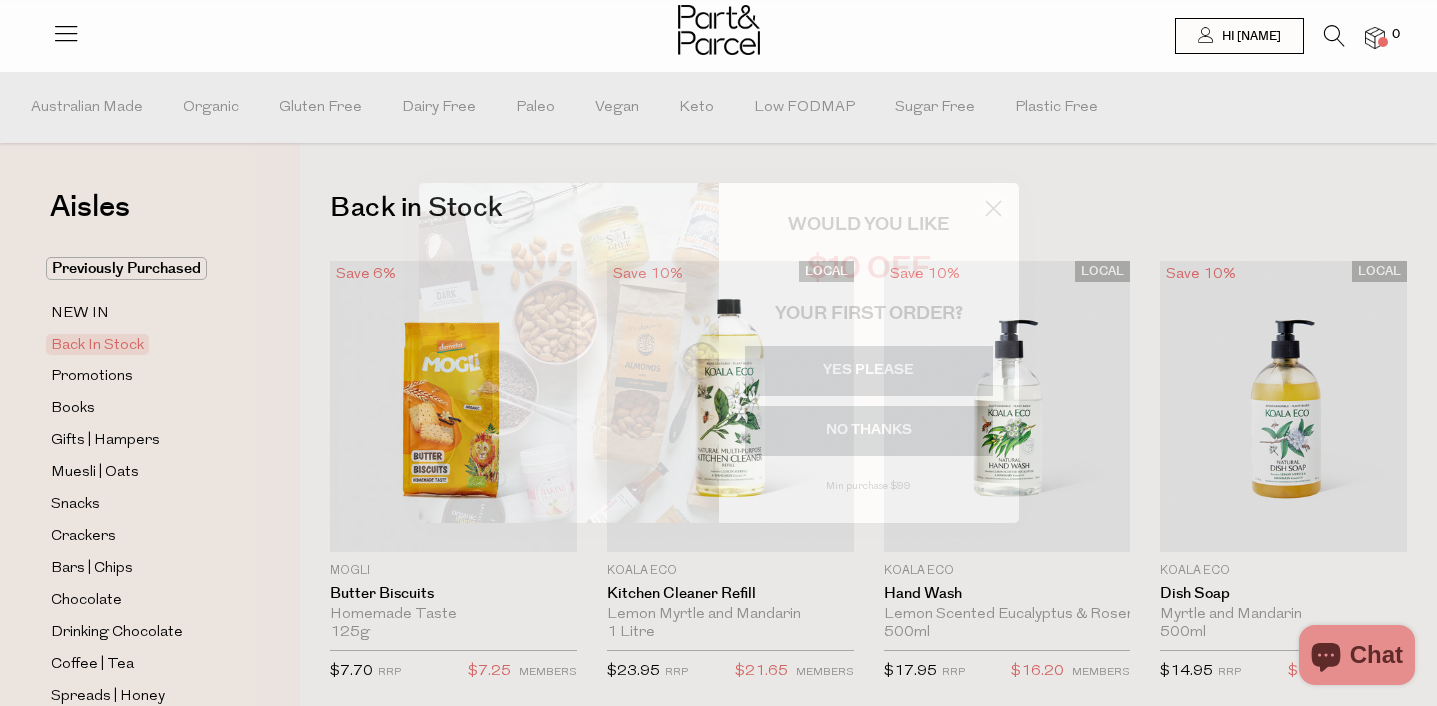 click on "NO THANKS" at bounding box center [869, 431] 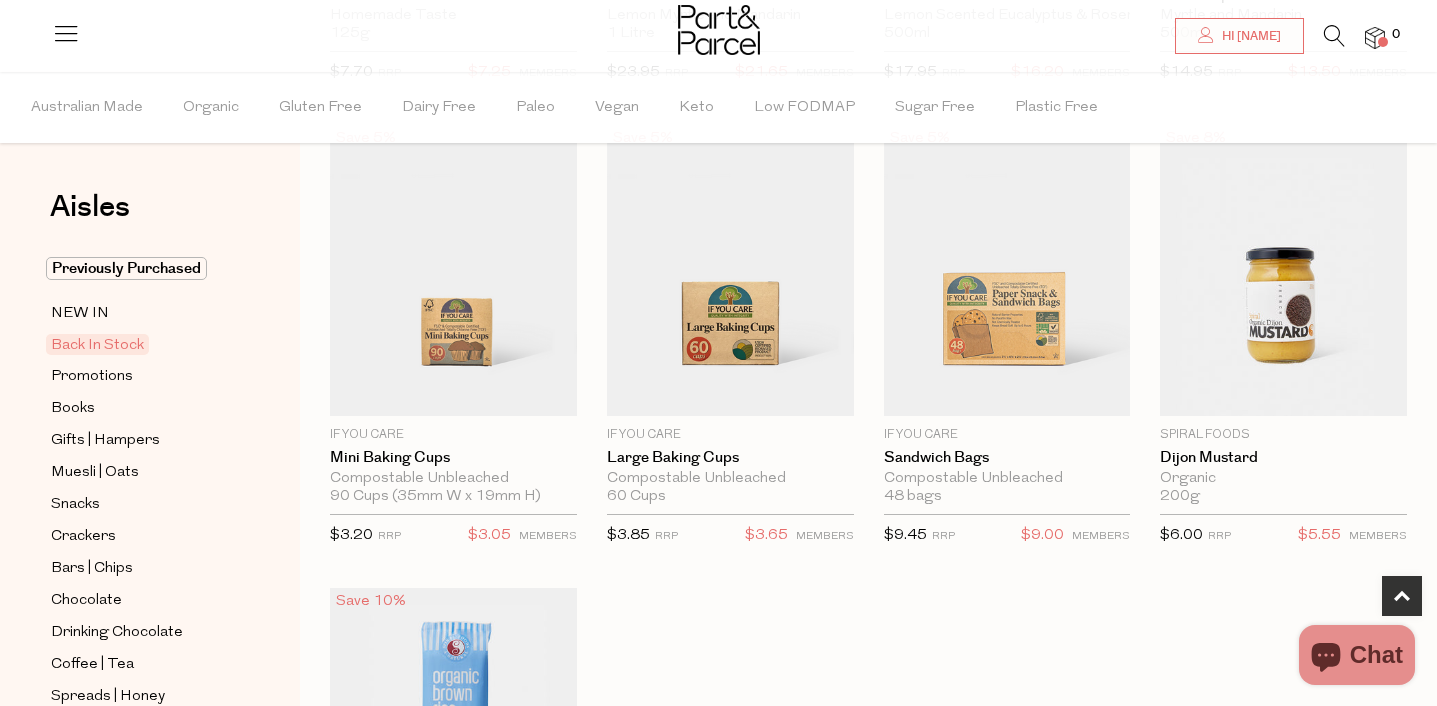 scroll, scrollTop: 604, scrollLeft: 0, axis: vertical 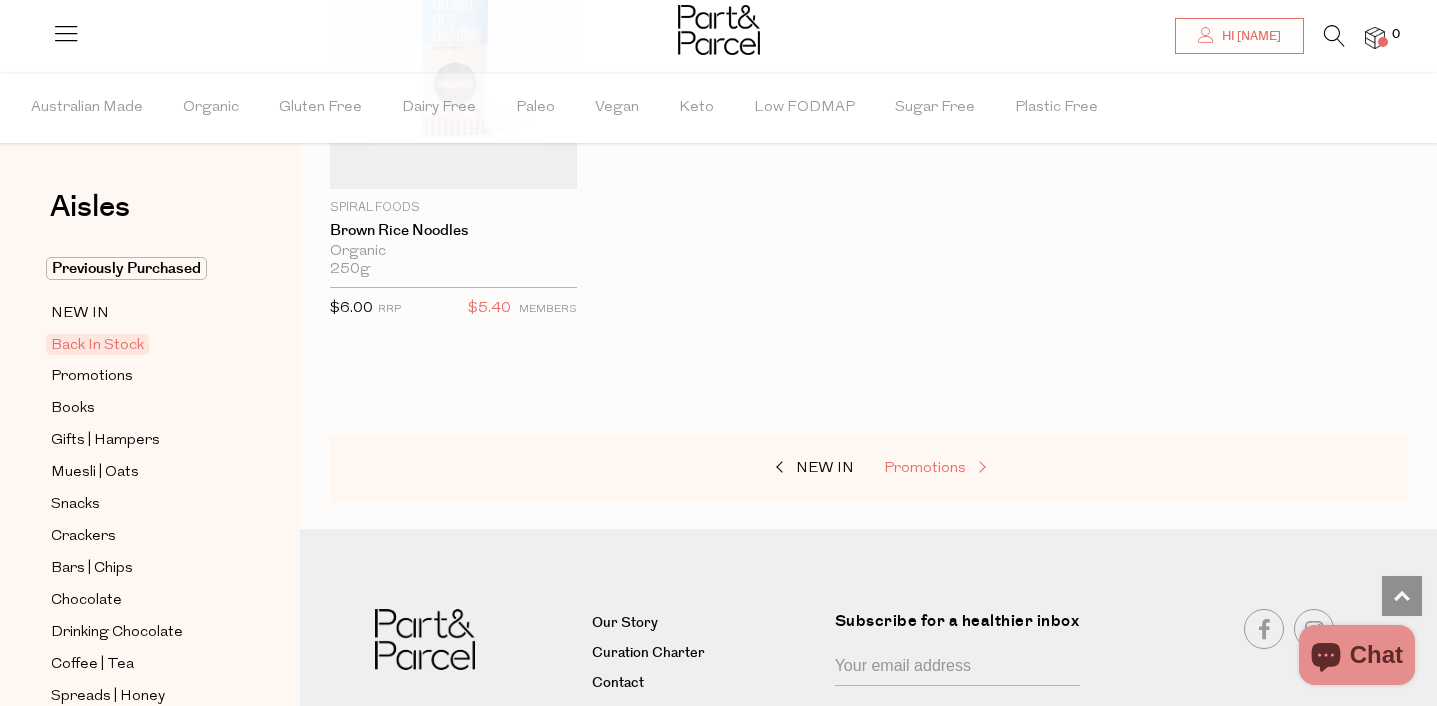 click on "Promotions" at bounding box center [925, 468] 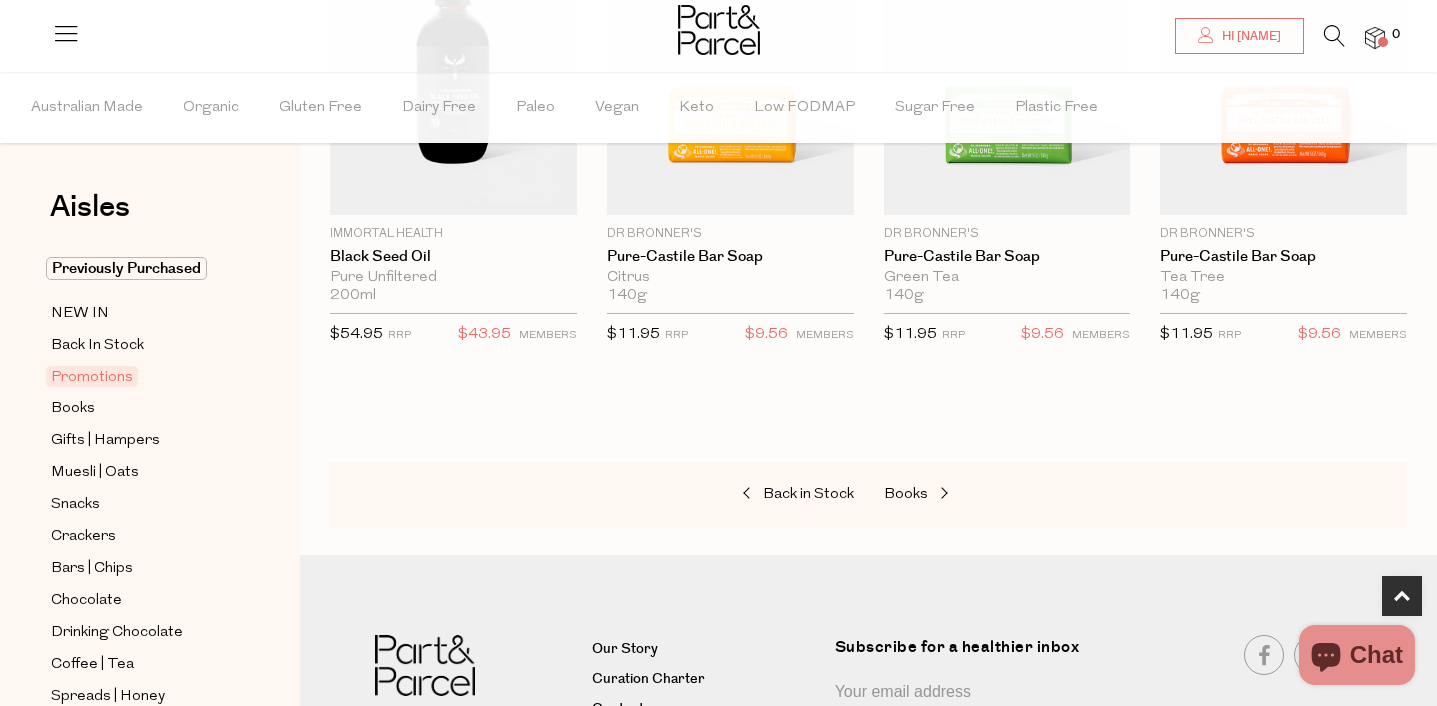scroll, scrollTop: 798, scrollLeft: 0, axis: vertical 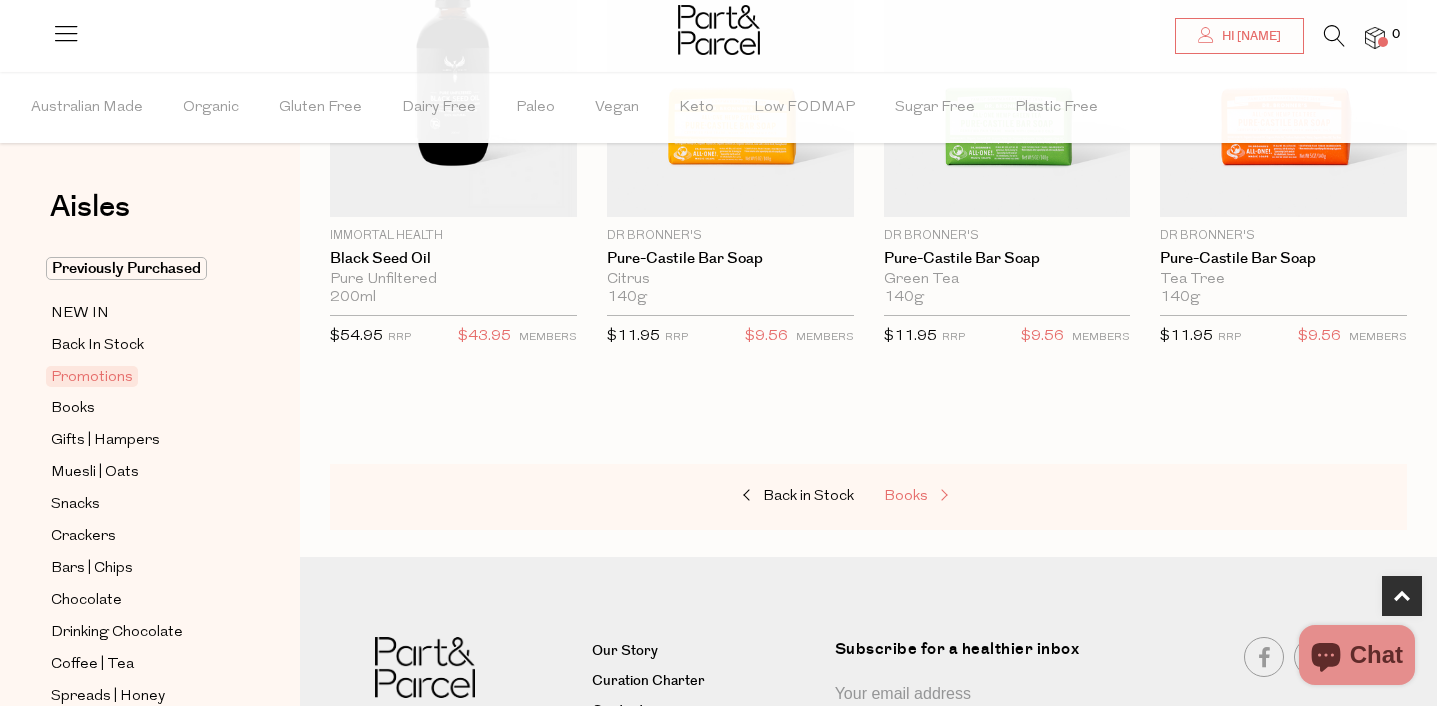 click on "Books" at bounding box center [906, 496] 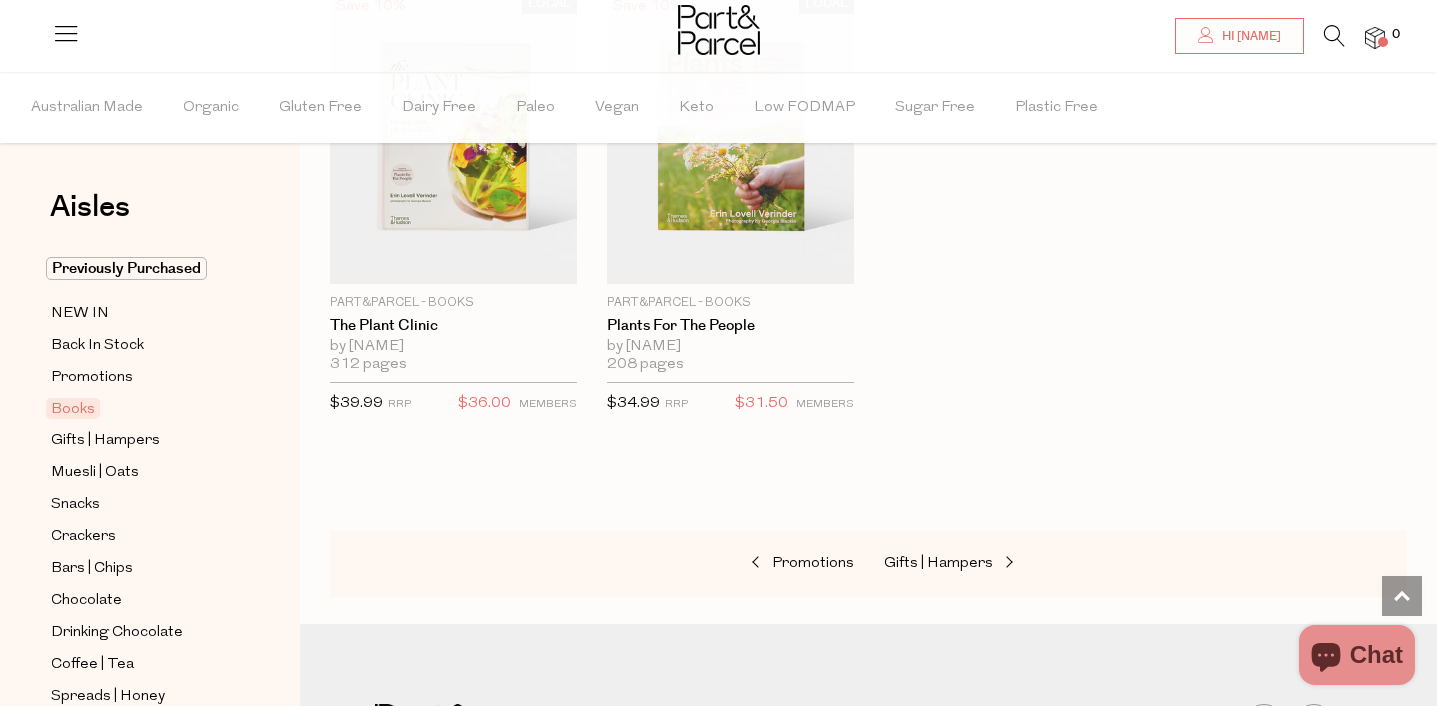 scroll, scrollTop: 1453, scrollLeft: 0, axis: vertical 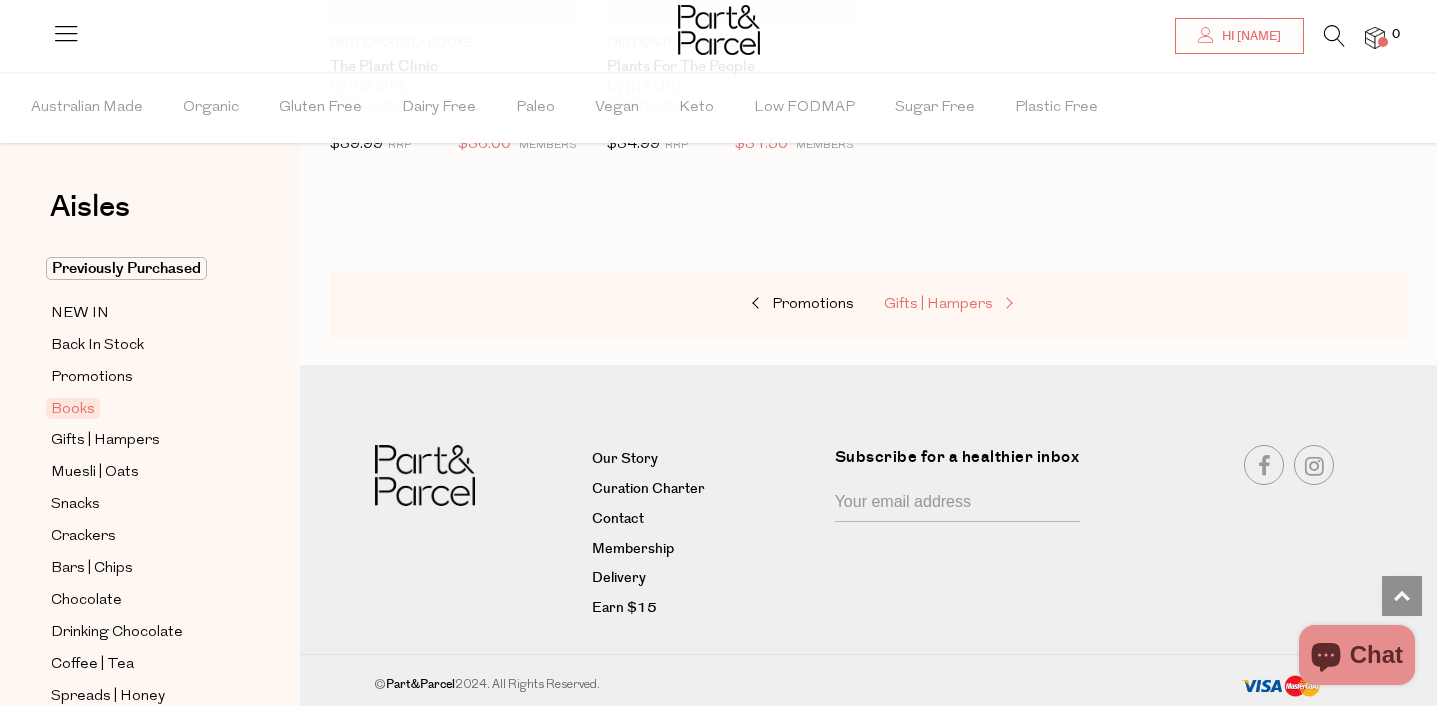 click on "Gifts | Hampers" at bounding box center (938, 304) 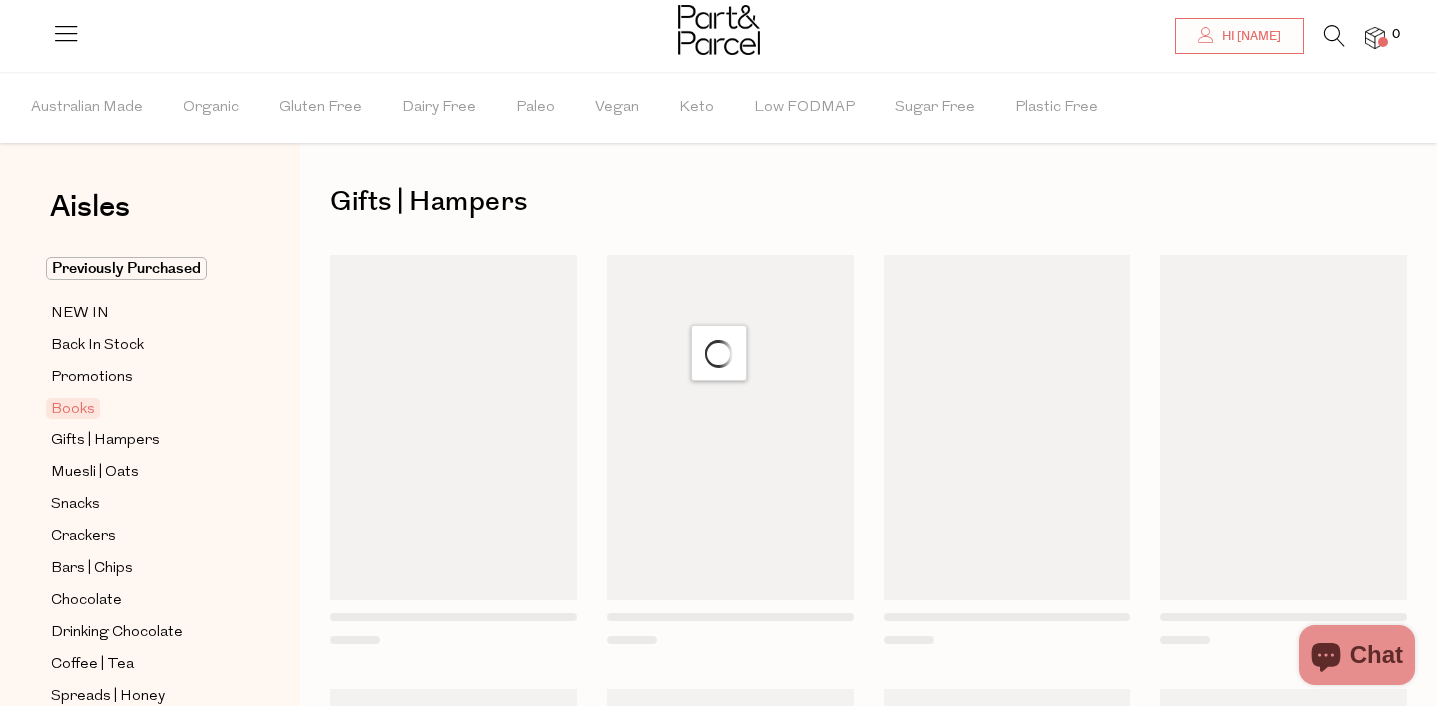 scroll, scrollTop: 0, scrollLeft: 0, axis: both 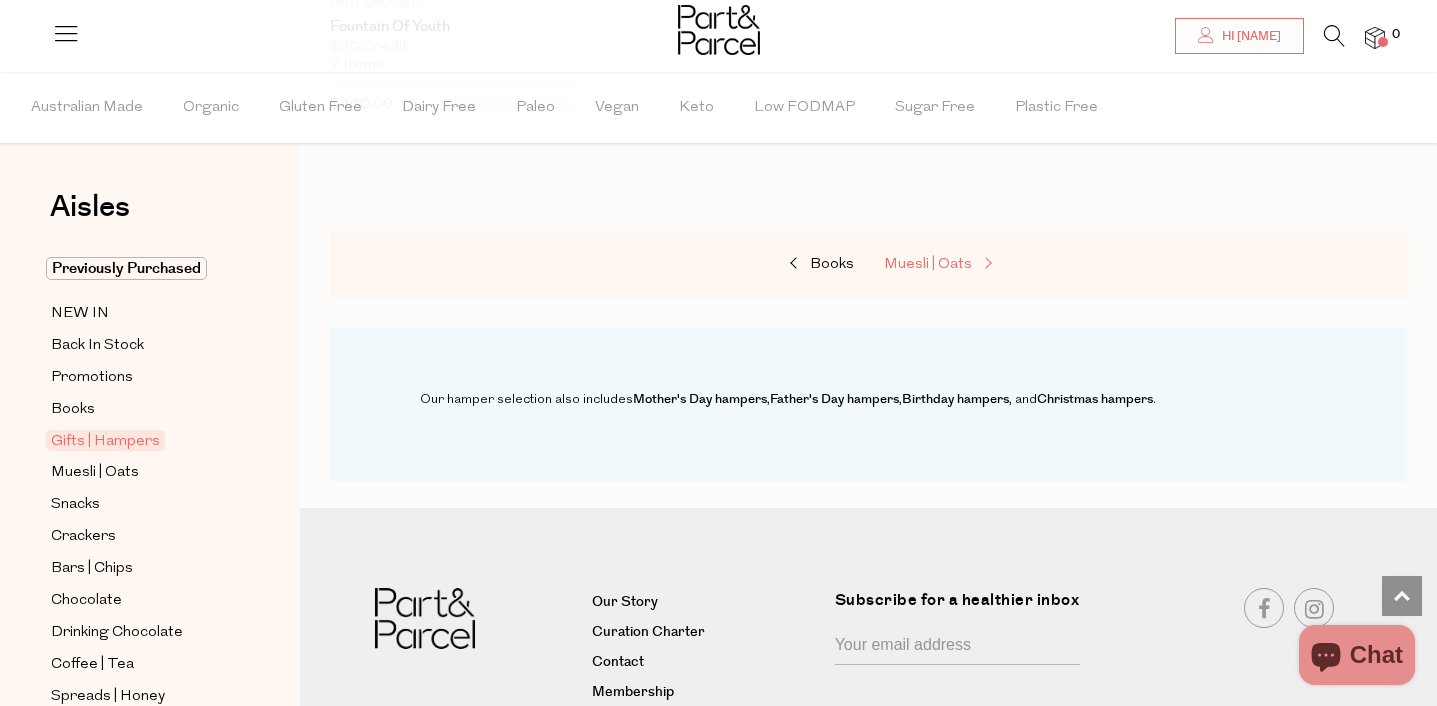 click on "Muesli | Oats" at bounding box center (928, 264) 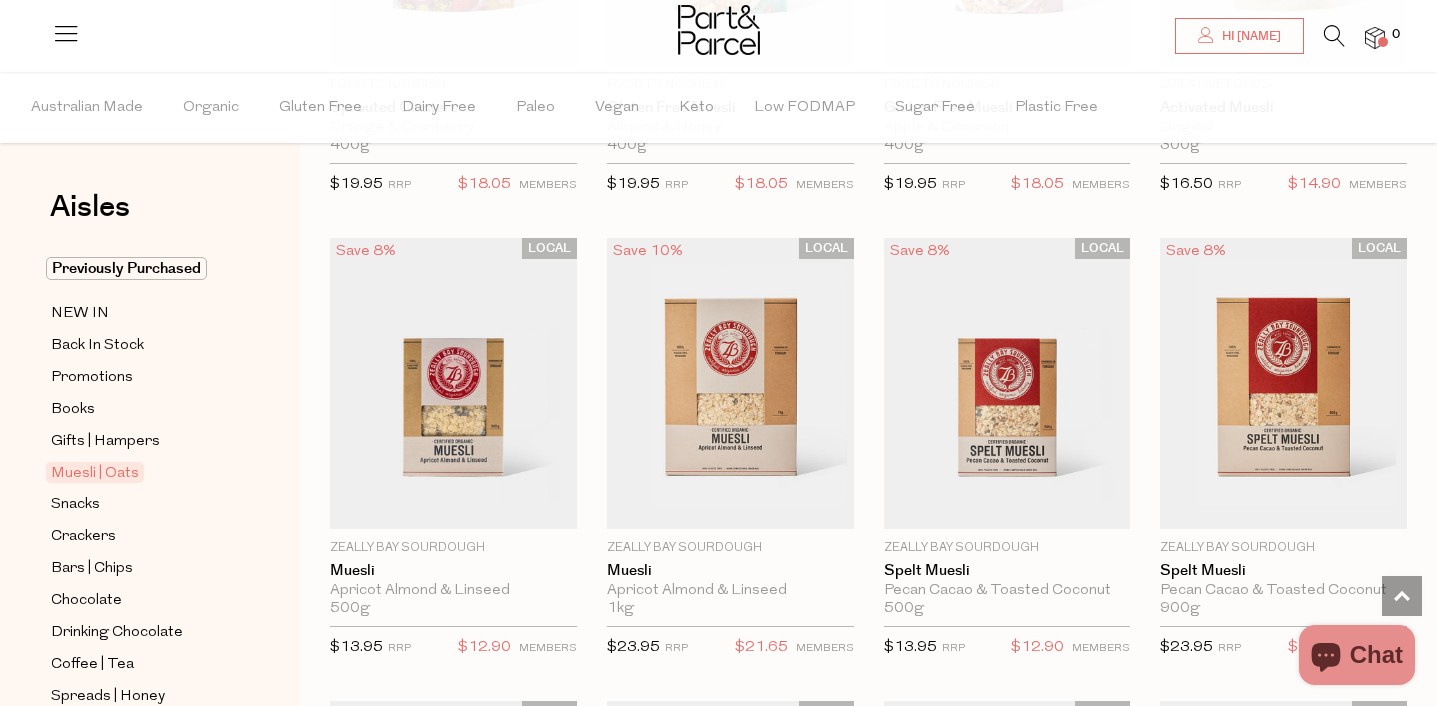 scroll, scrollTop: 2804, scrollLeft: 0, axis: vertical 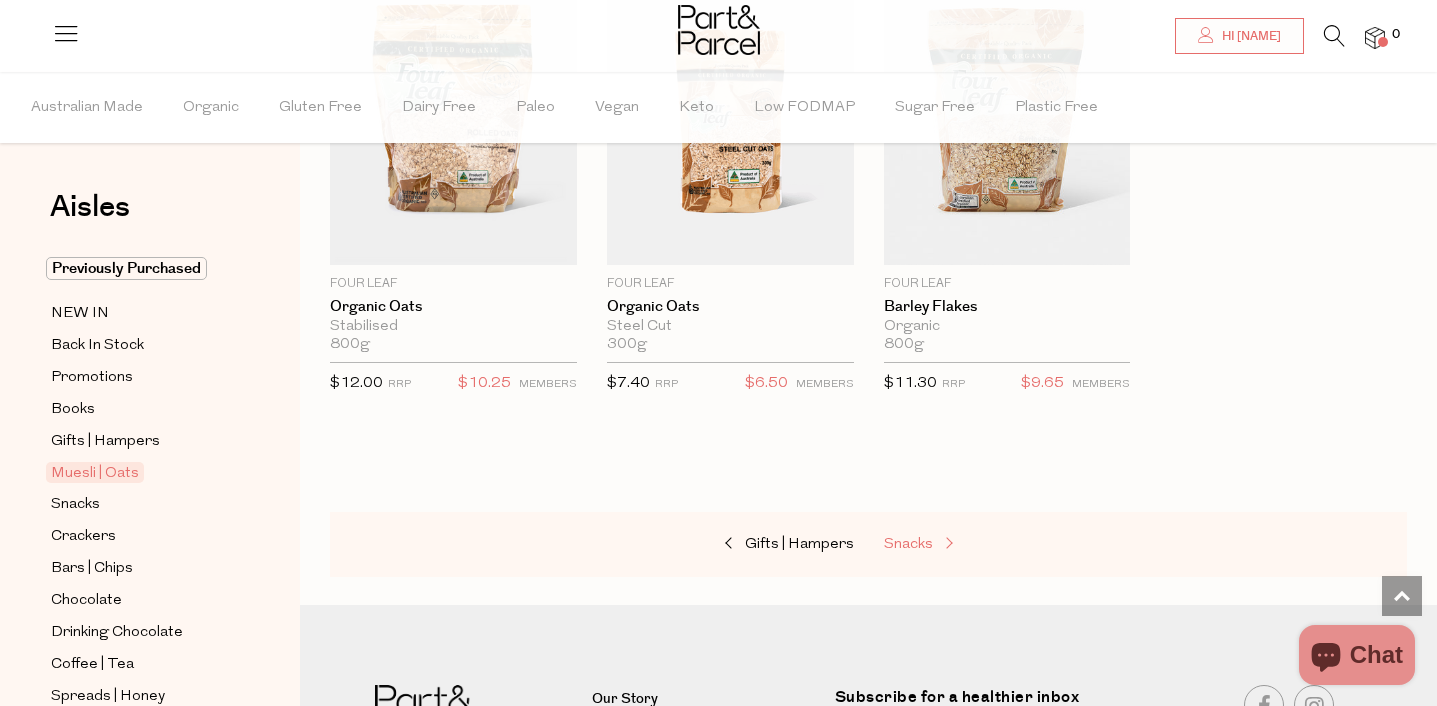 click on "Snacks" at bounding box center (984, 545) 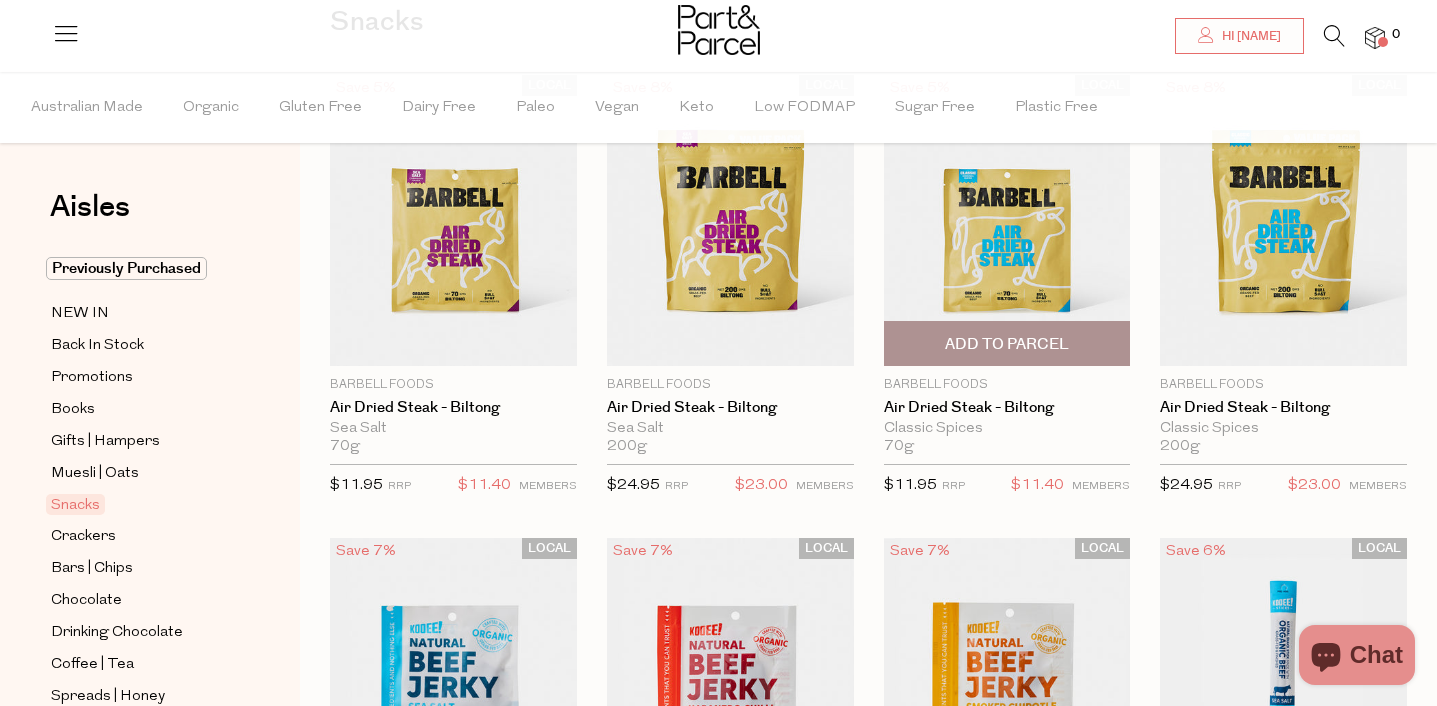 scroll, scrollTop: 189, scrollLeft: 0, axis: vertical 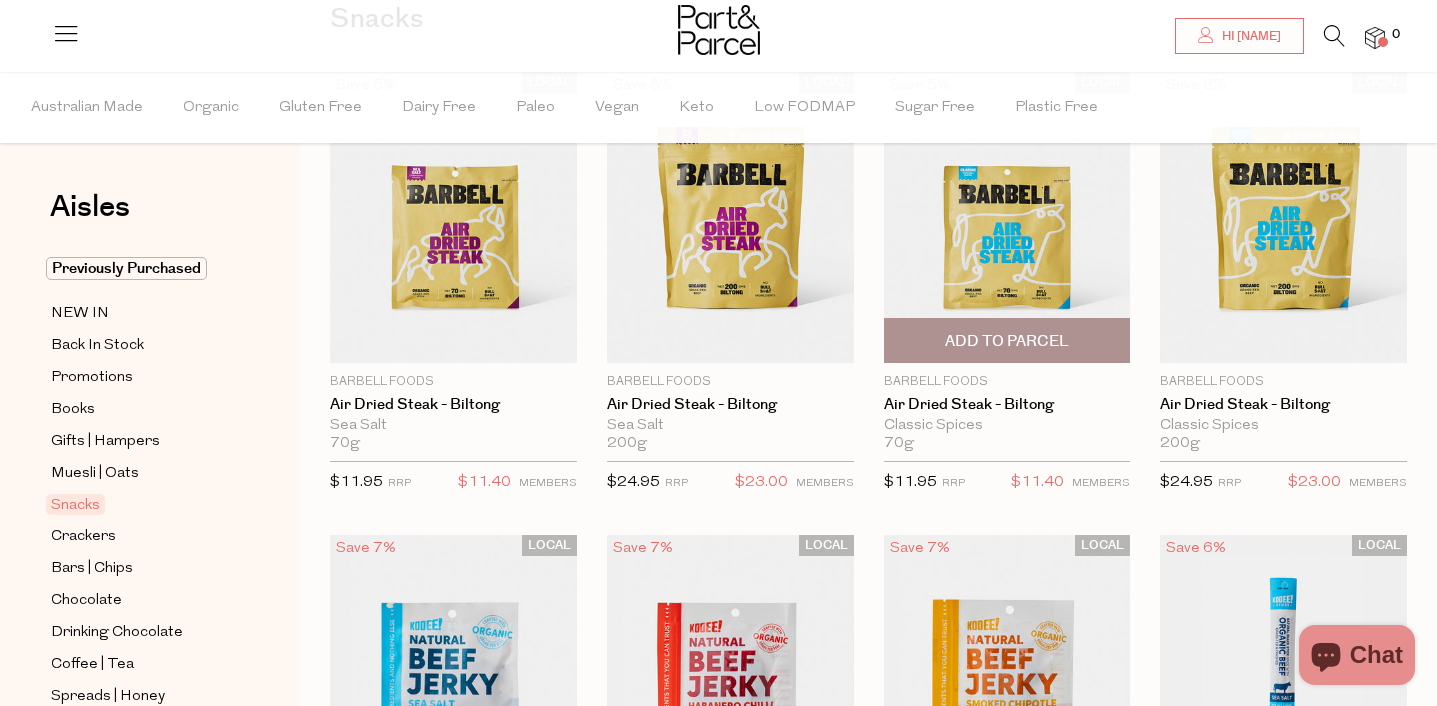 click on "Add To Parcel" at bounding box center [1007, 340] 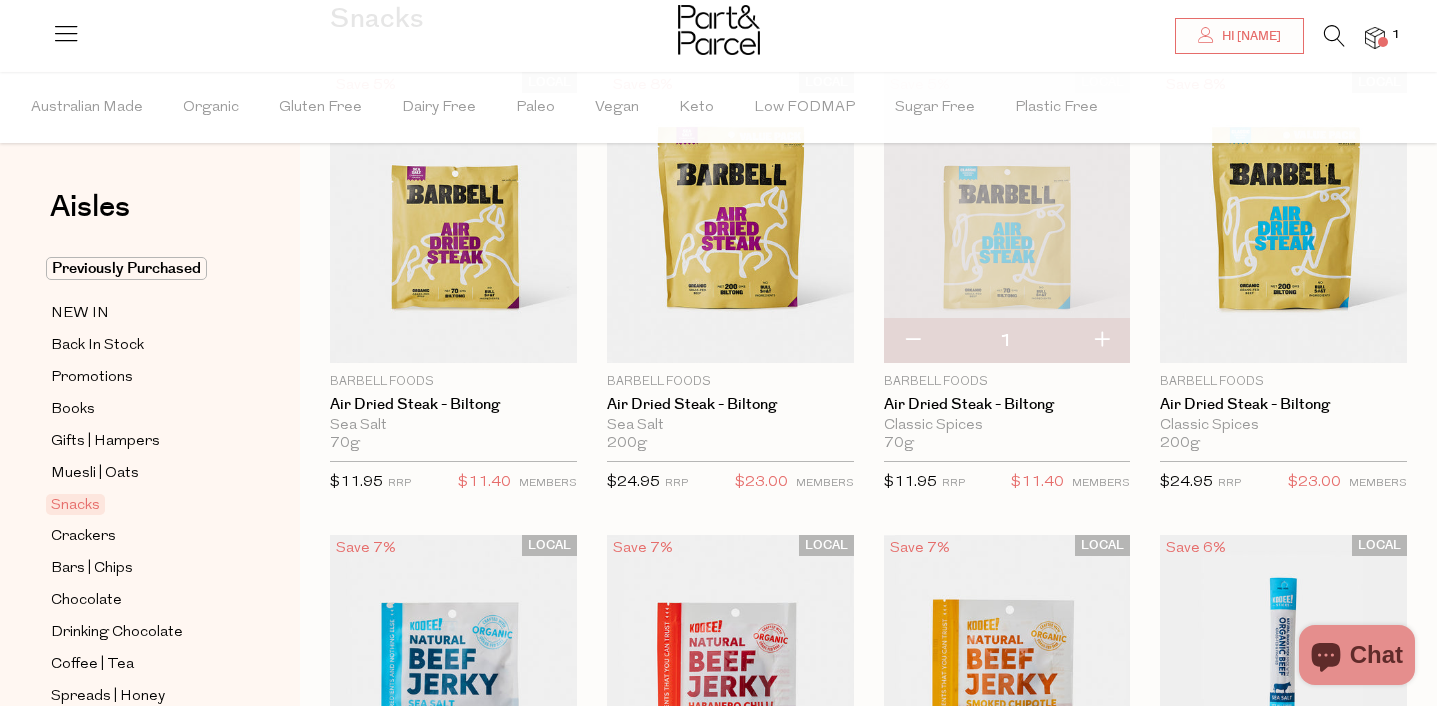 click at bounding box center (1101, 341) 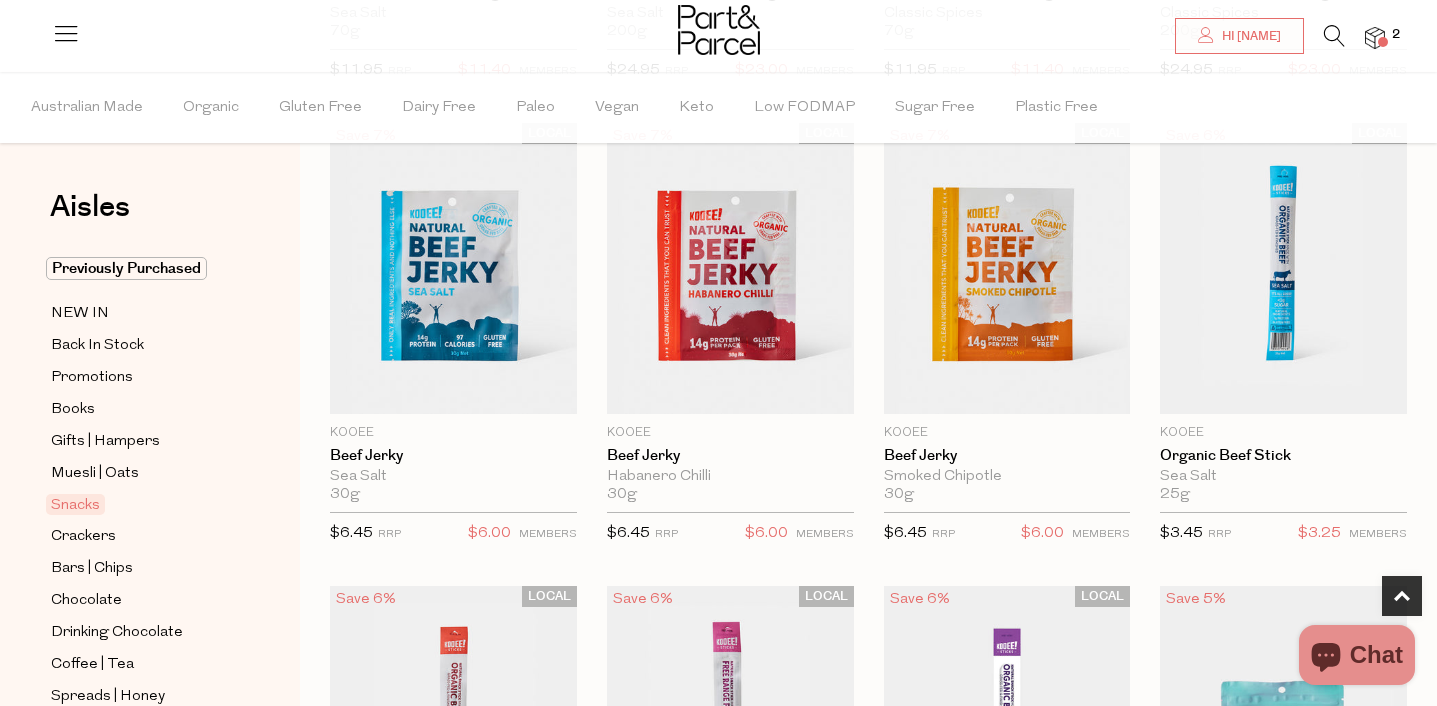 scroll, scrollTop: 602, scrollLeft: 0, axis: vertical 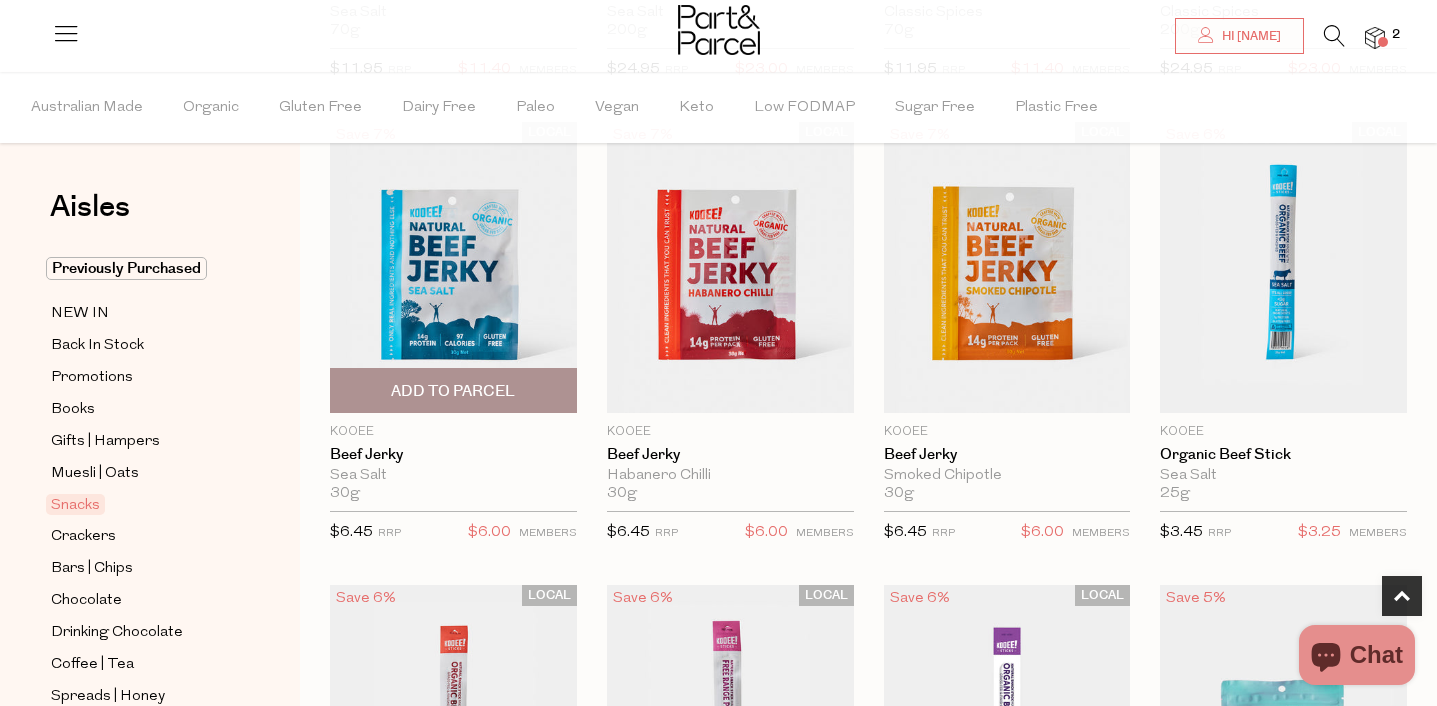 click on "Add To Parcel" at bounding box center (453, 391) 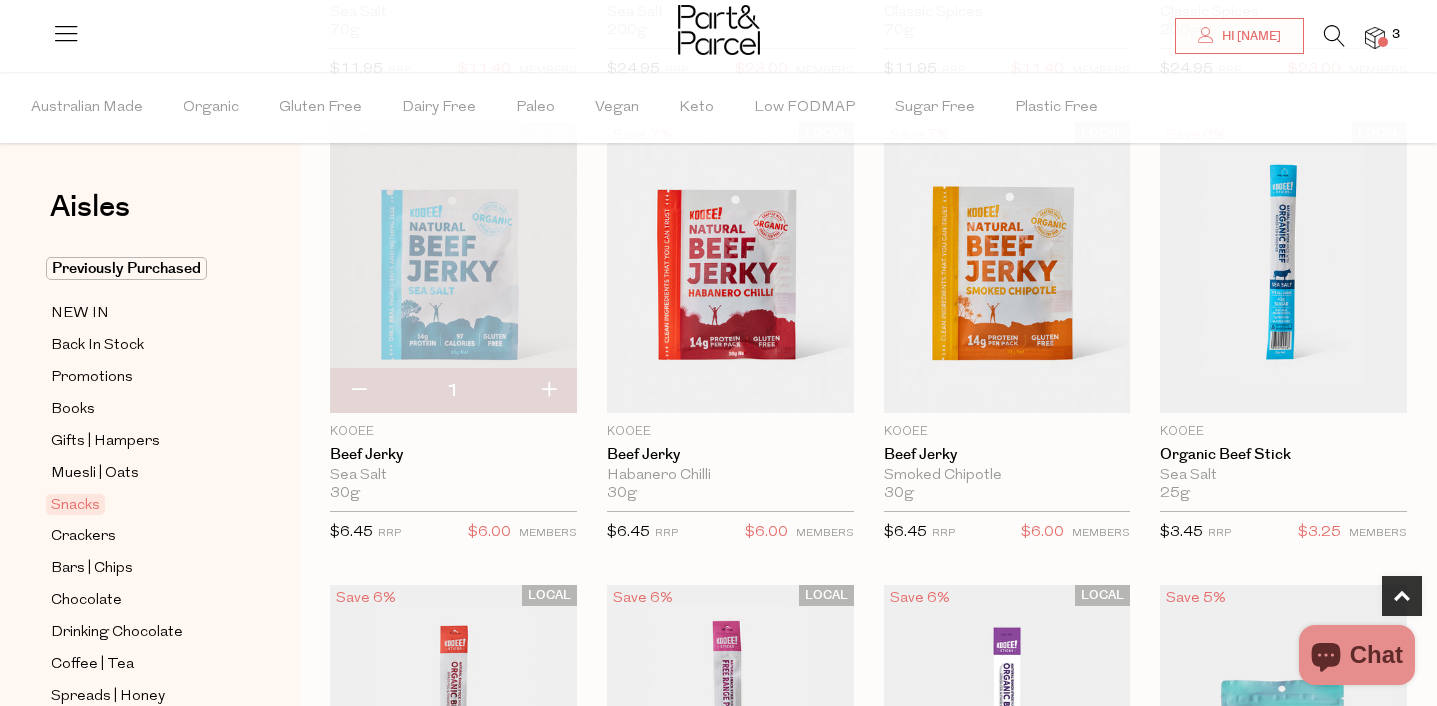 click at bounding box center (548, 391) 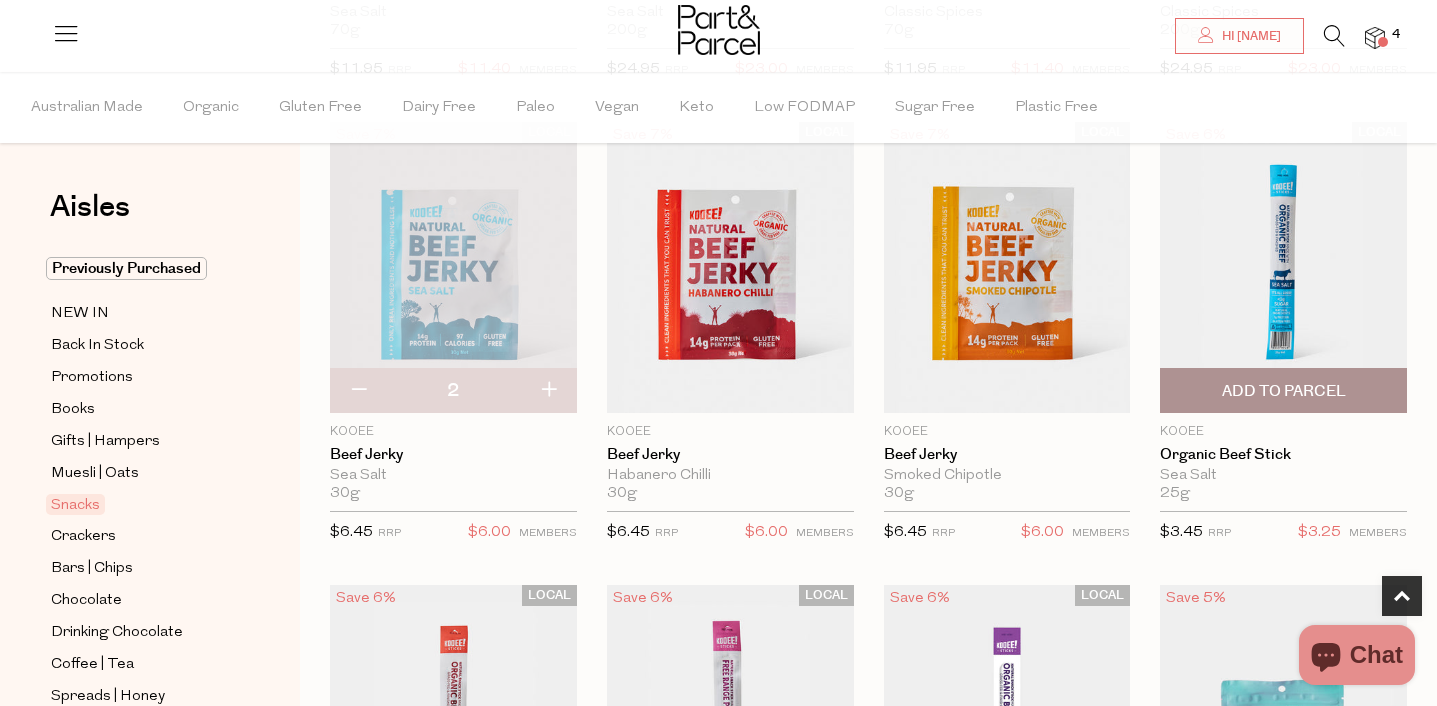 click on "Add To Parcel" at bounding box center (1284, 391) 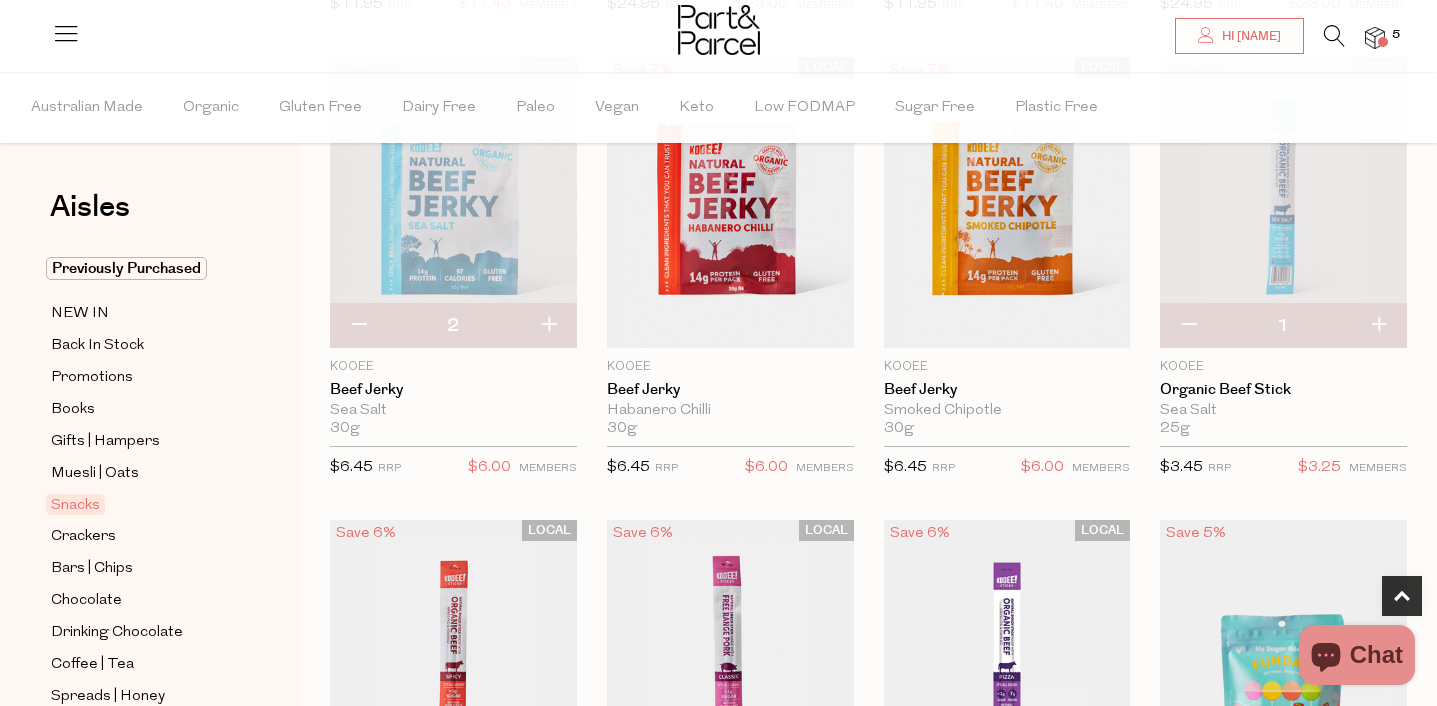 scroll, scrollTop: 666, scrollLeft: 0, axis: vertical 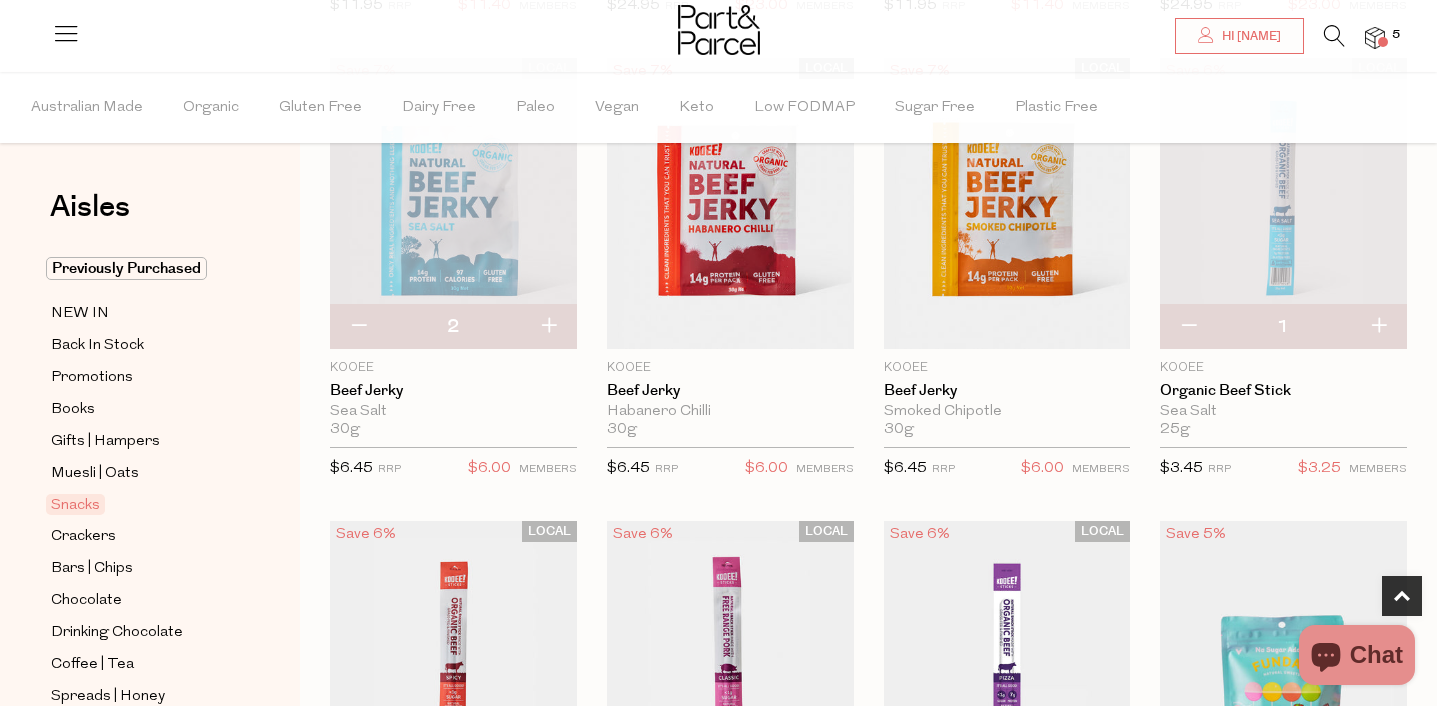 click at bounding box center [1378, 327] 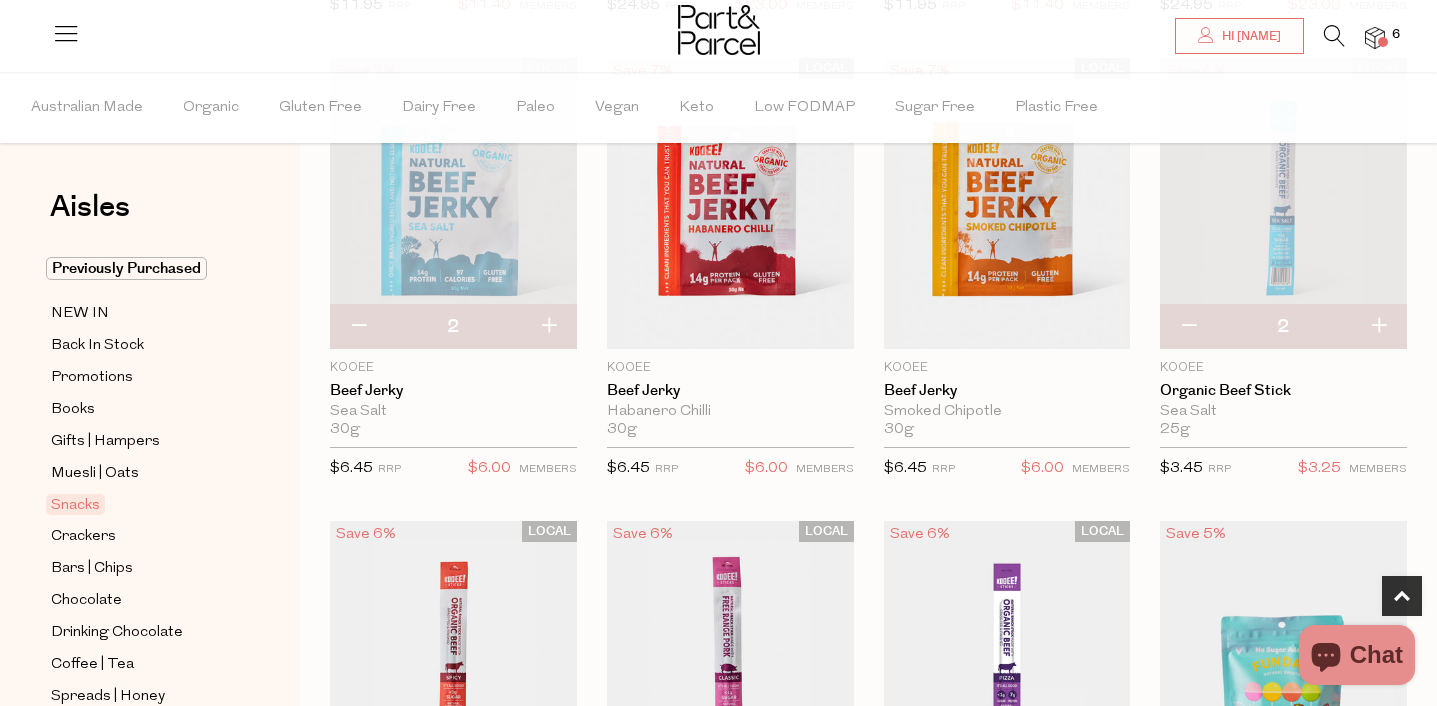 click at bounding box center (1378, 327) 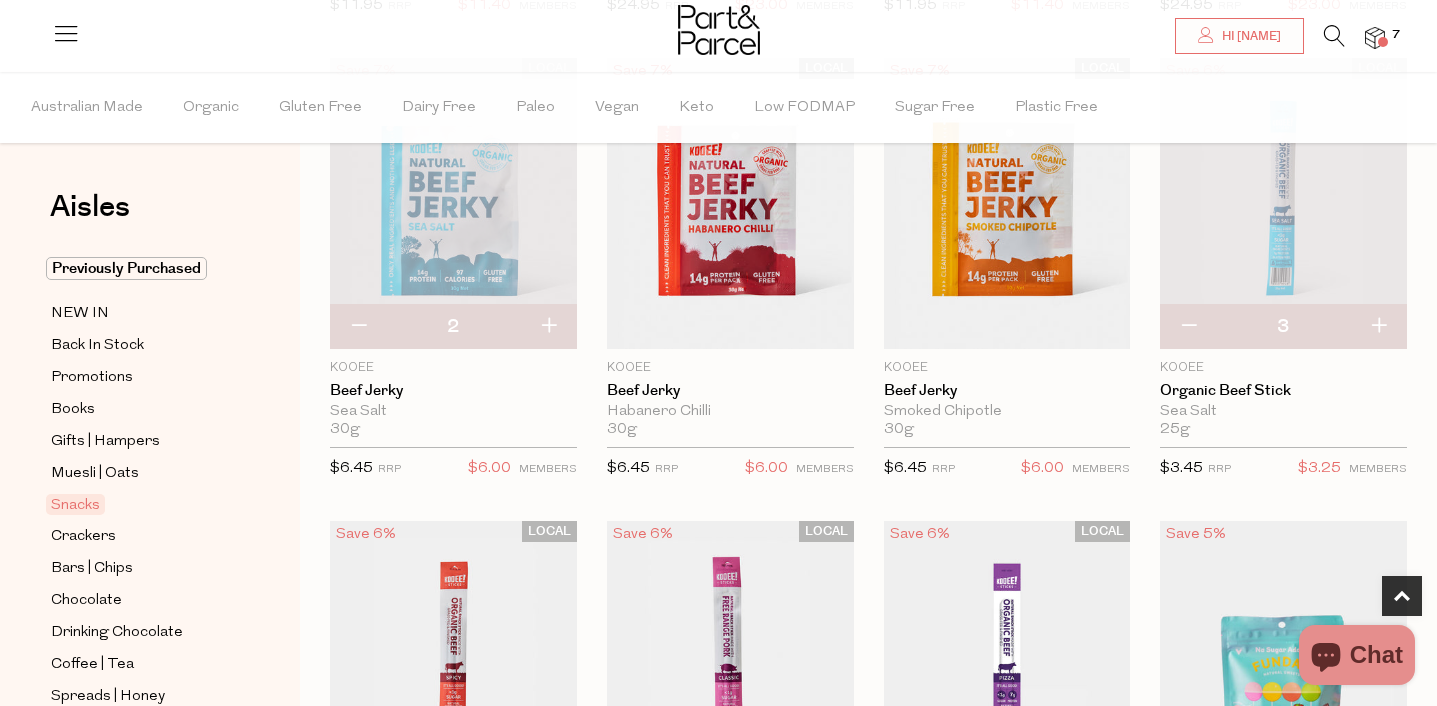 click at bounding box center [1378, 327] 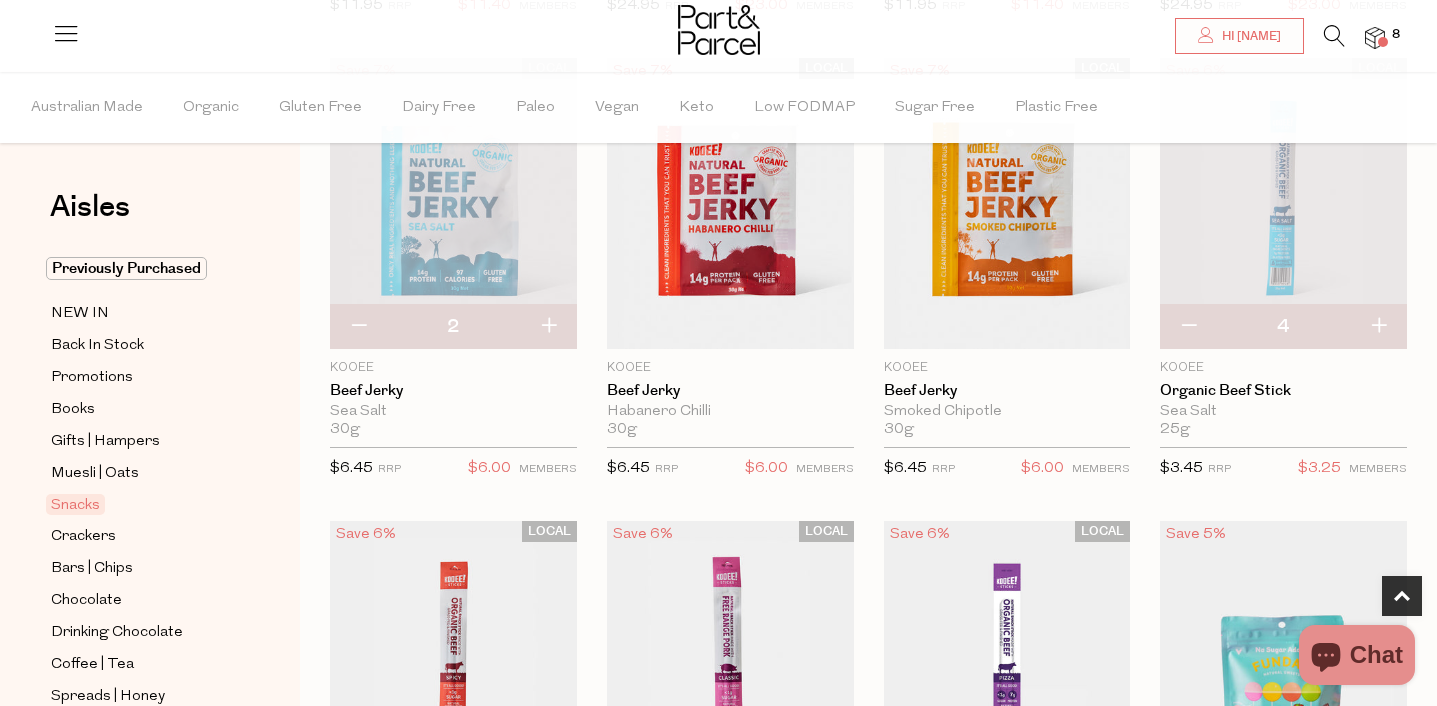 click at bounding box center (1378, 327) 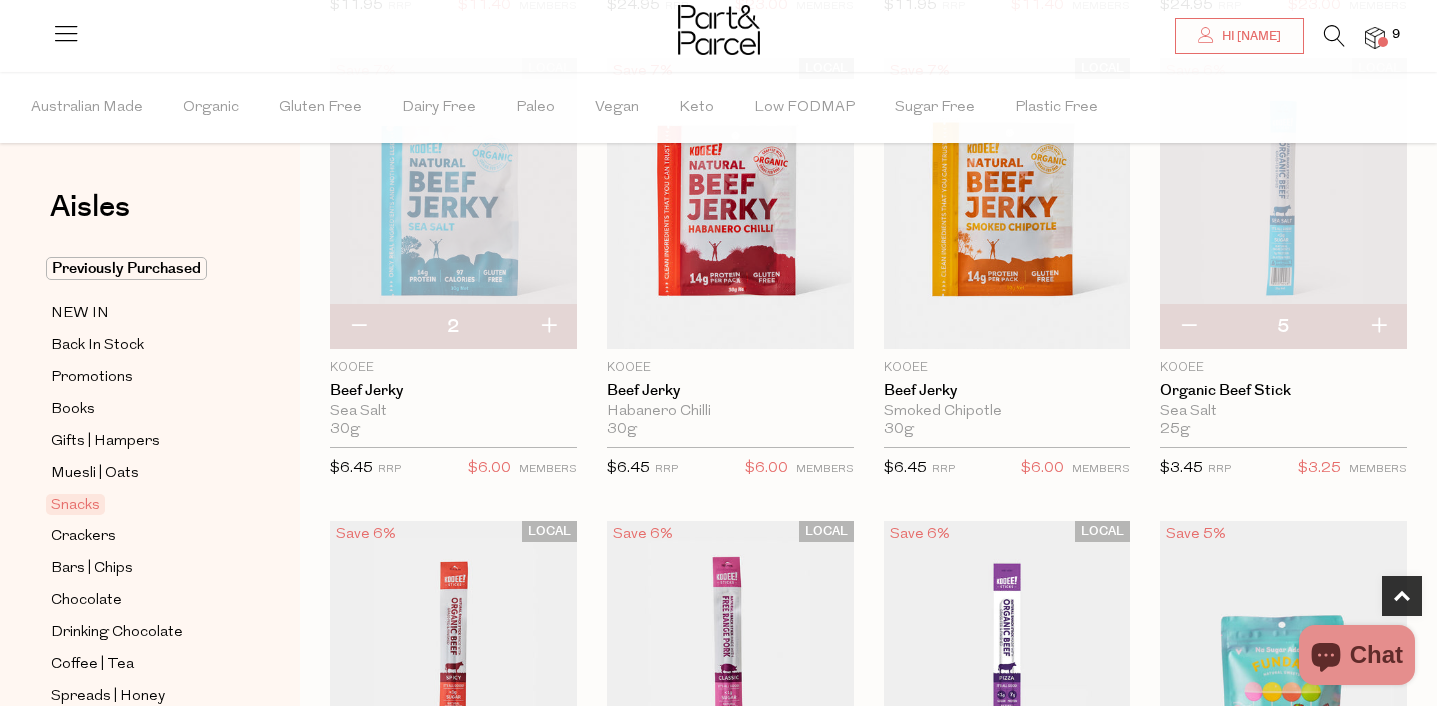 click at bounding box center [1378, 327] 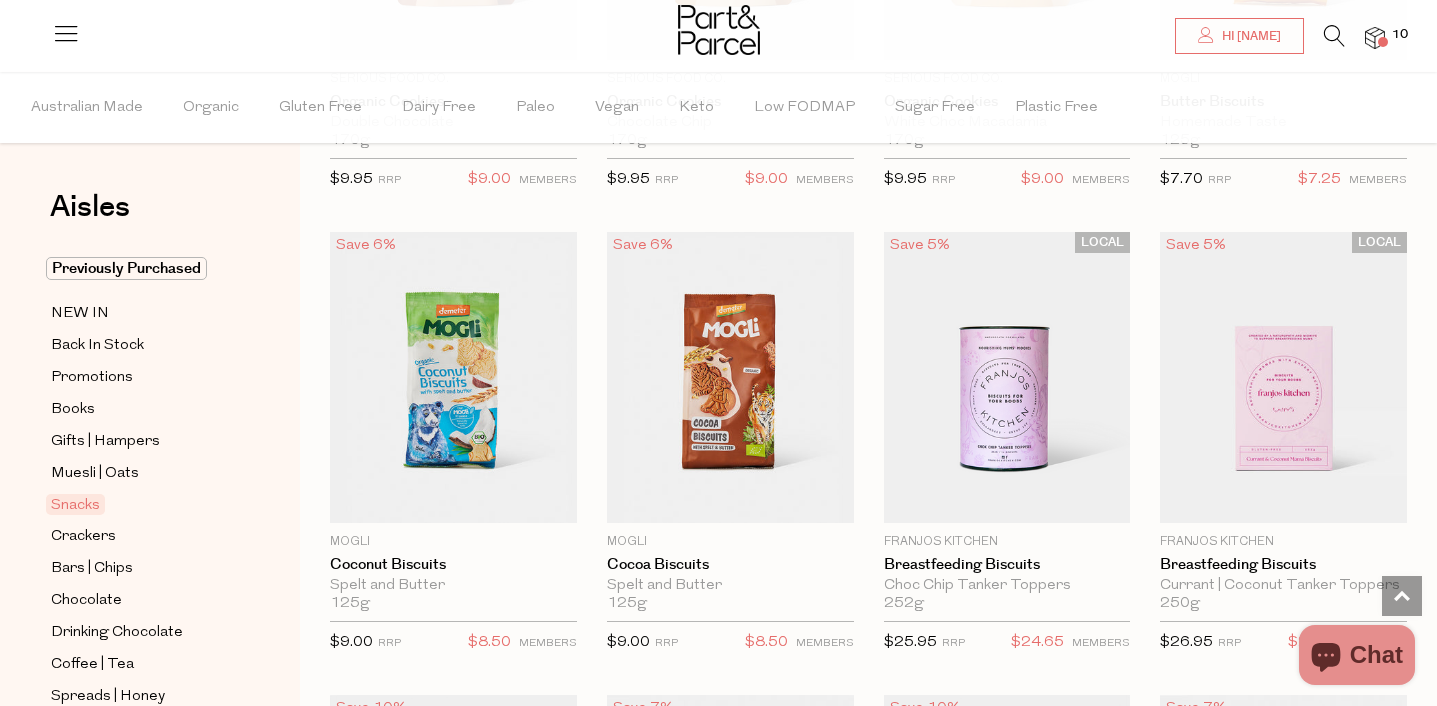 scroll, scrollTop: 4282, scrollLeft: 0, axis: vertical 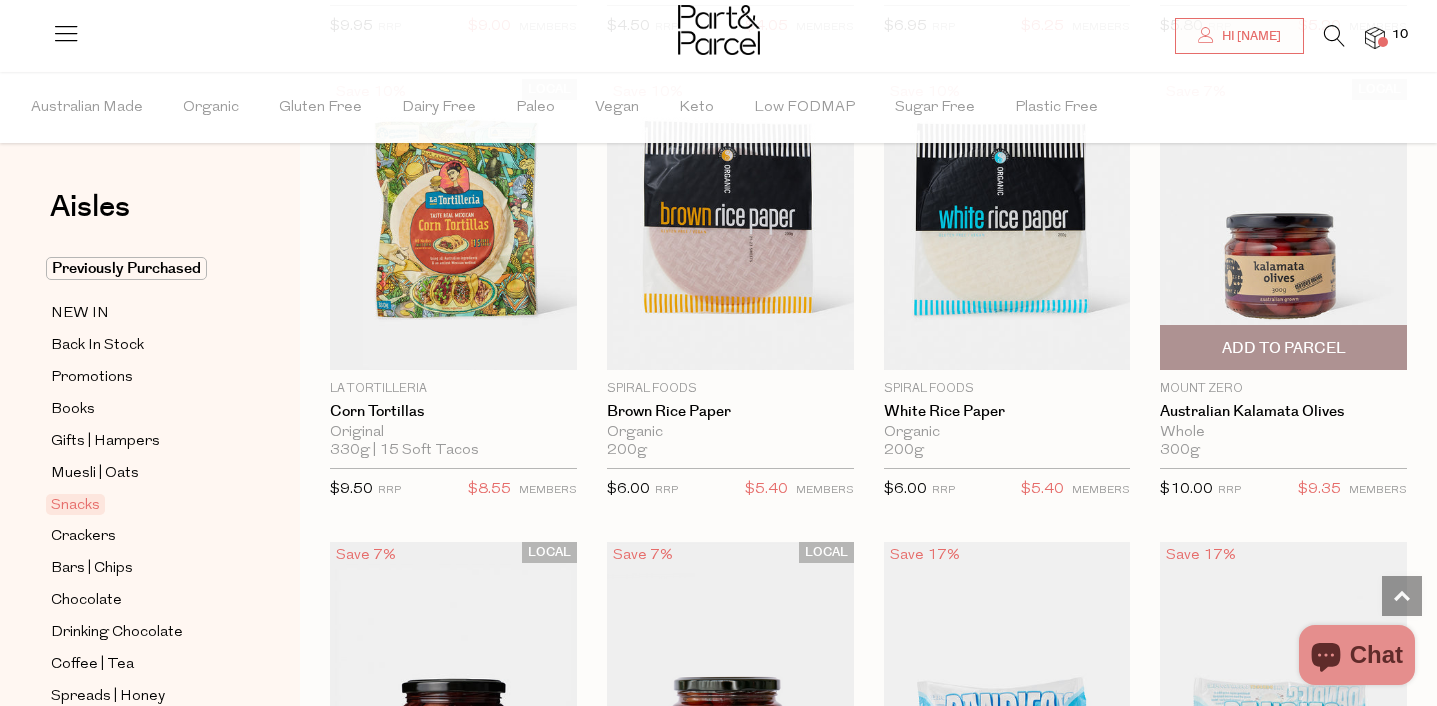 click on "Add To Parcel" at bounding box center [1284, 348] 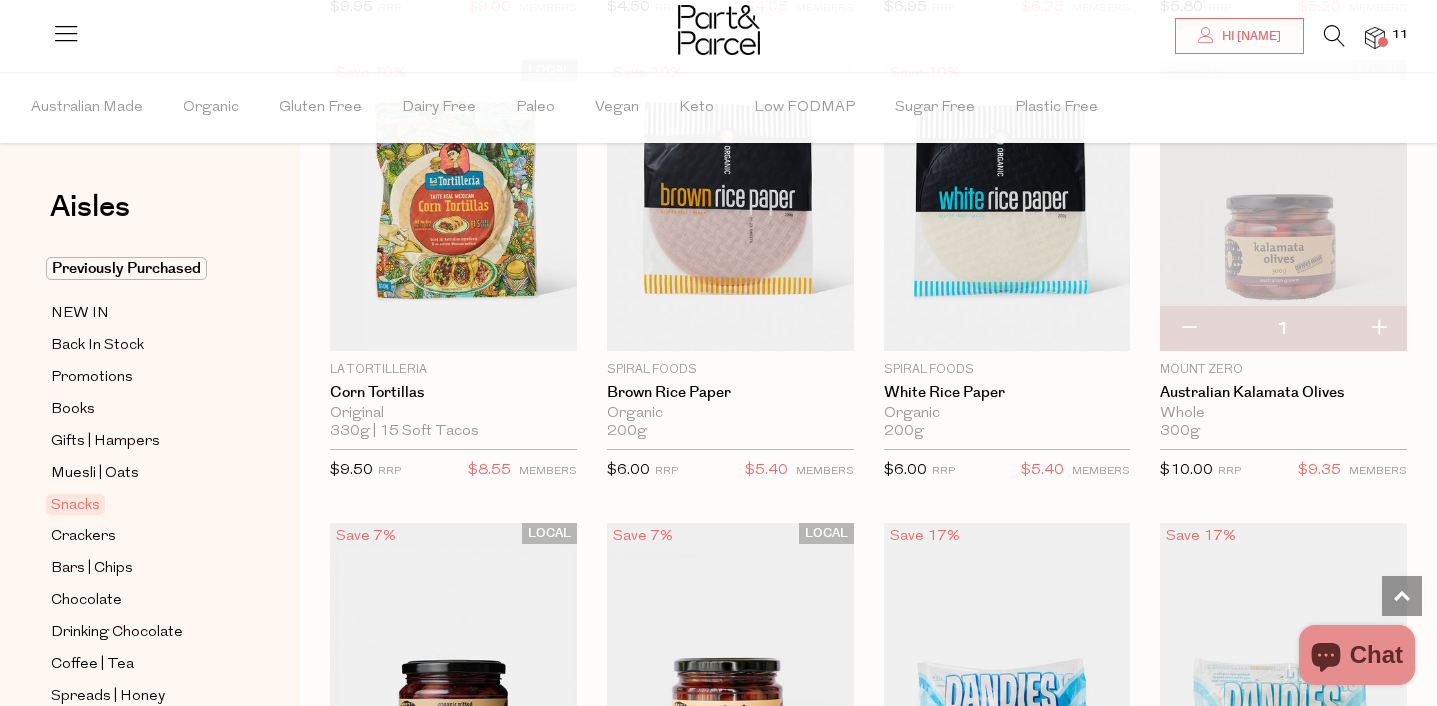 scroll, scrollTop: 7152, scrollLeft: 0, axis: vertical 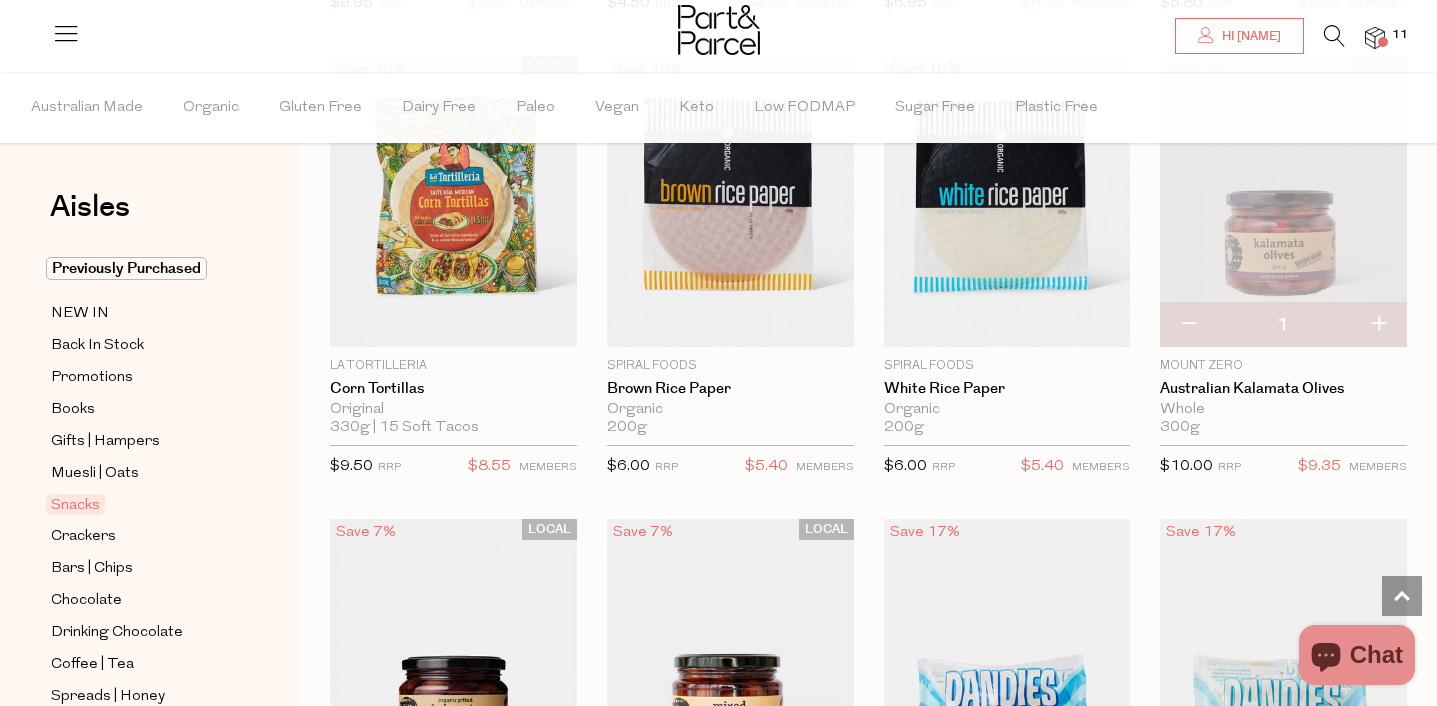 click at bounding box center [1188, 325] 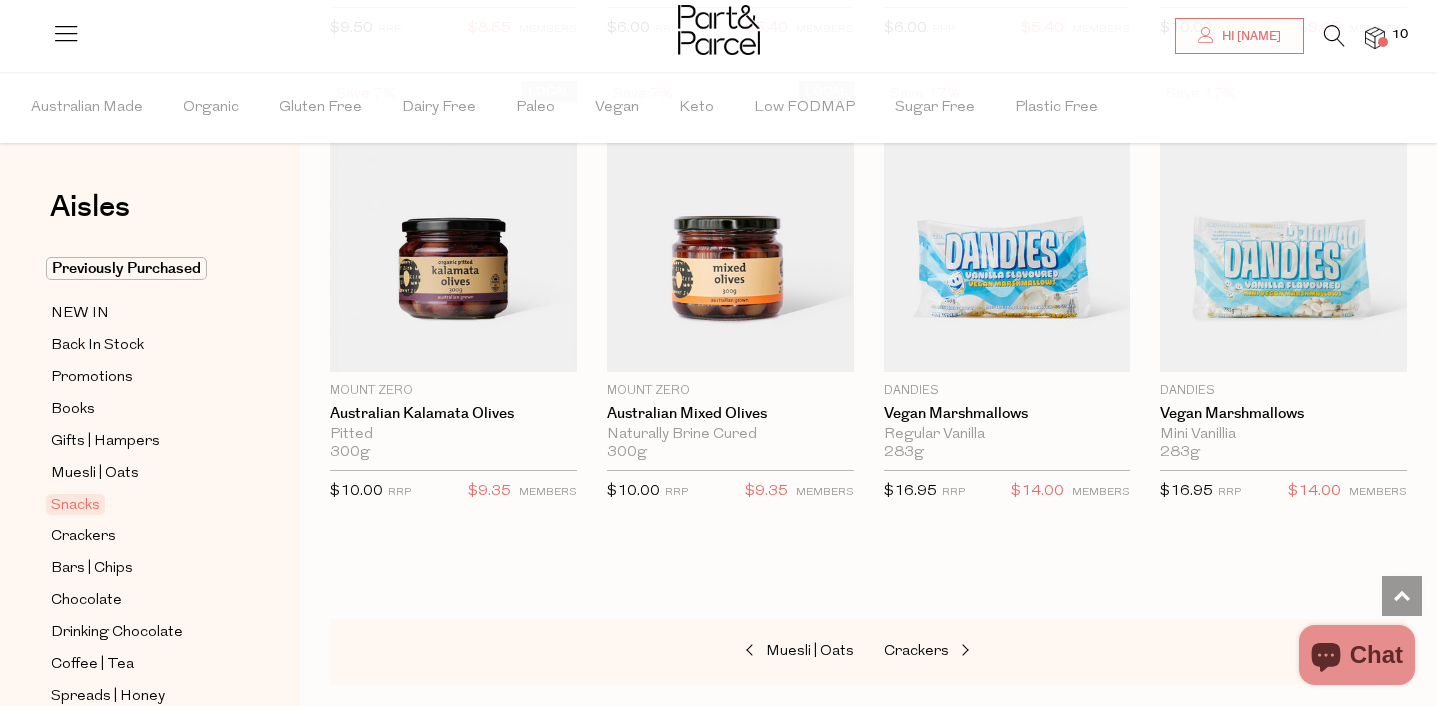 scroll, scrollTop: 7588, scrollLeft: 0, axis: vertical 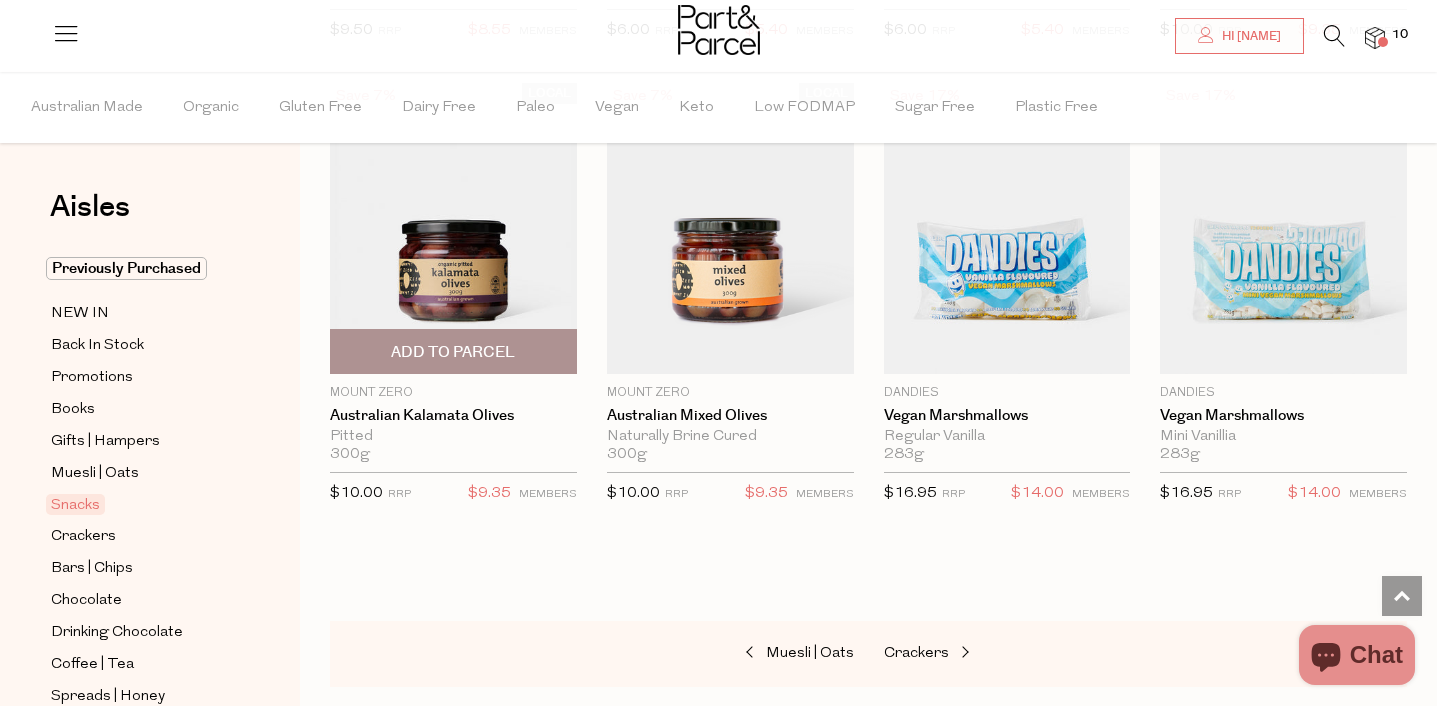 click on "Add To Parcel" at bounding box center [453, 352] 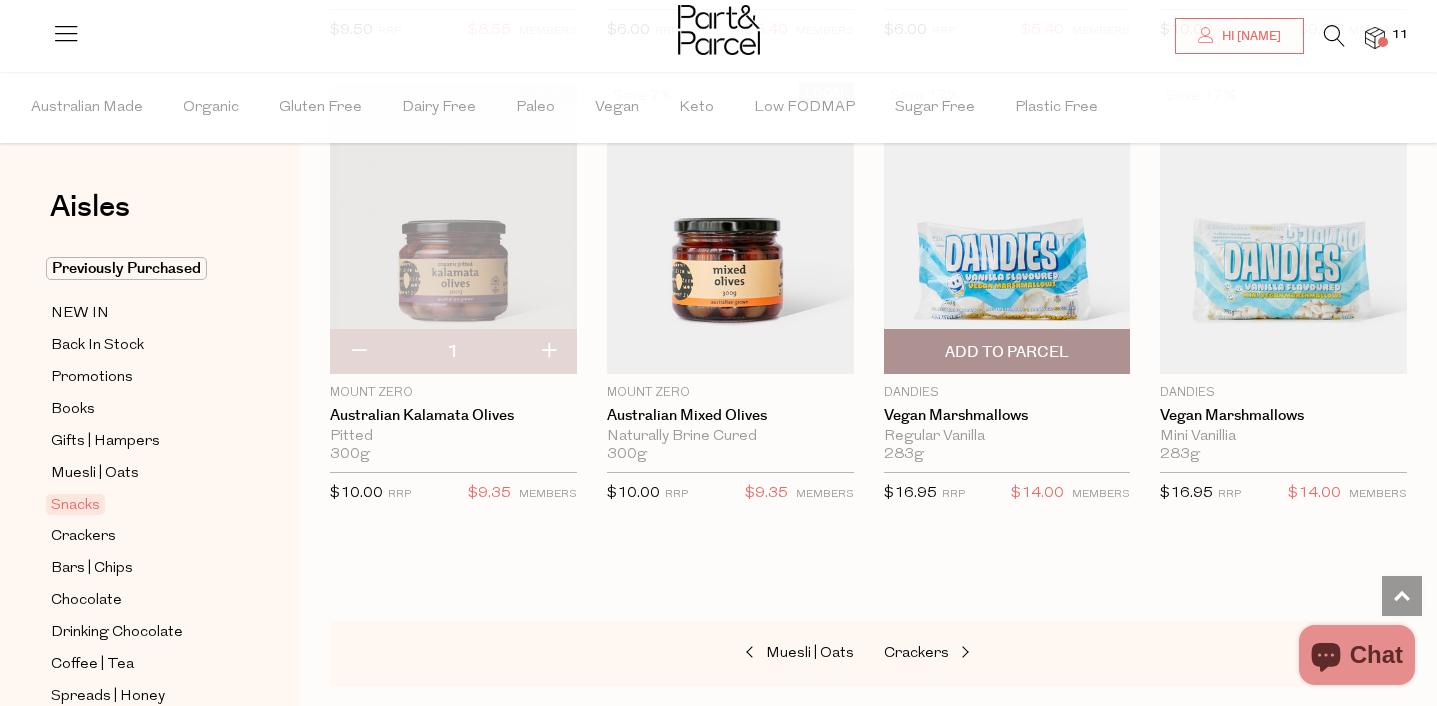 click on "Add To Parcel" at bounding box center [1007, 352] 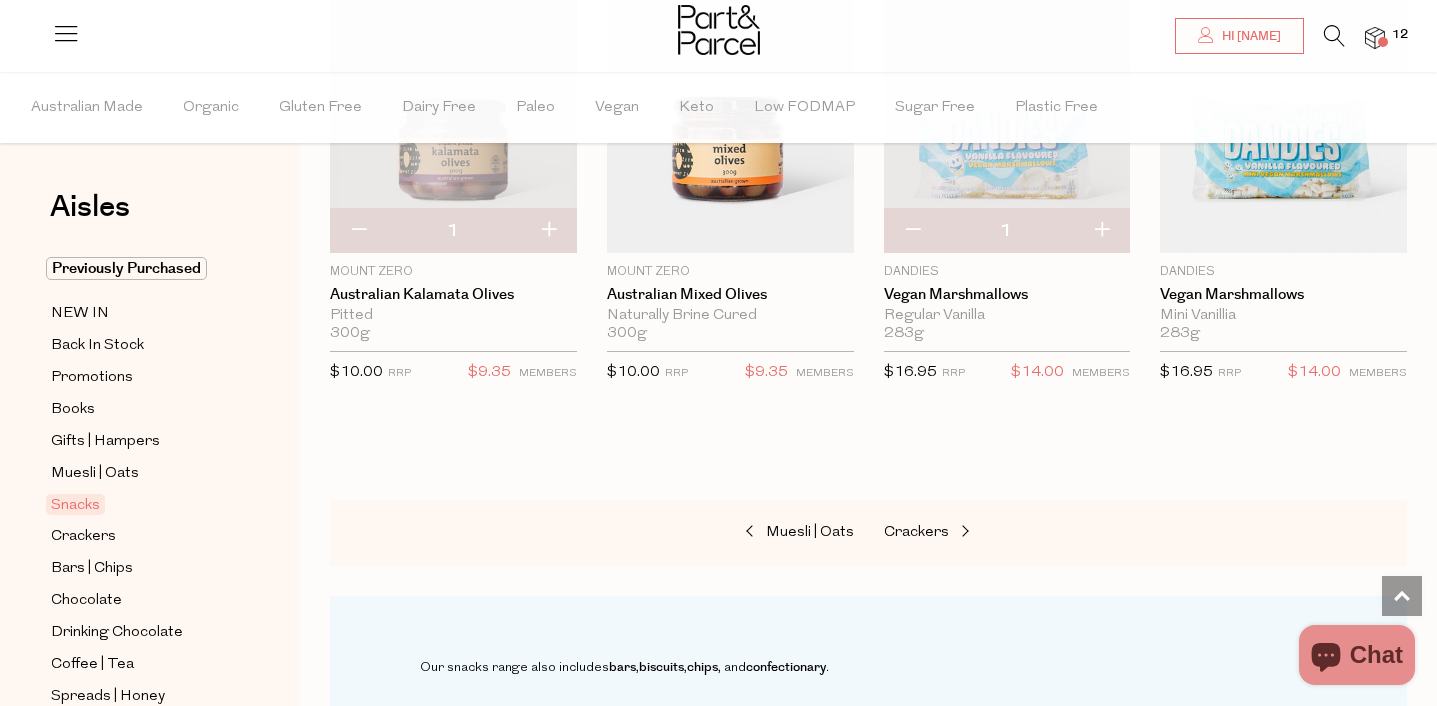 scroll, scrollTop: 7716, scrollLeft: 0, axis: vertical 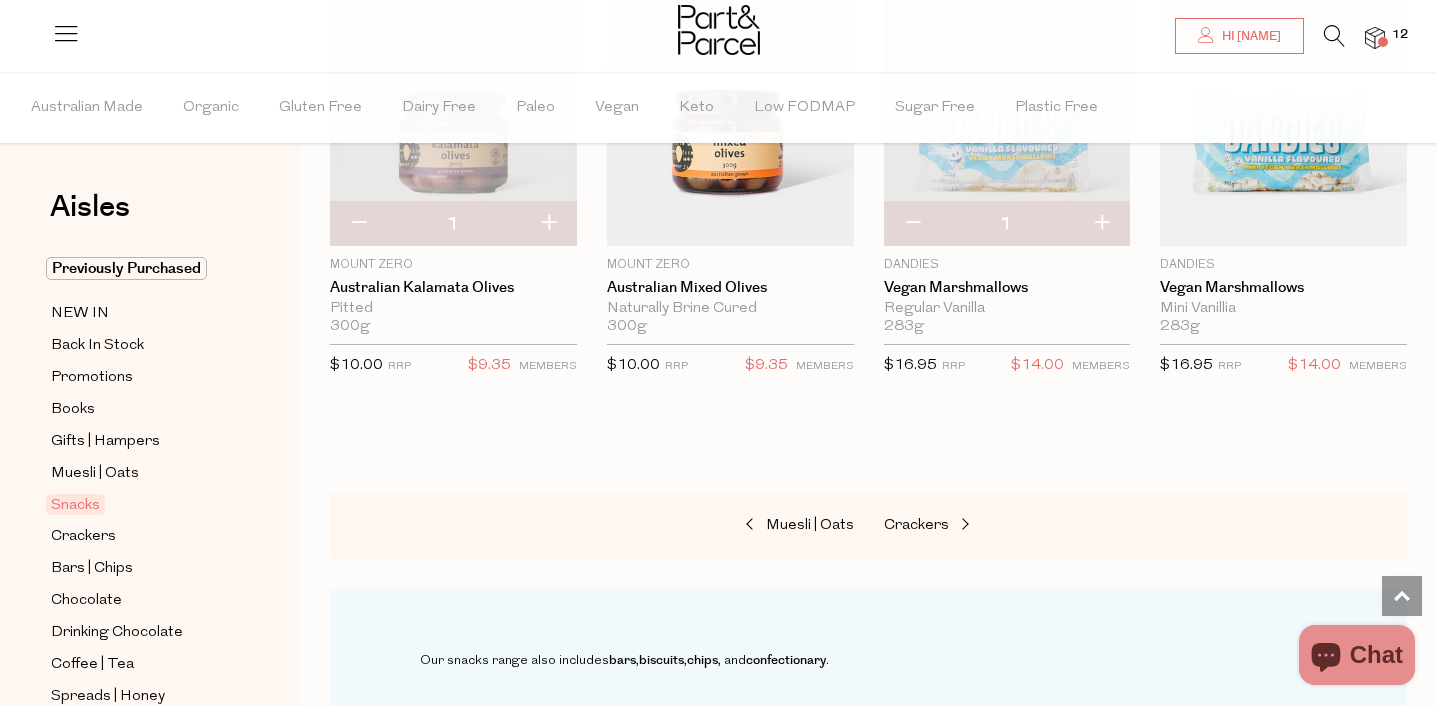 click at bounding box center [1101, 224] 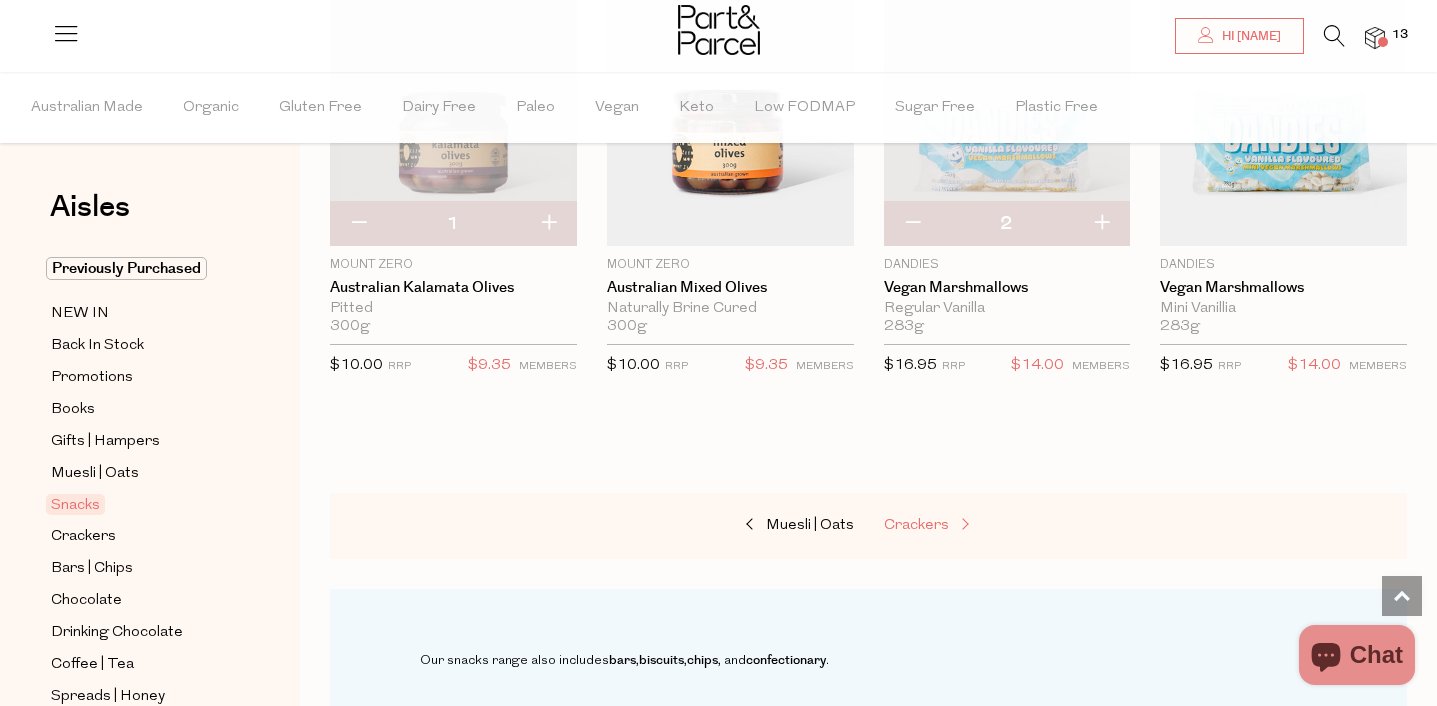 click on "Crackers" at bounding box center (916, 525) 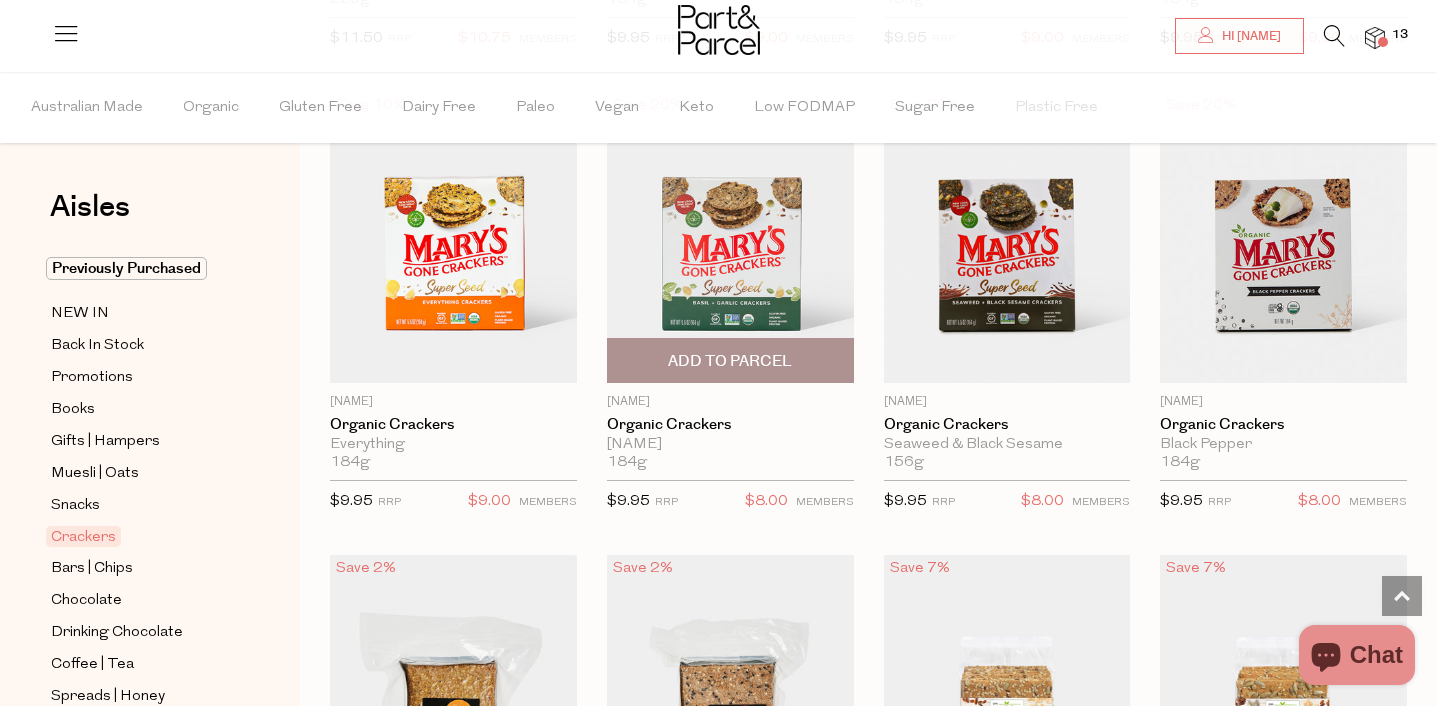 scroll, scrollTop: 2487, scrollLeft: 0, axis: vertical 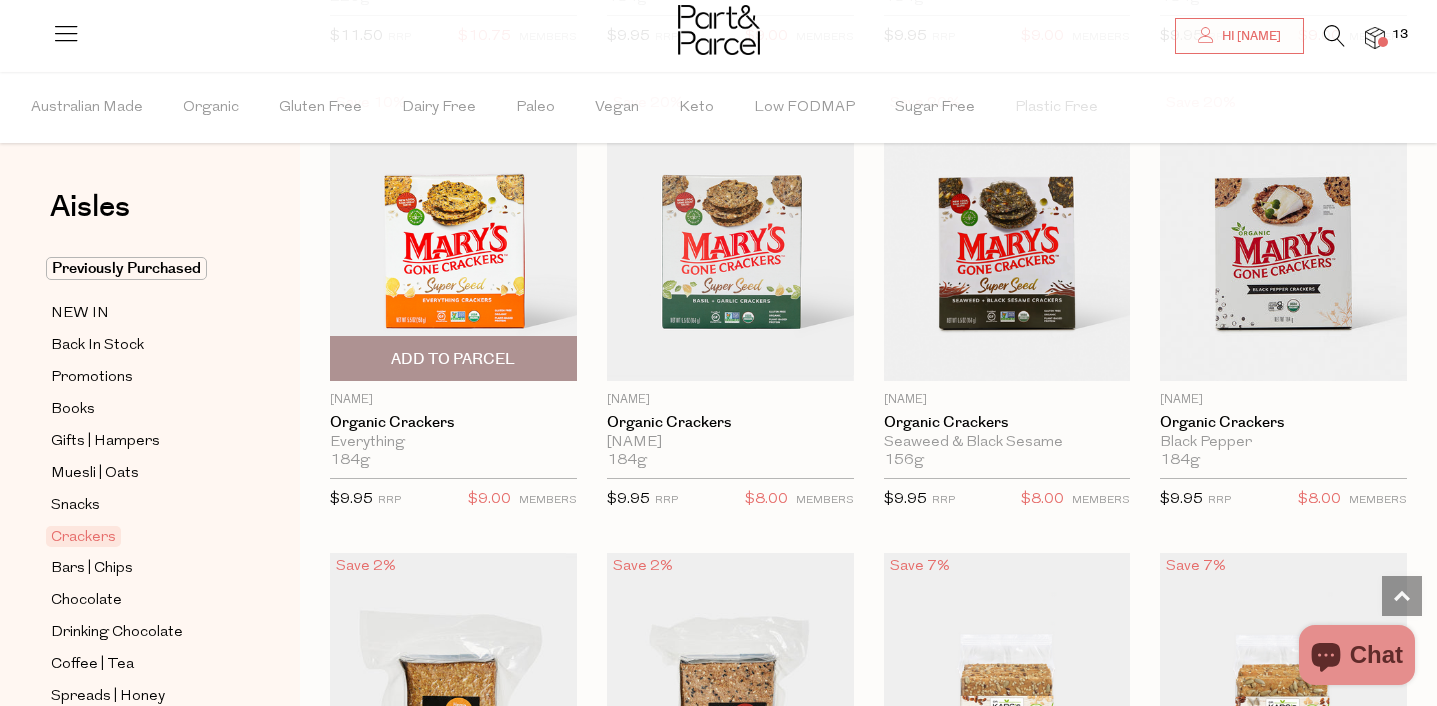 click on "Add To Parcel" at bounding box center [453, 358] 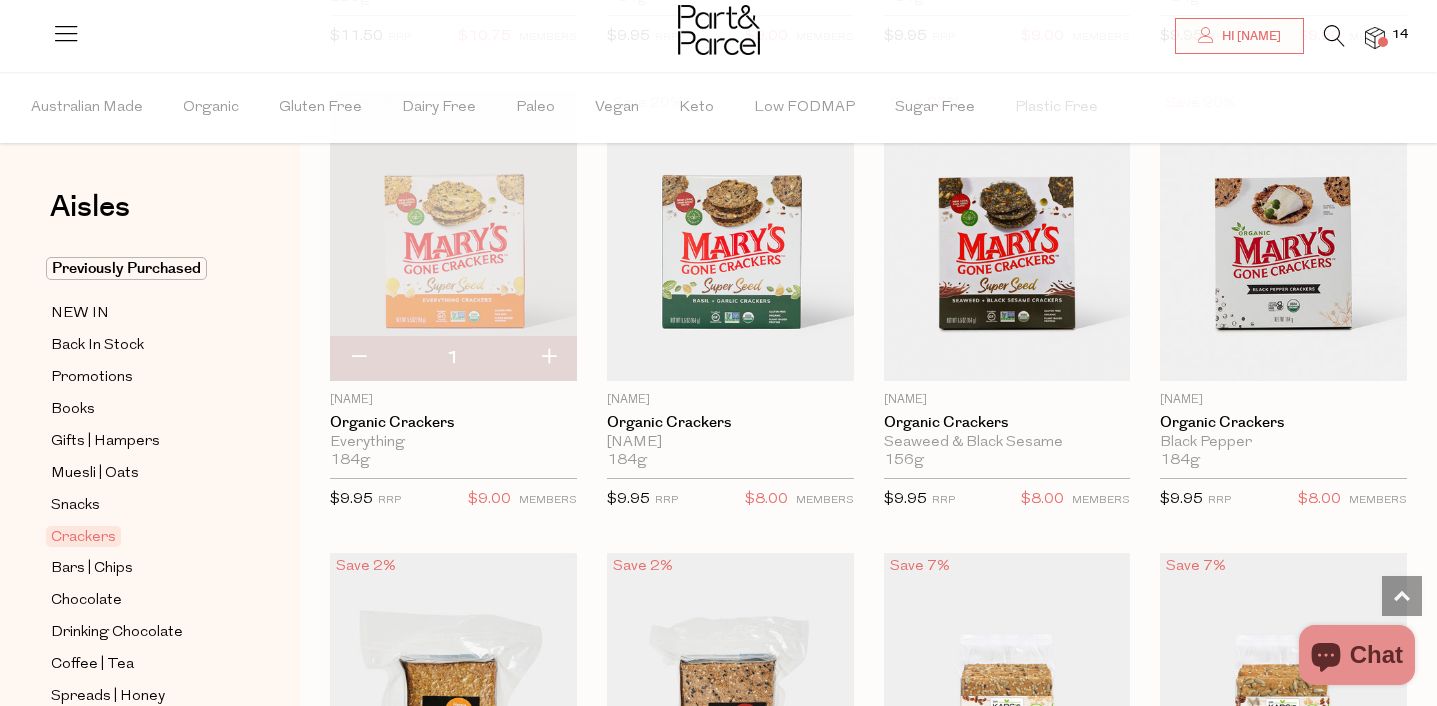 click at bounding box center [548, 358] 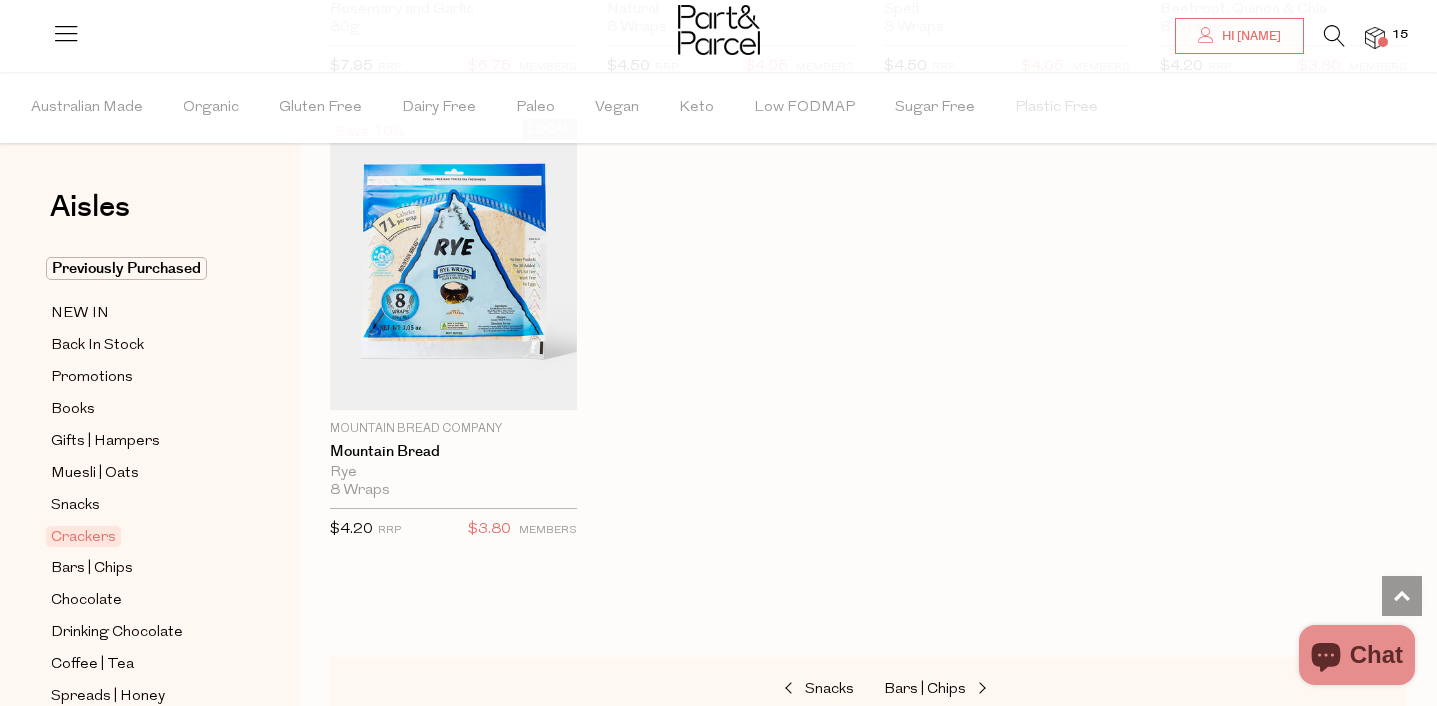scroll, scrollTop: 4402, scrollLeft: 0, axis: vertical 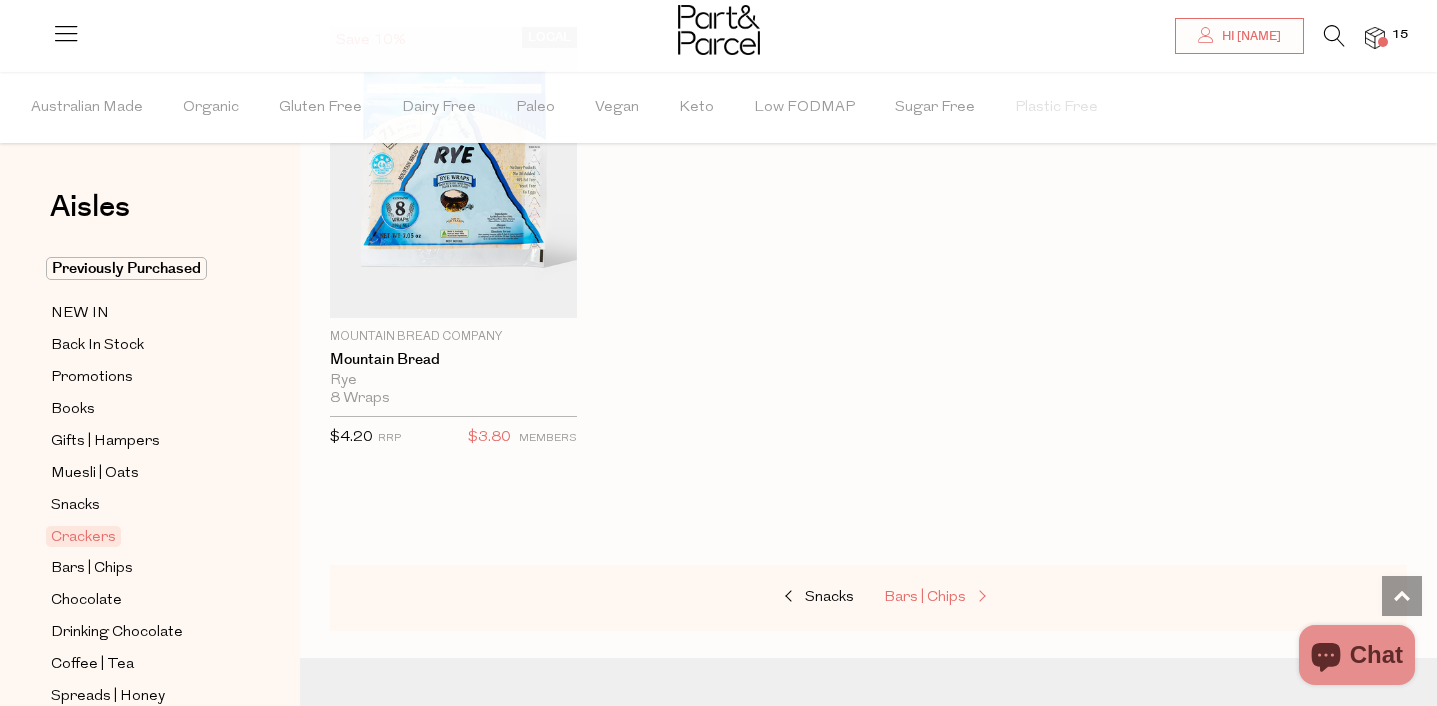 click on "Bars | Chips" at bounding box center [925, 597] 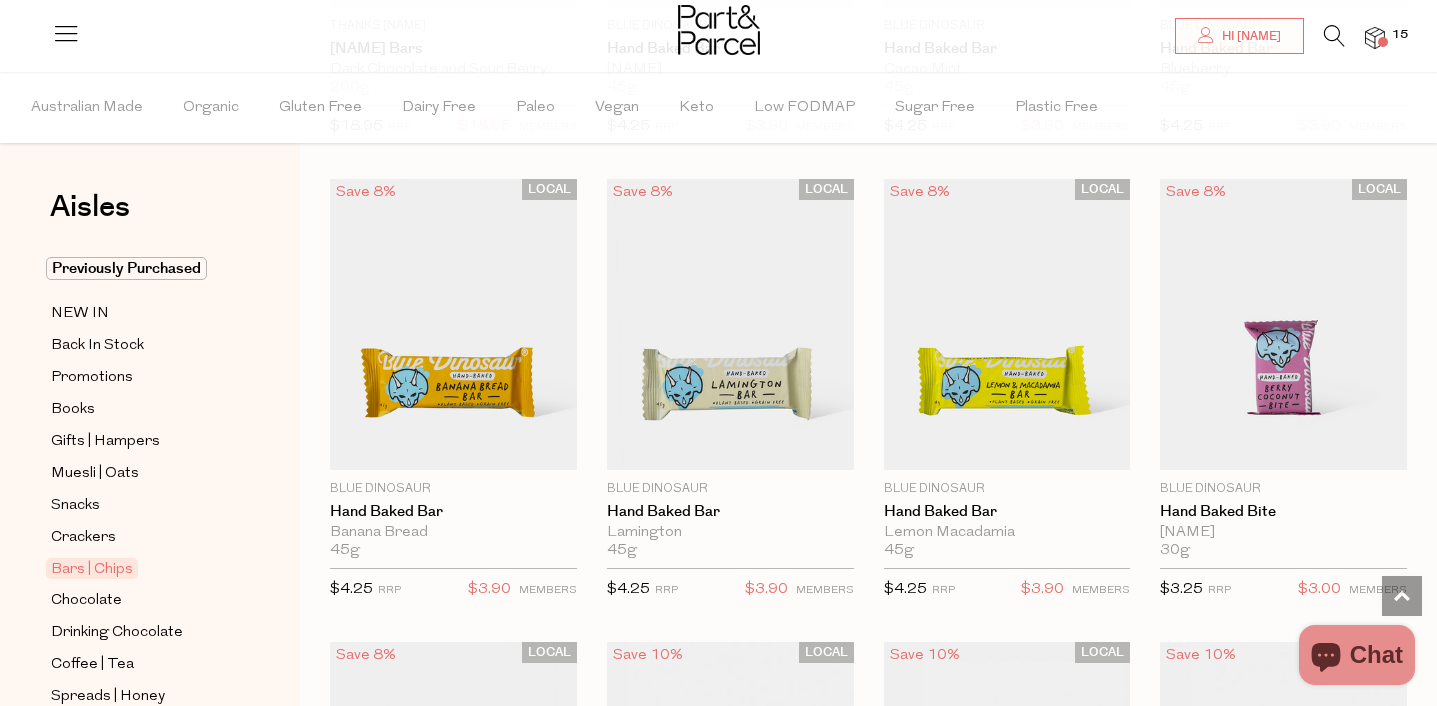 scroll, scrollTop: 3788, scrollLeft: 0, axis: vertical 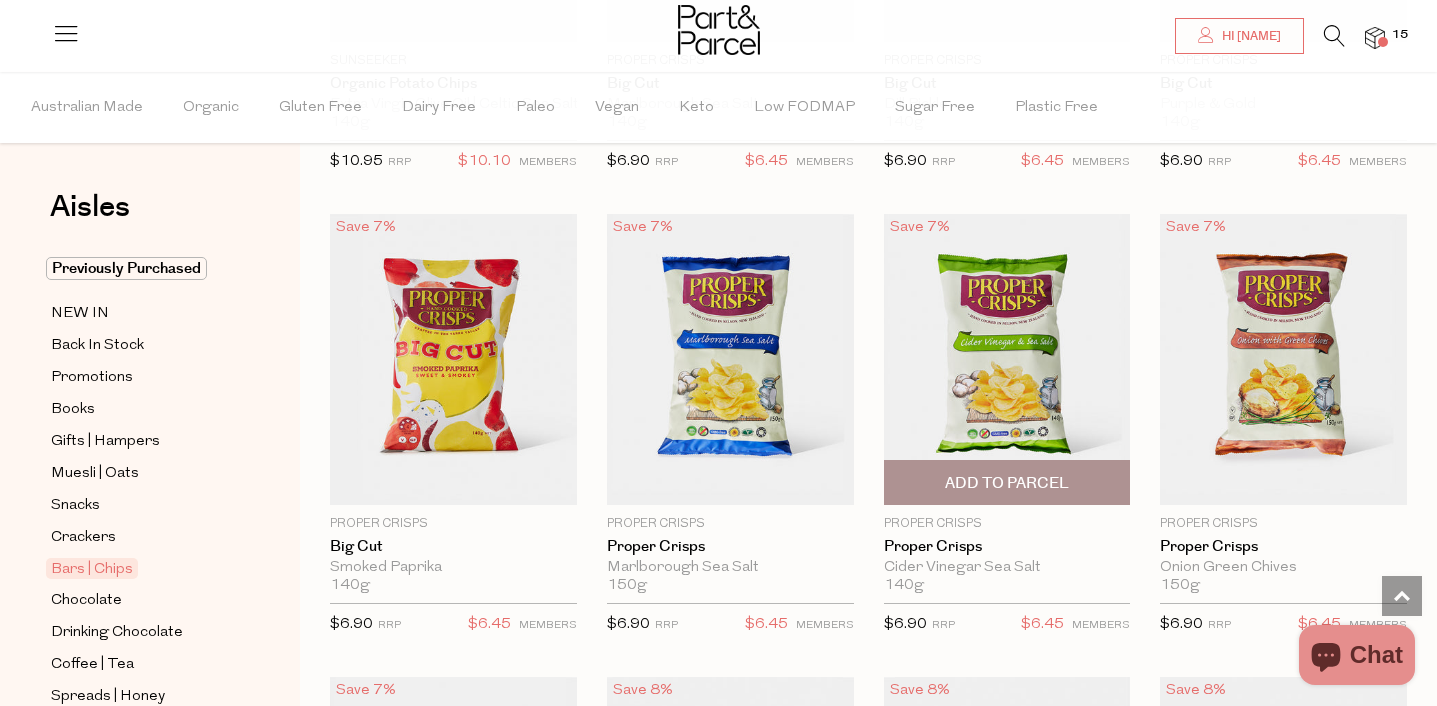 click on "Add To Parcel" at bounding box center [1007, 483] 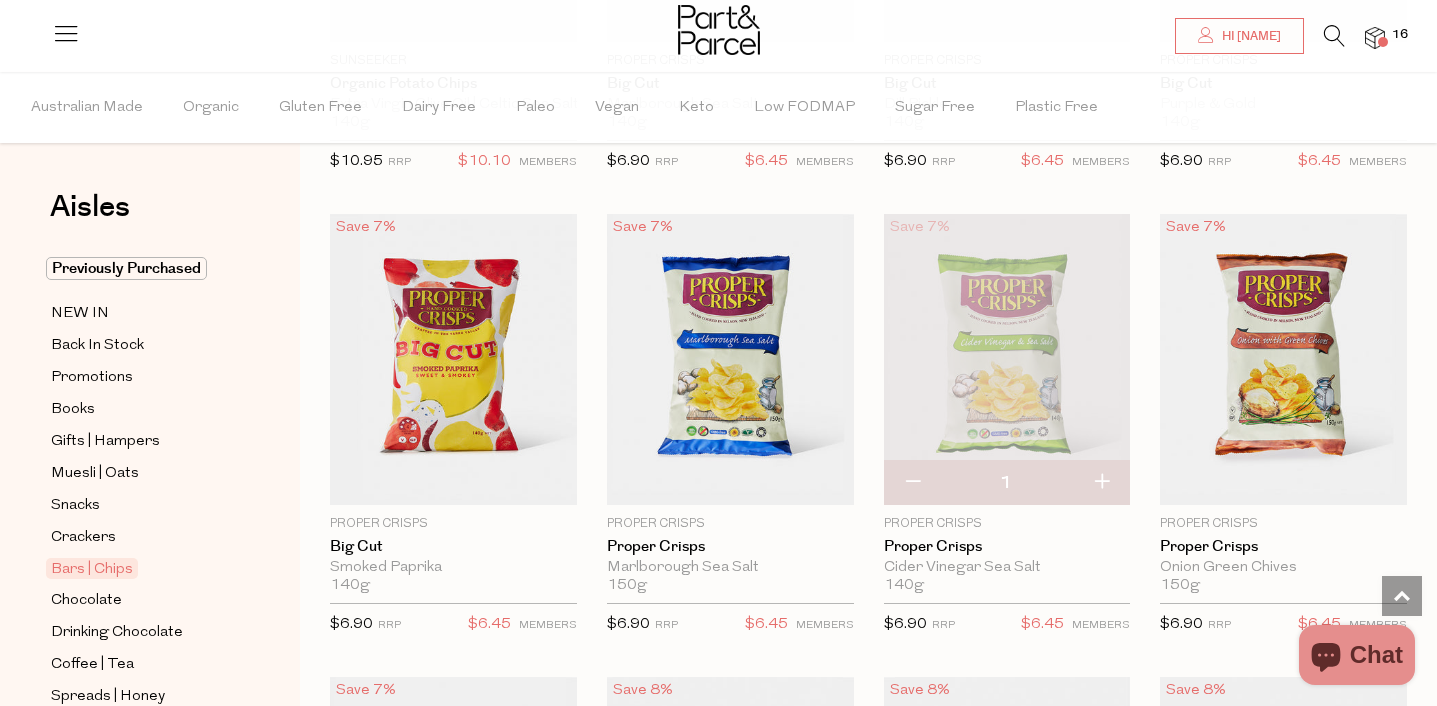 click at bounding box center [1101, 483] 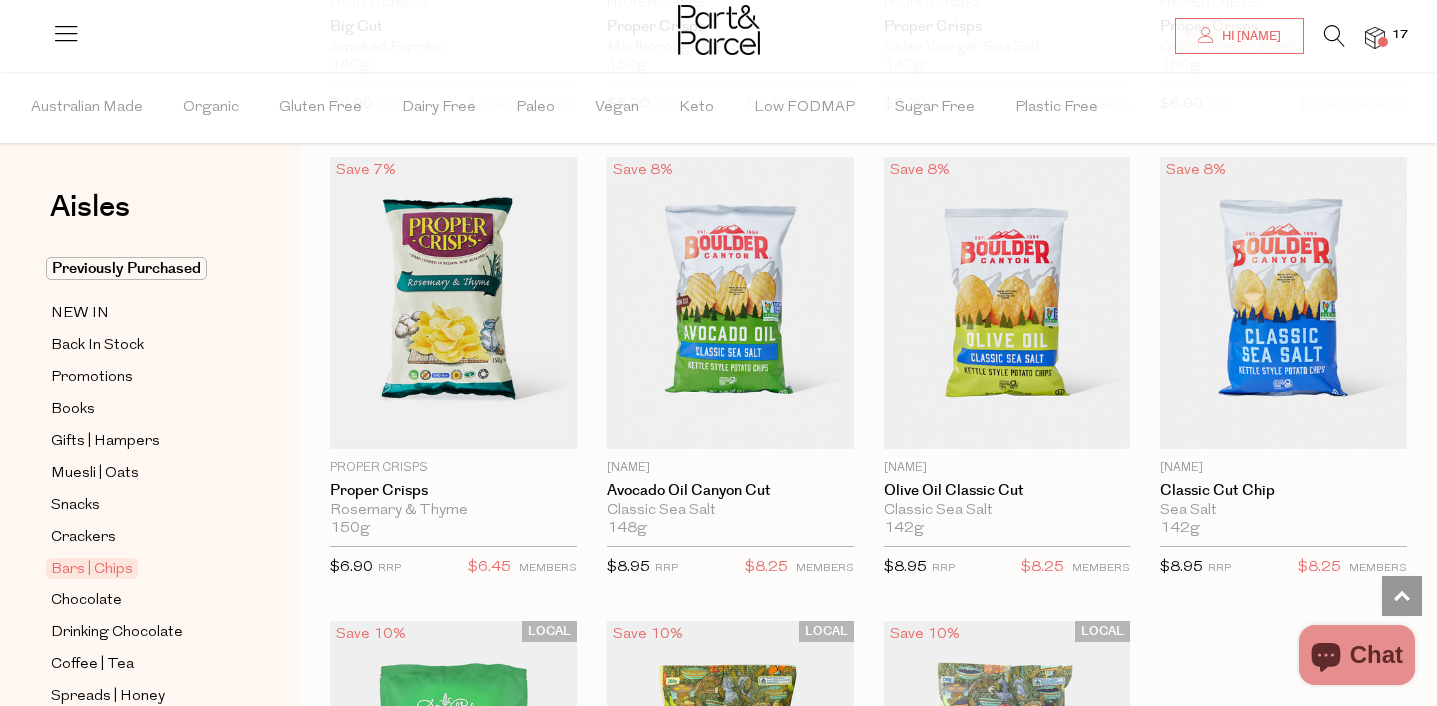 scroll, scrollTop: 7586, scrollLeft: 0, axis: vertical 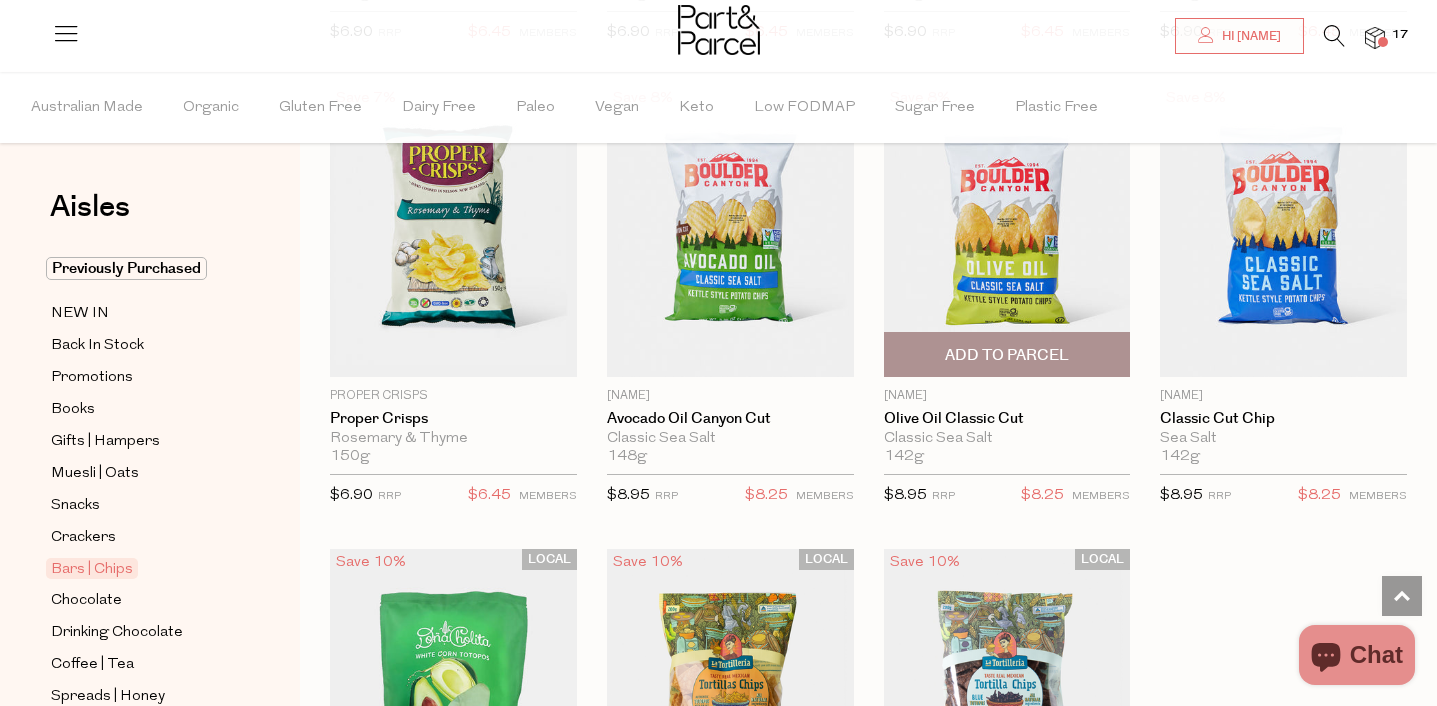 click on "Add To Parcel" at bounding box center [1007, 355] 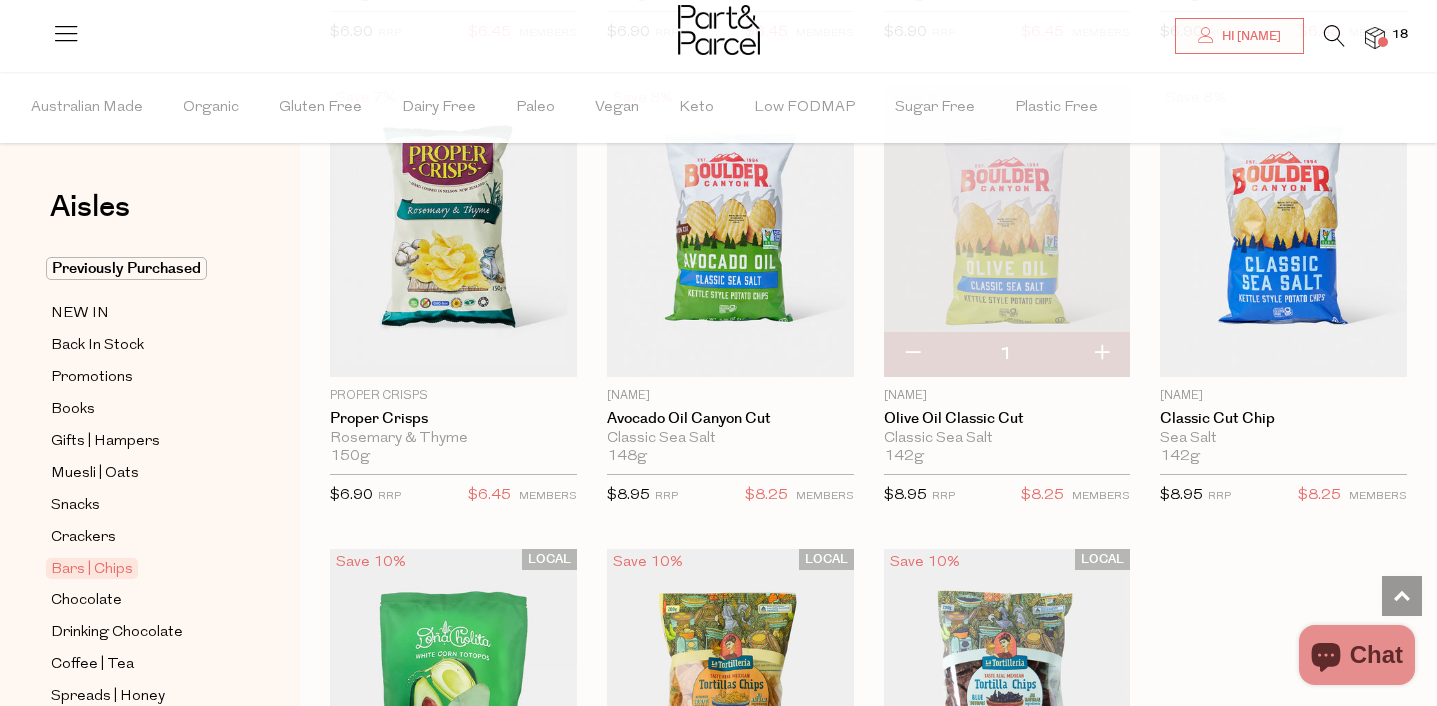 click at bounding box center (1101, 354) 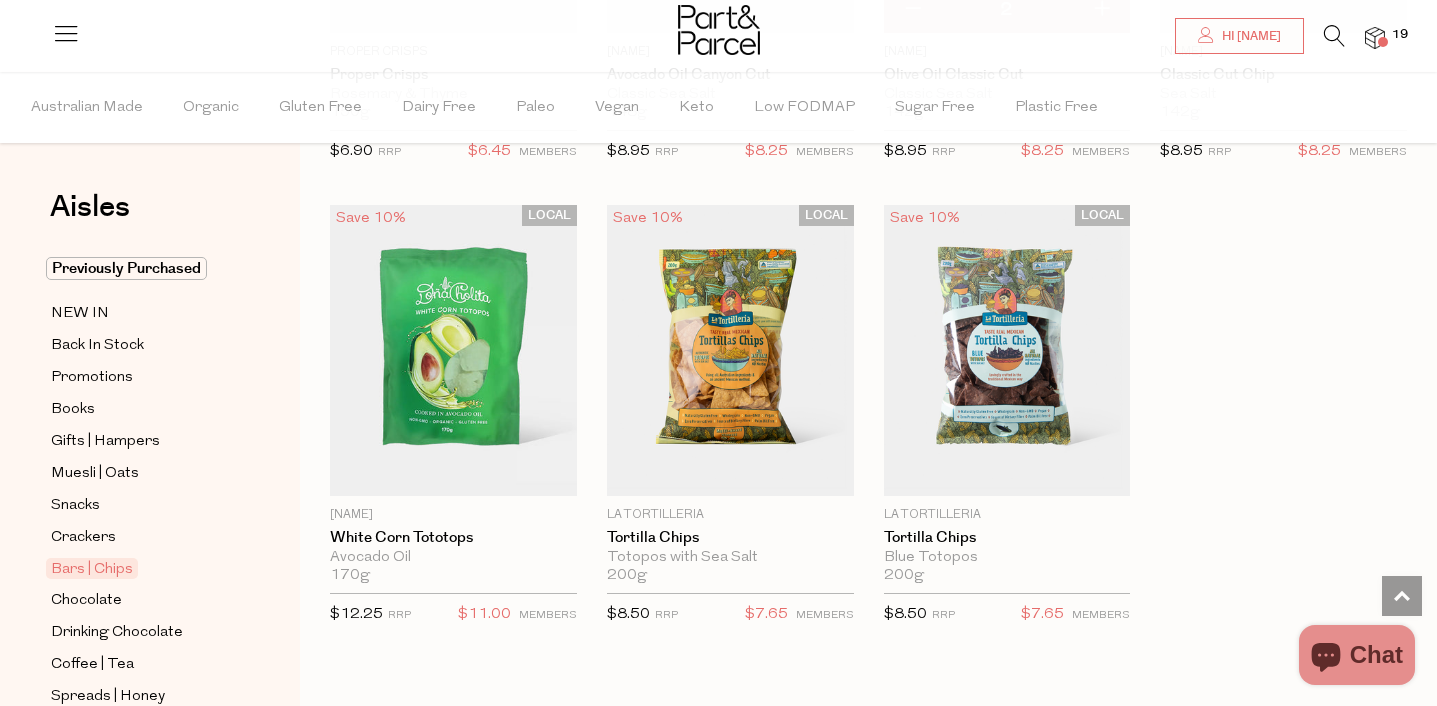 scroll, scrollTop: 7987, scrollLeft: 0, axis: vertical 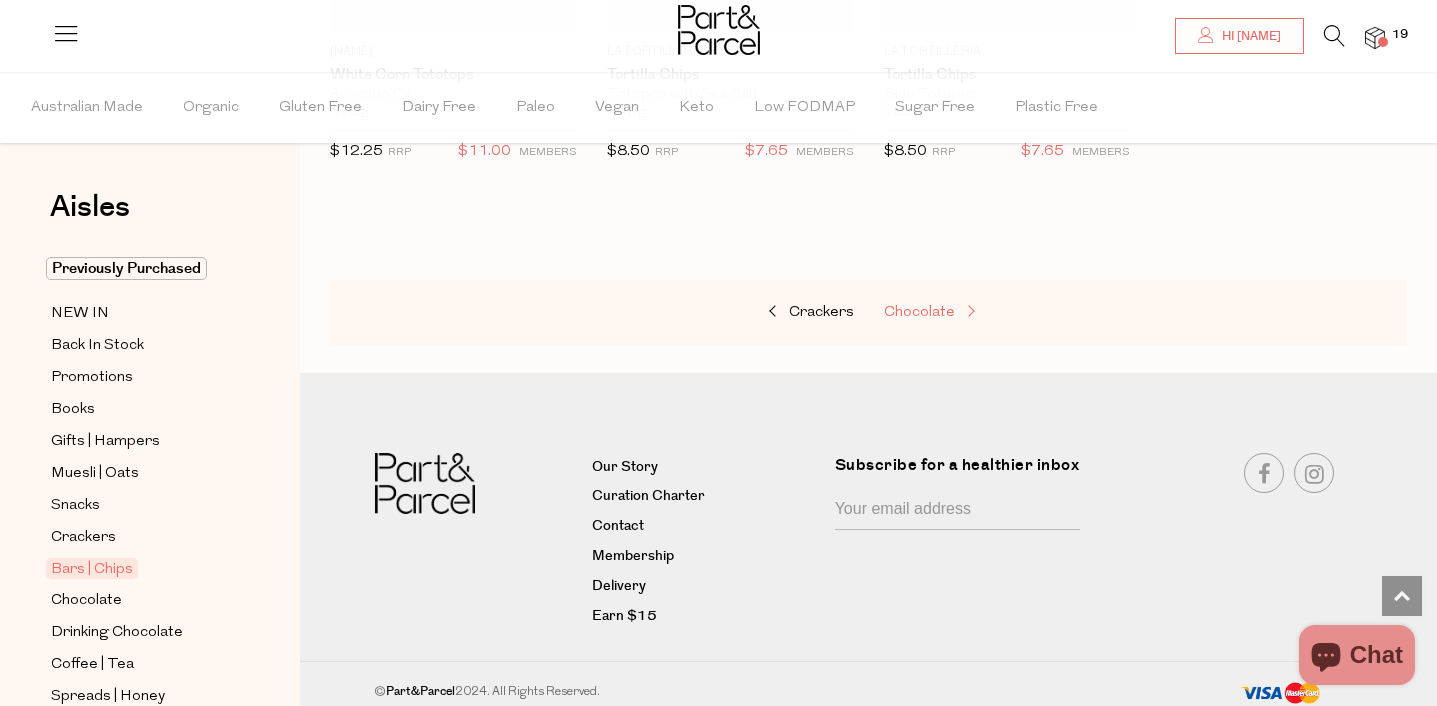 click on "Chocolate" at bounding box center (919, 312) 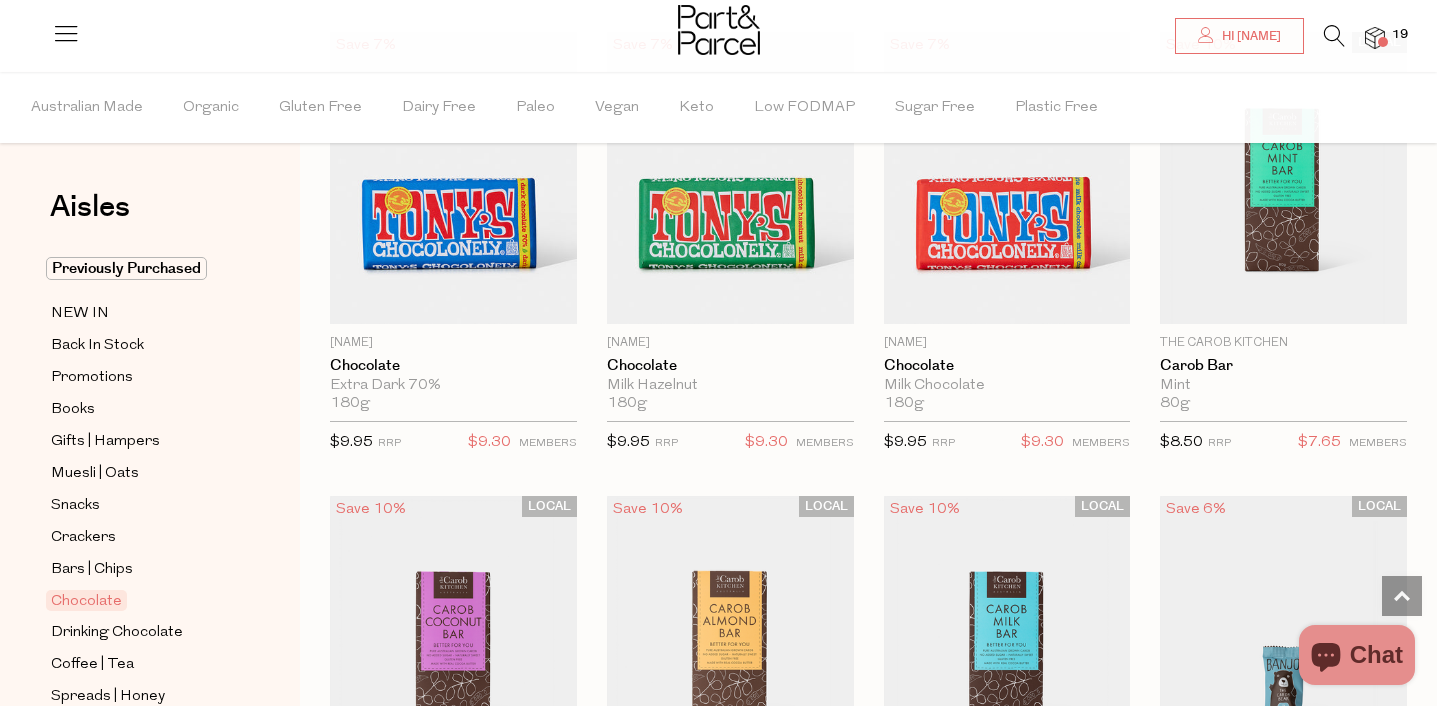 scroll, scrollTop: 4862, scrollLeft: 0, axis: vertical 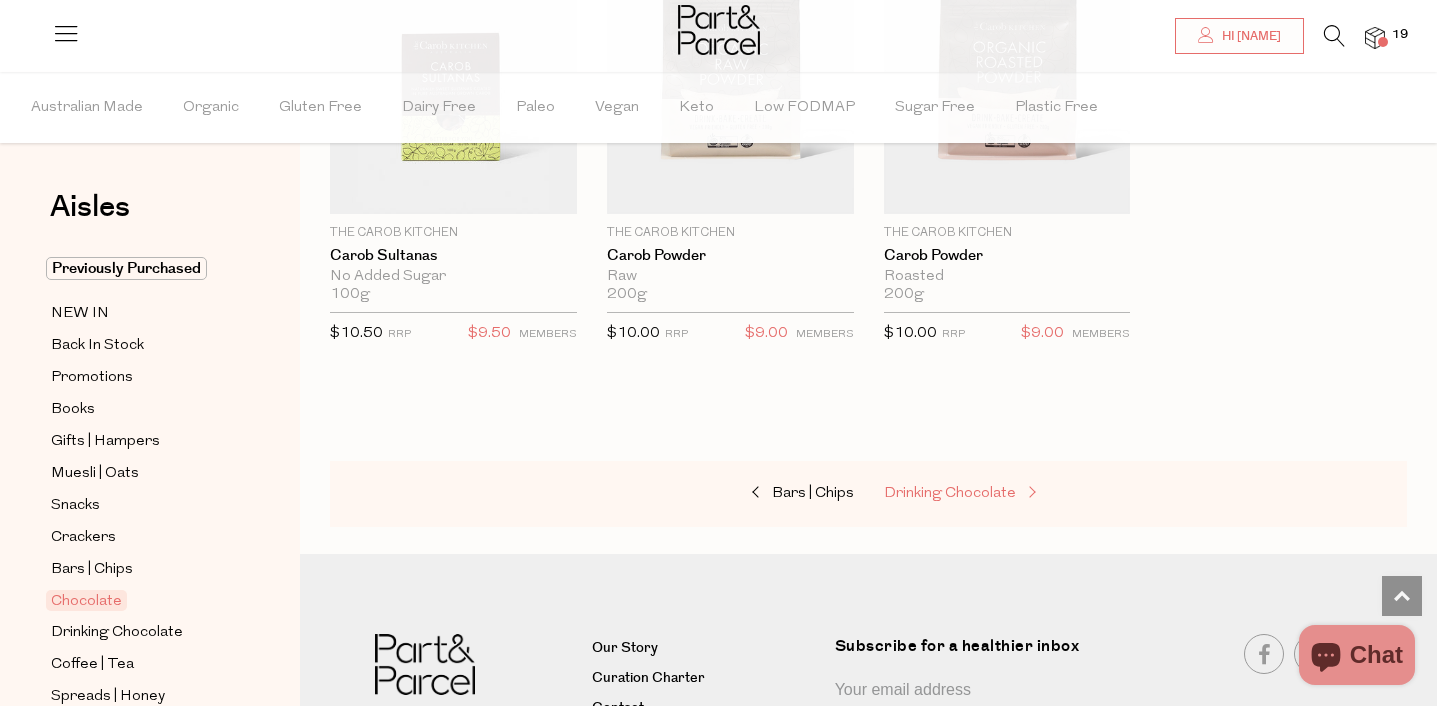 click on "Drinking Chocolate" at bounding box center [950, 493] 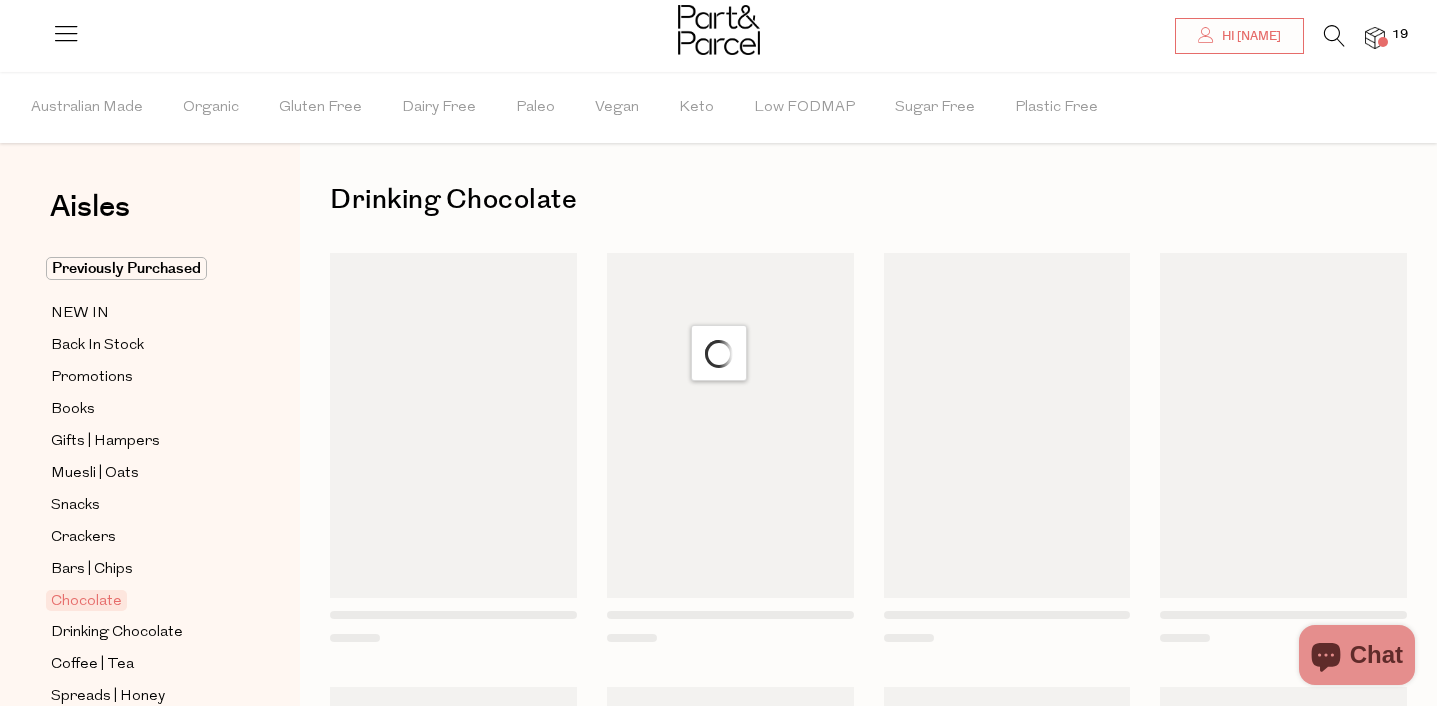 scroll, scrollTop: 0, scrollLeft: 0, axis: both 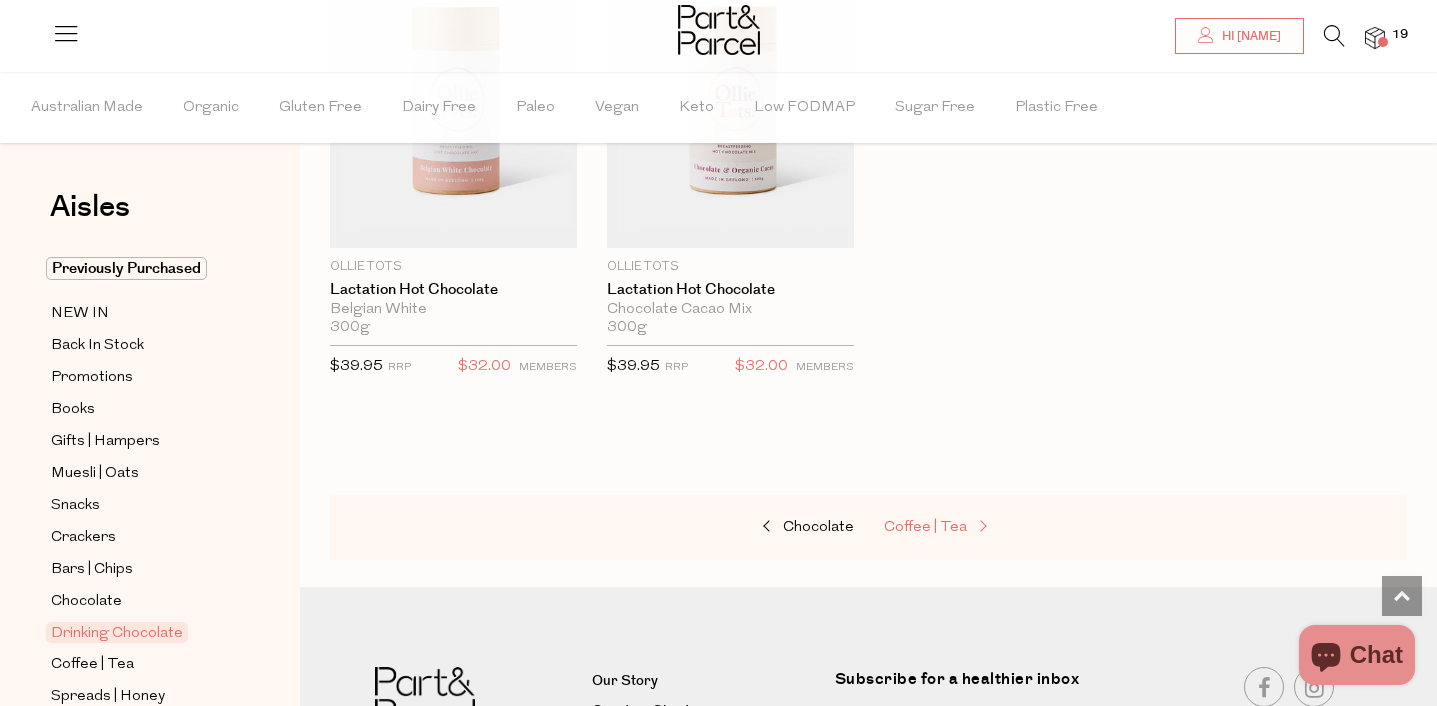click on "Coffee | Tea" at bounding box center (925, 527) 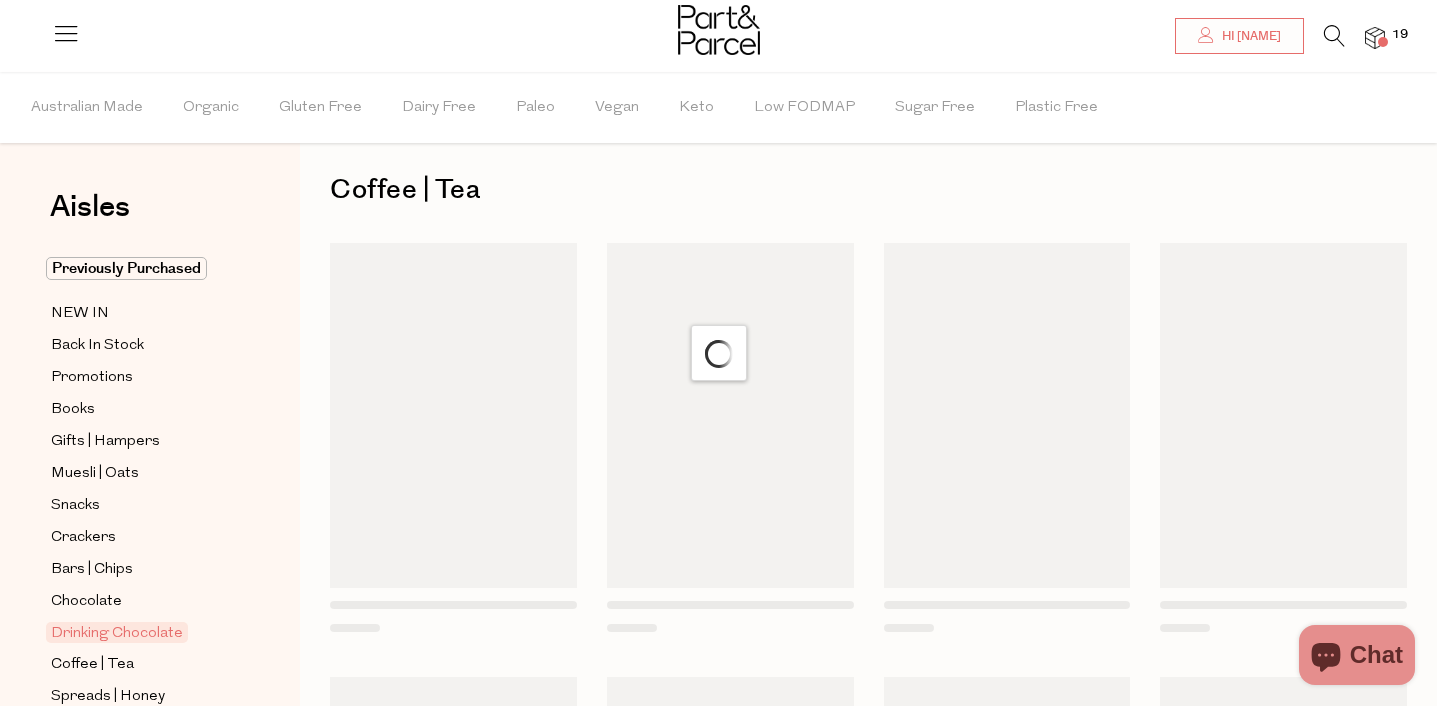 scroll, scrollTop: 0, scrollLeft: 0, axis: both 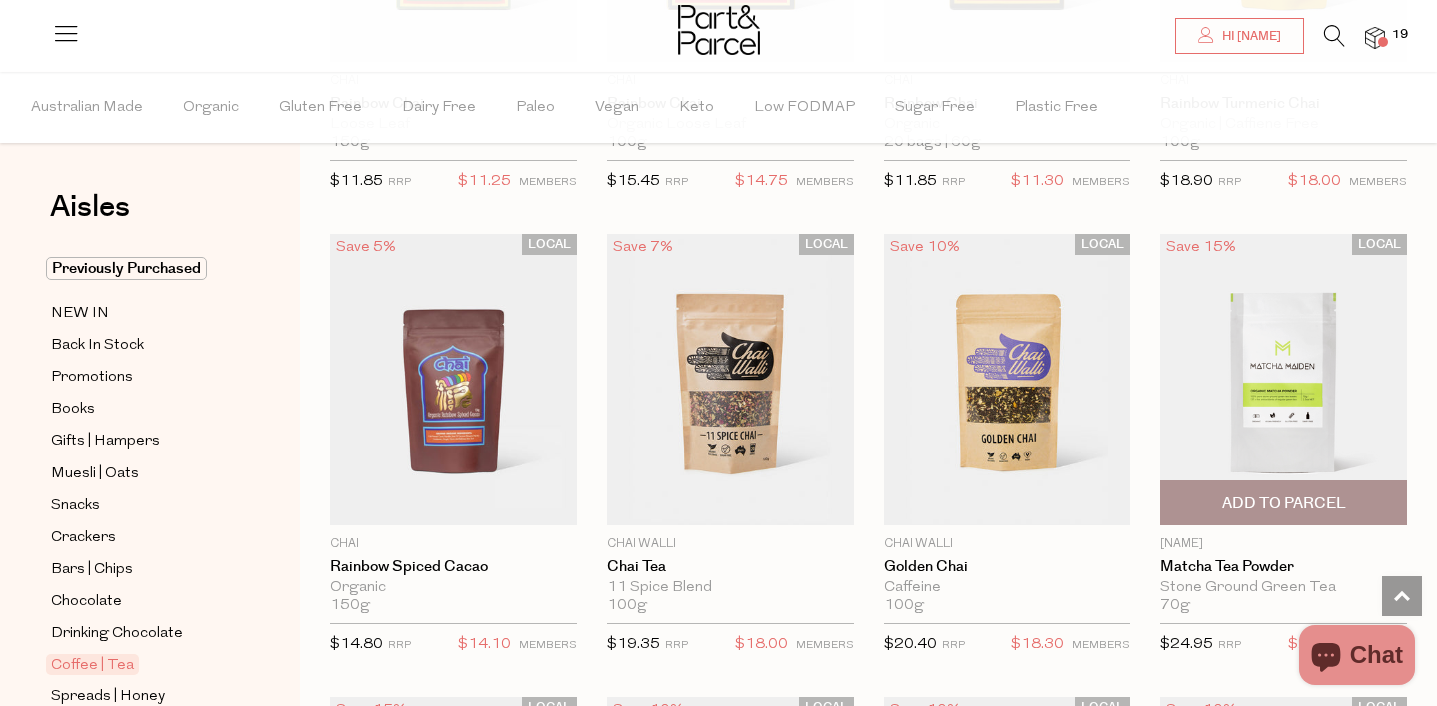 click at bounding box center (1283, 379) 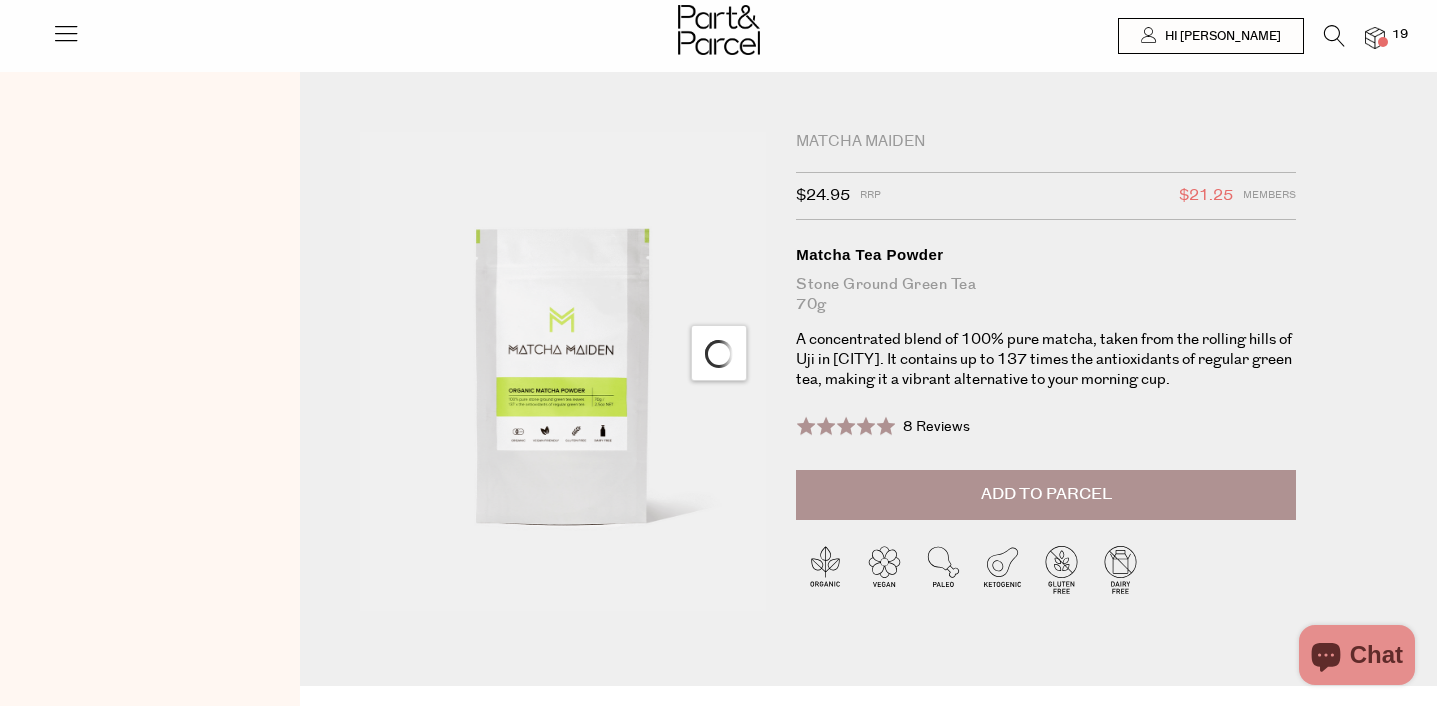 scroll, scrollTop: 0, scrollLeft: 0, axis: both 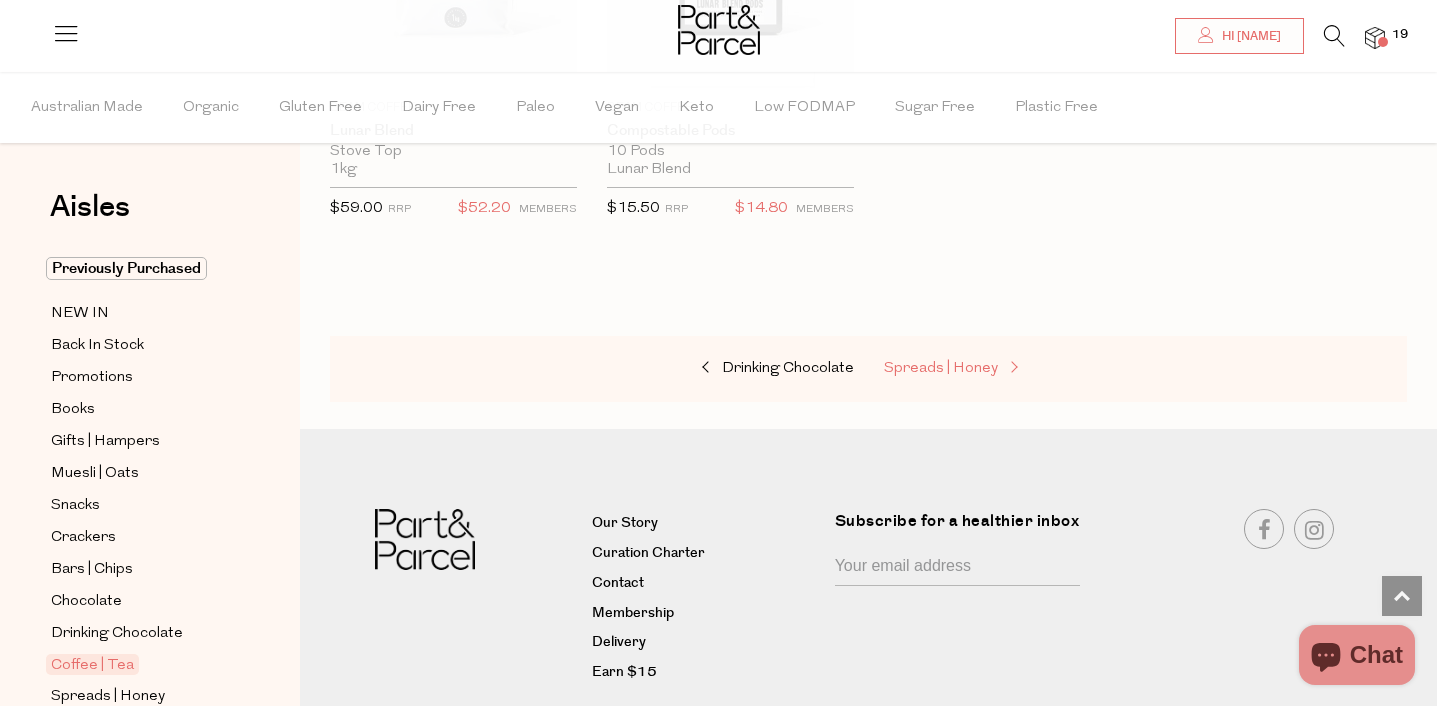 click on "Spreads | Honey" at bounding box center [941, 368] 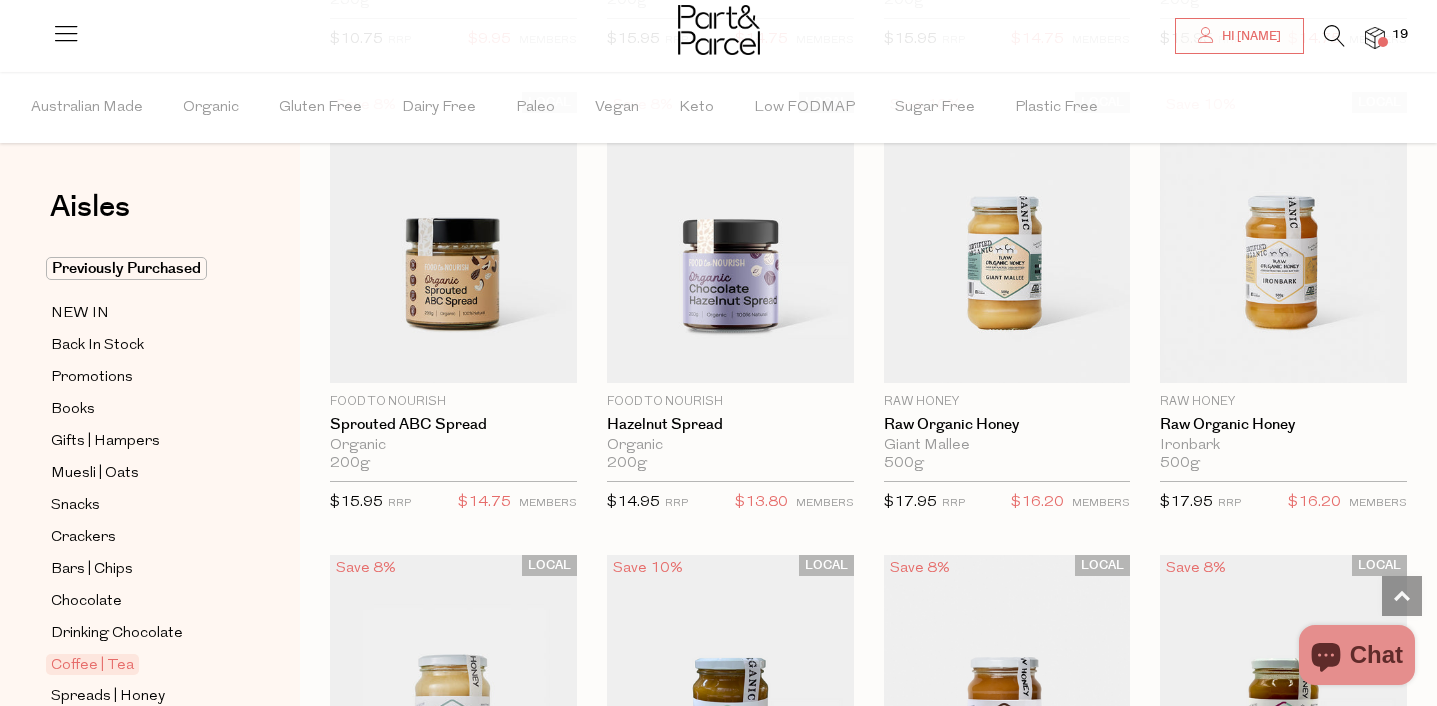 scroll, scrollTop: 10357, scrollLeft: 0, axis: vertical 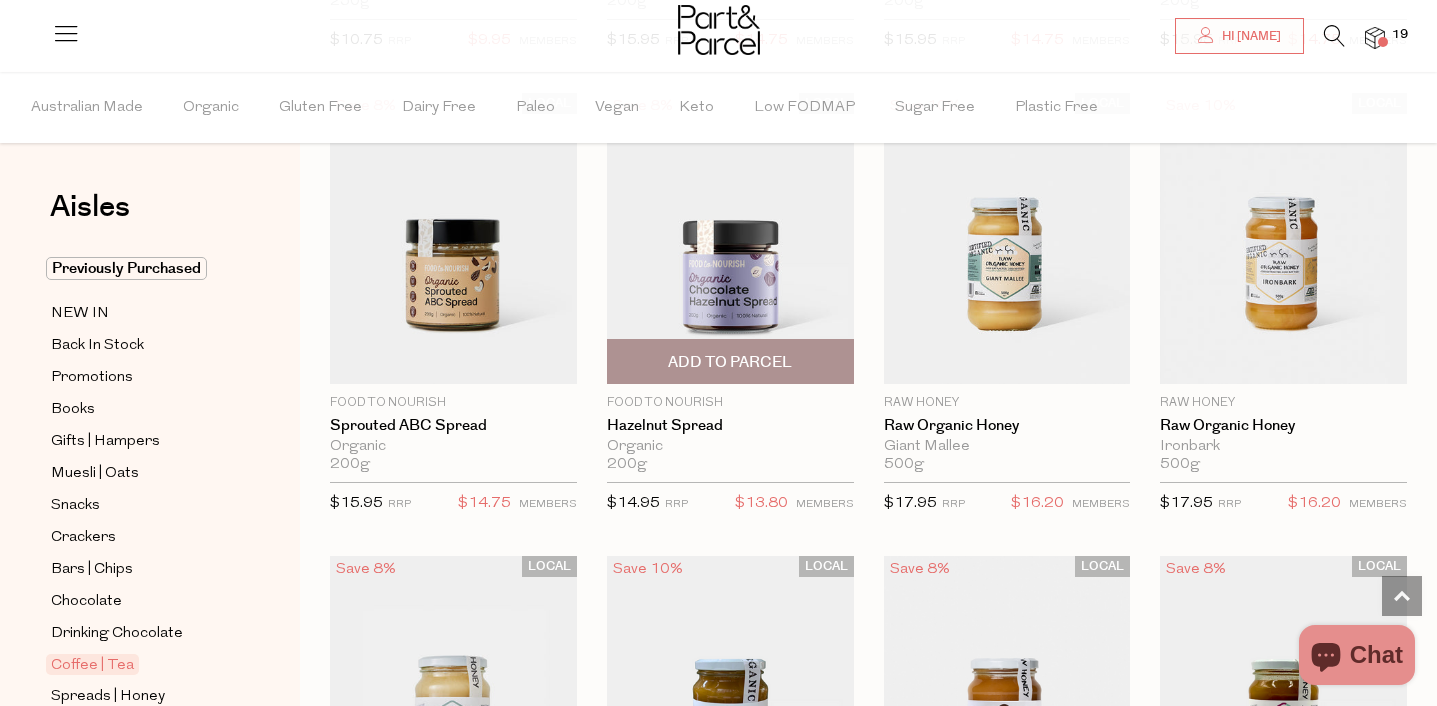 click at bounding box center [730, 238] 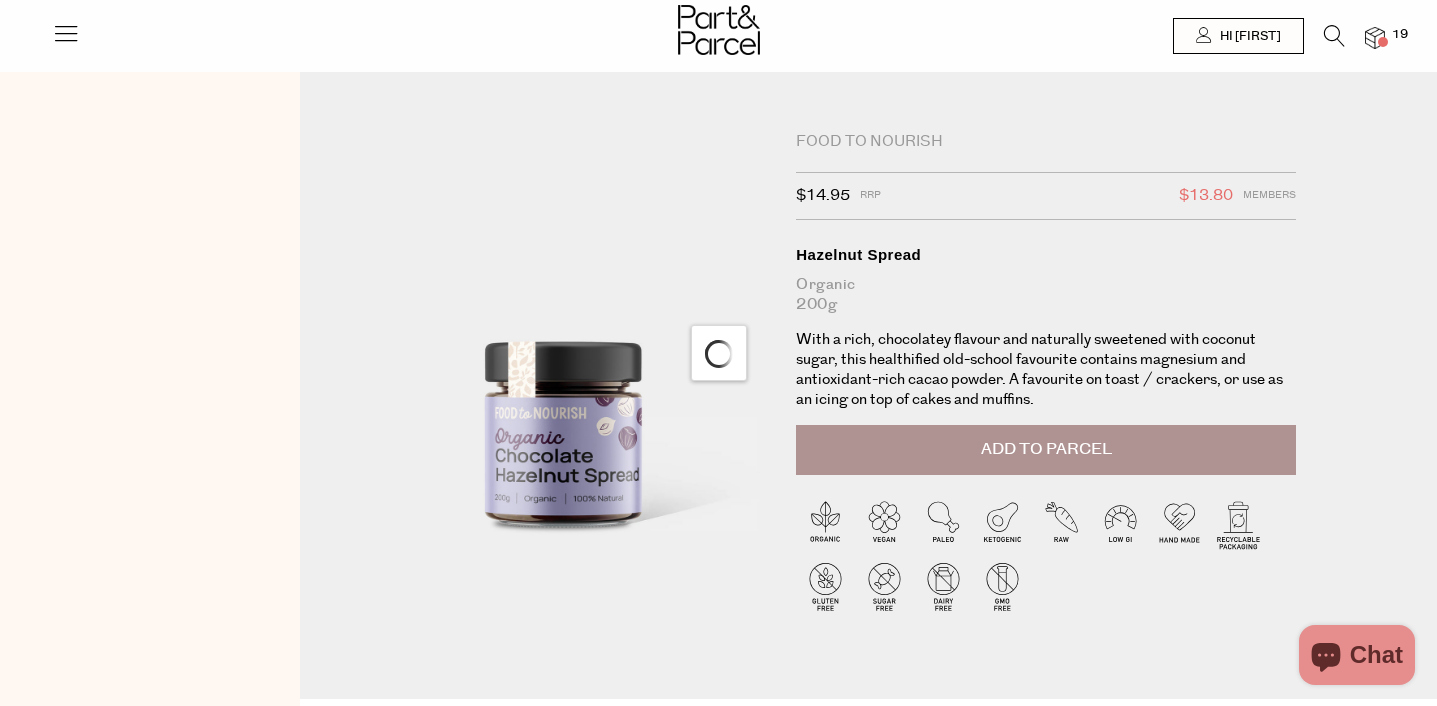 scroll, scrollTop: 0, scrollLeft: 0, axis: both 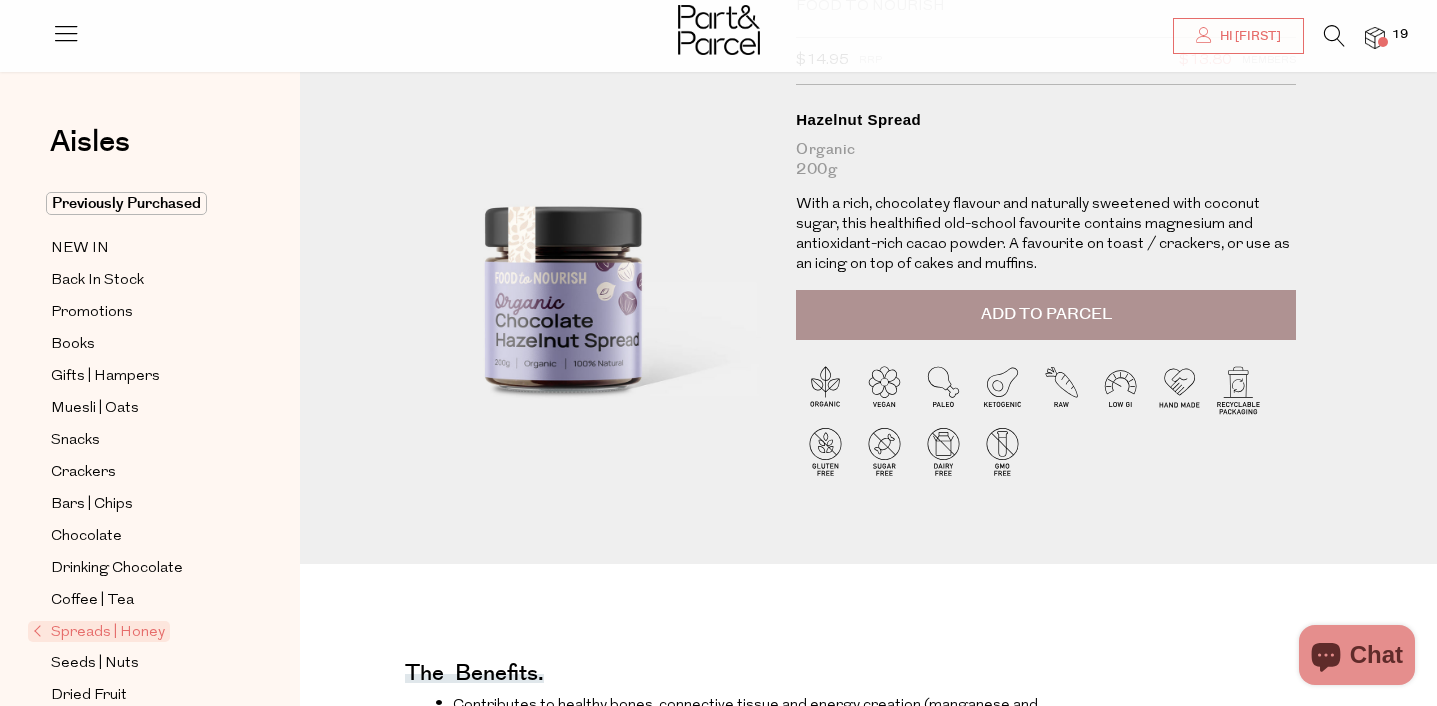 click on "Add to Parcel" at bounding box center (1046, 315) 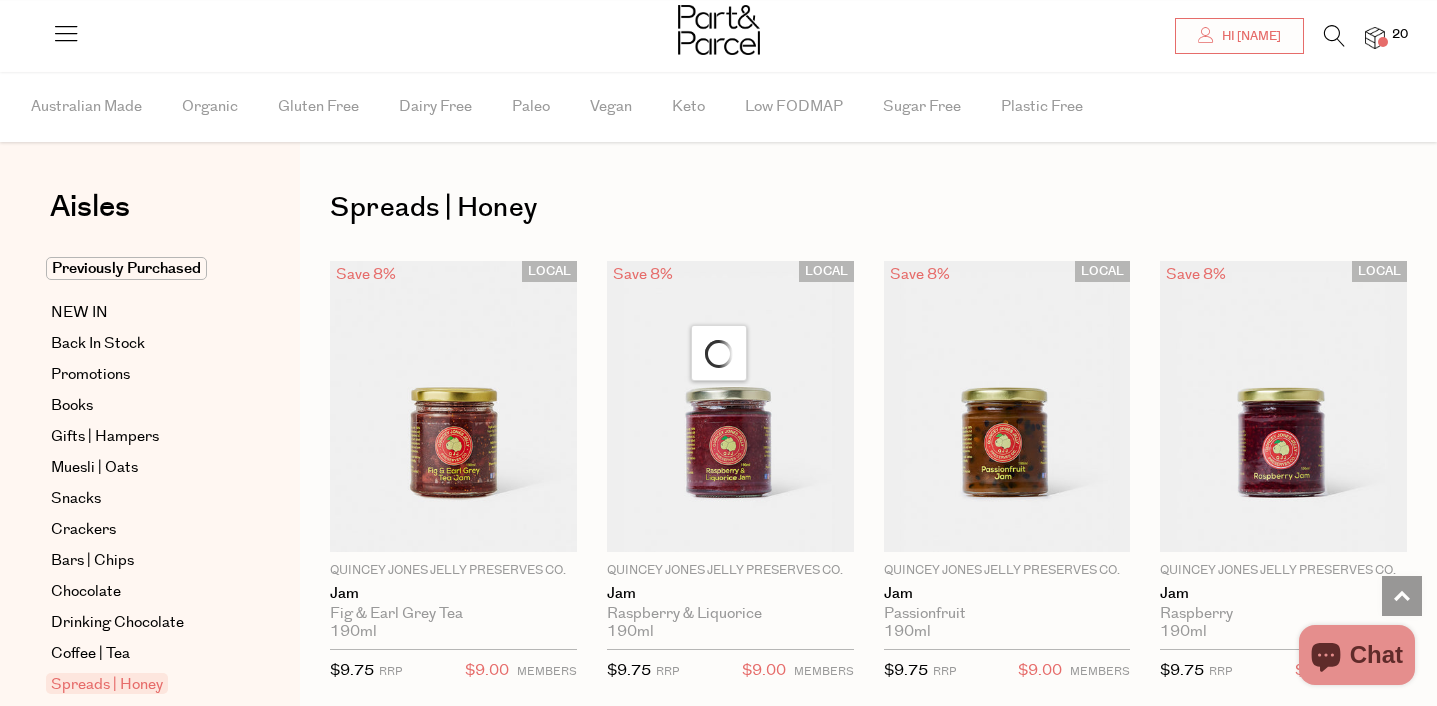 scroll, scrollTop: 6079, scrollLeft: 0, axis: vertical 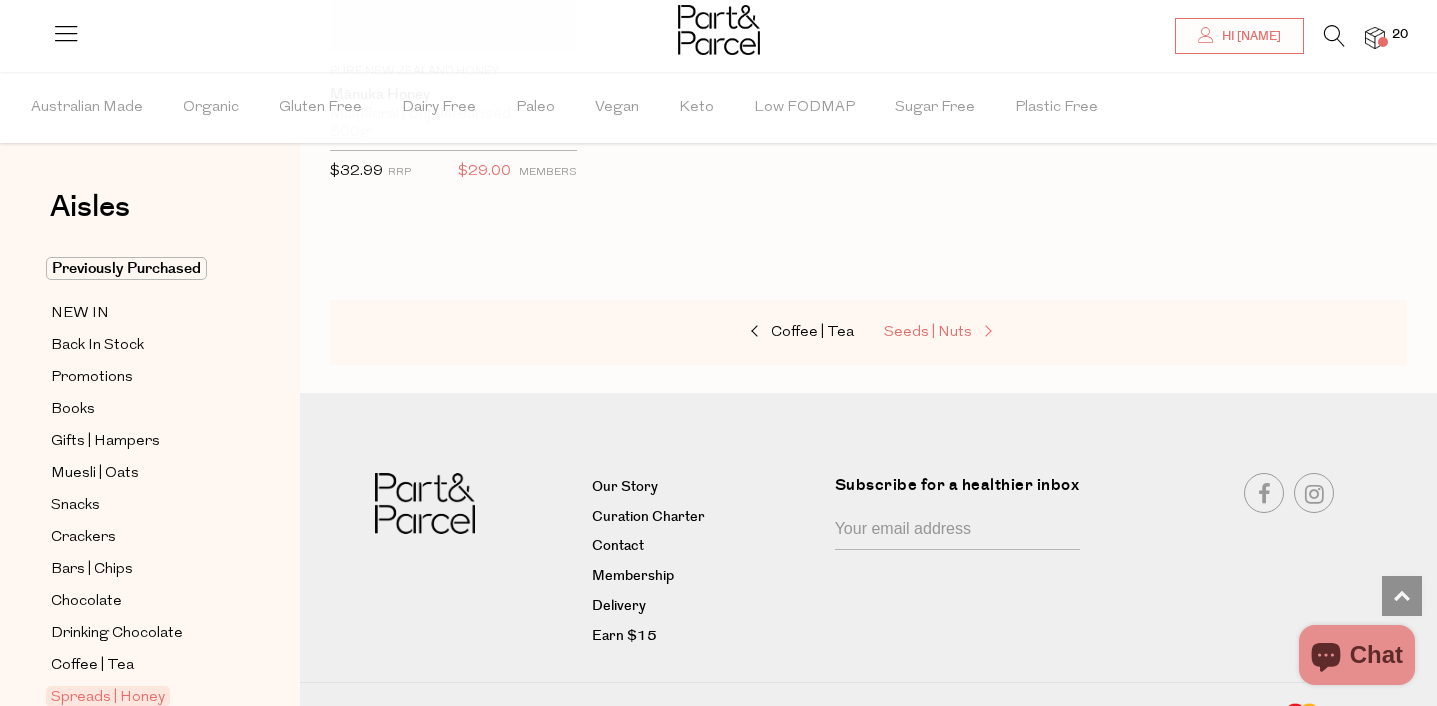 click on "Seeds | Nuts" at bounding box center [928, 332] 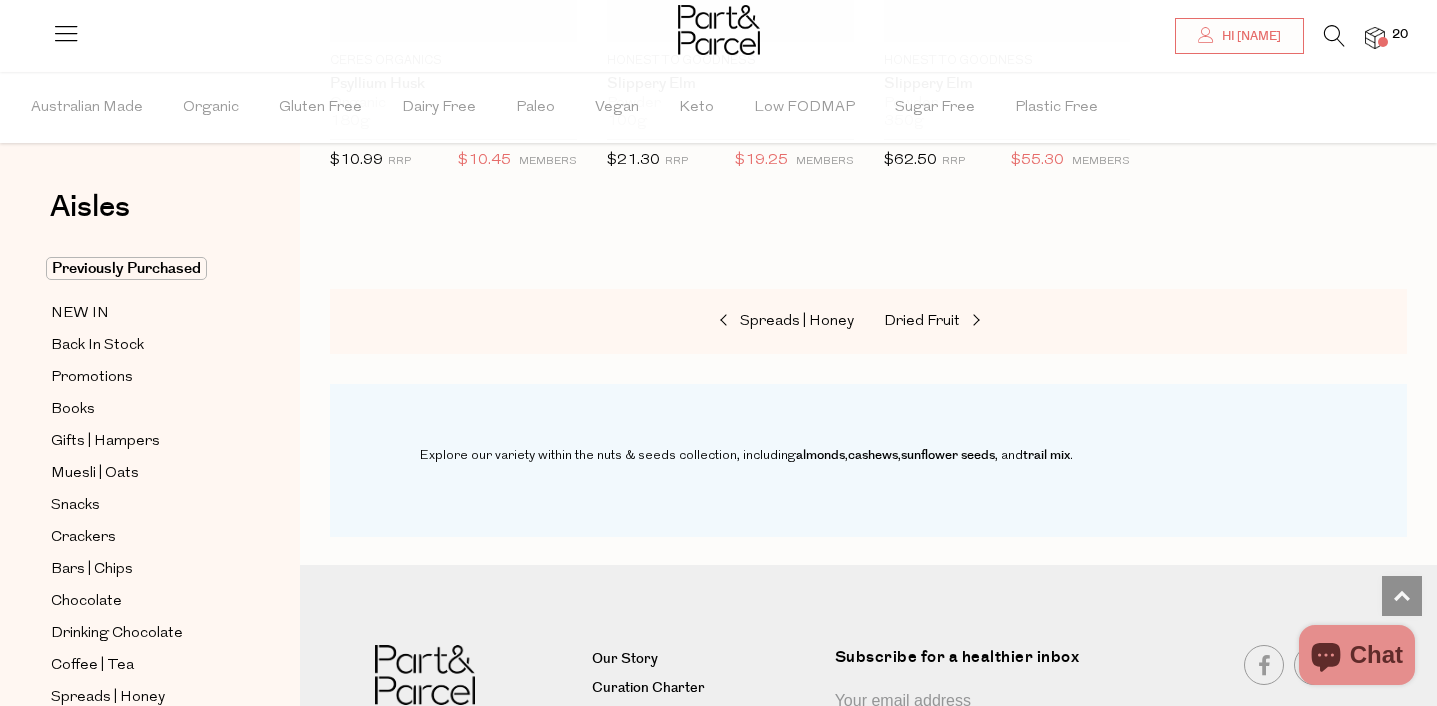 scroll, scrollTop: 5668, scrollLeft: 0, axis: vertical 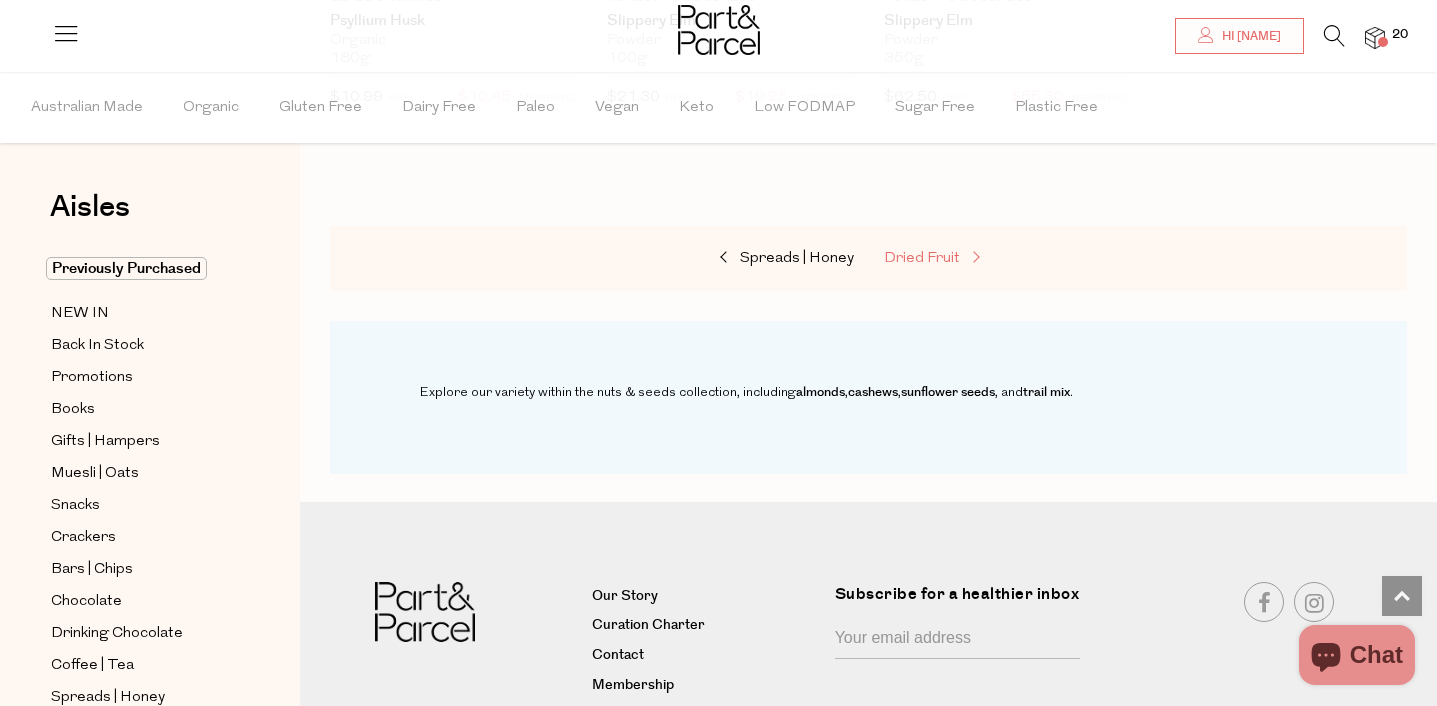 click on "Dried Fruit" at bounding box center (922, 258) 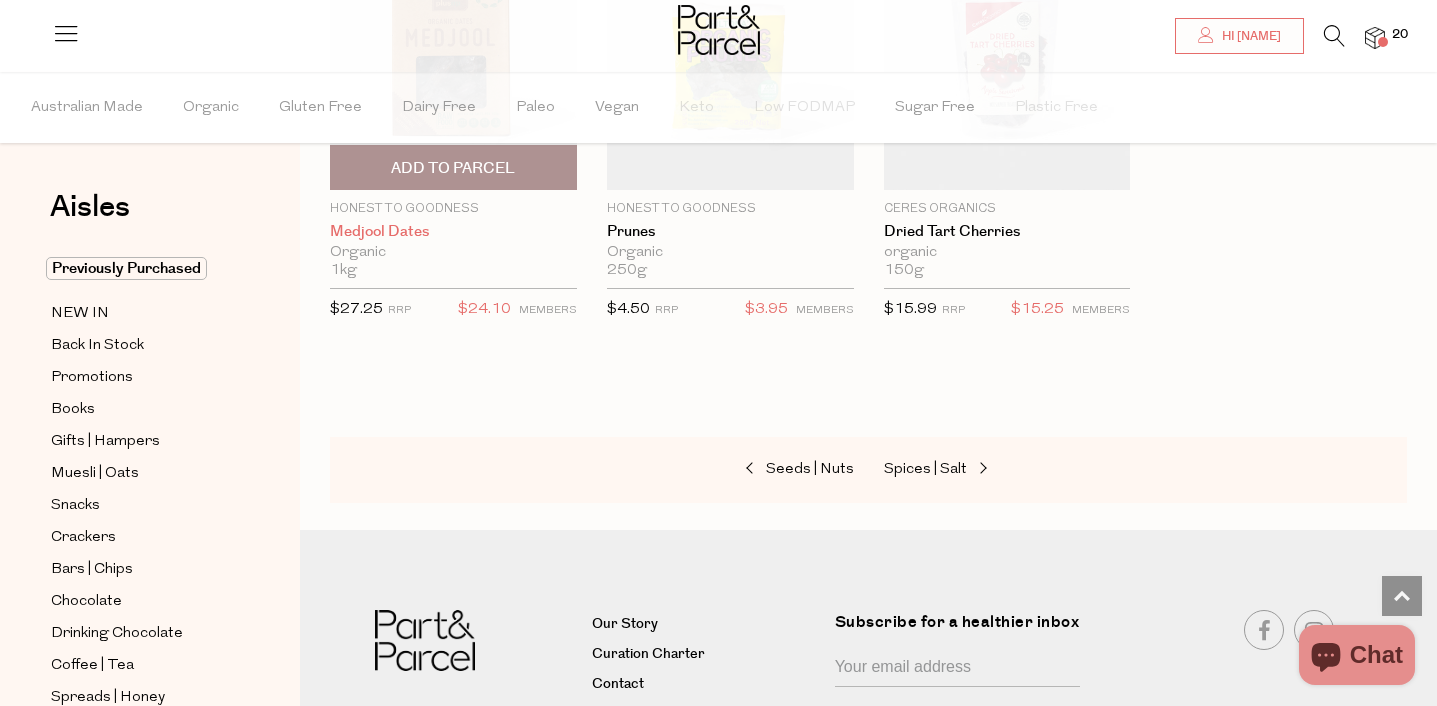 scroll, scrollTop: 1264, scrollLeft: 0, axis: vertical 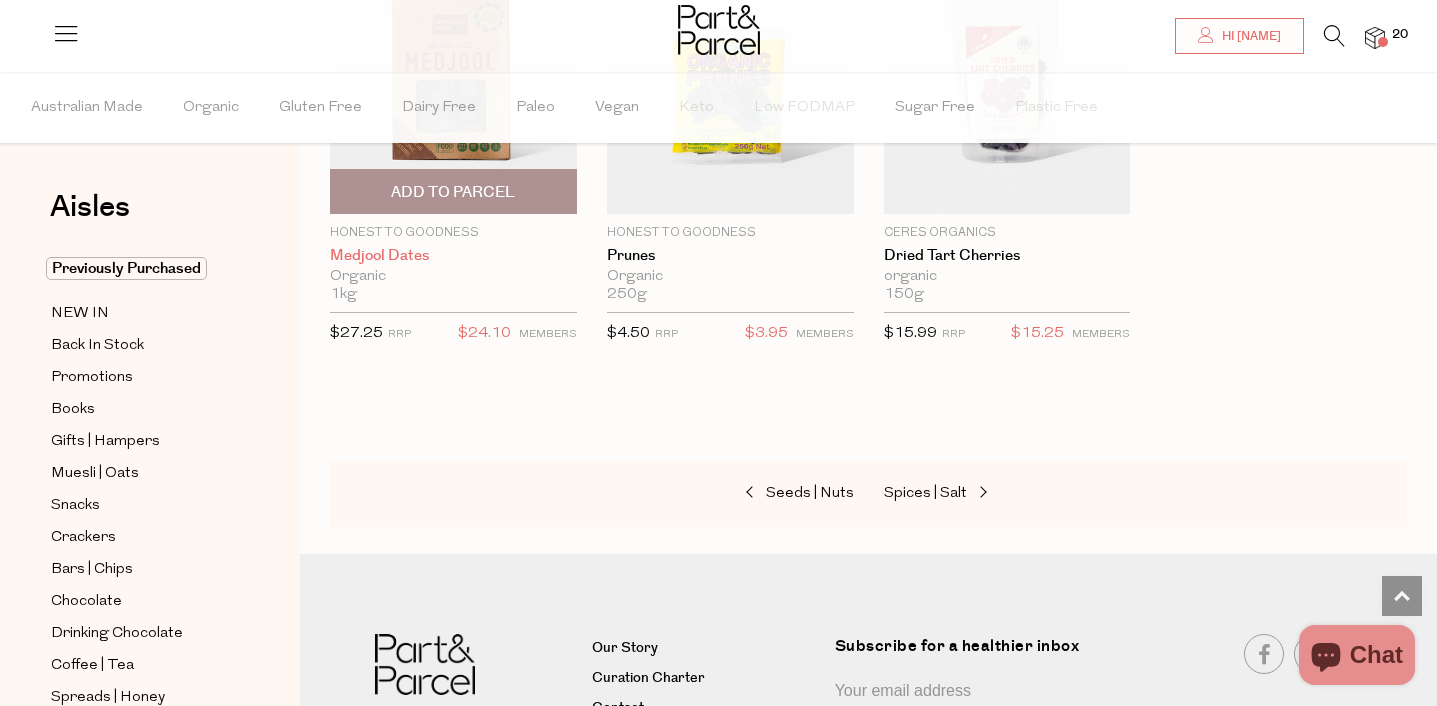 click on "Add To Parcel" at bounding box center (453, 192) 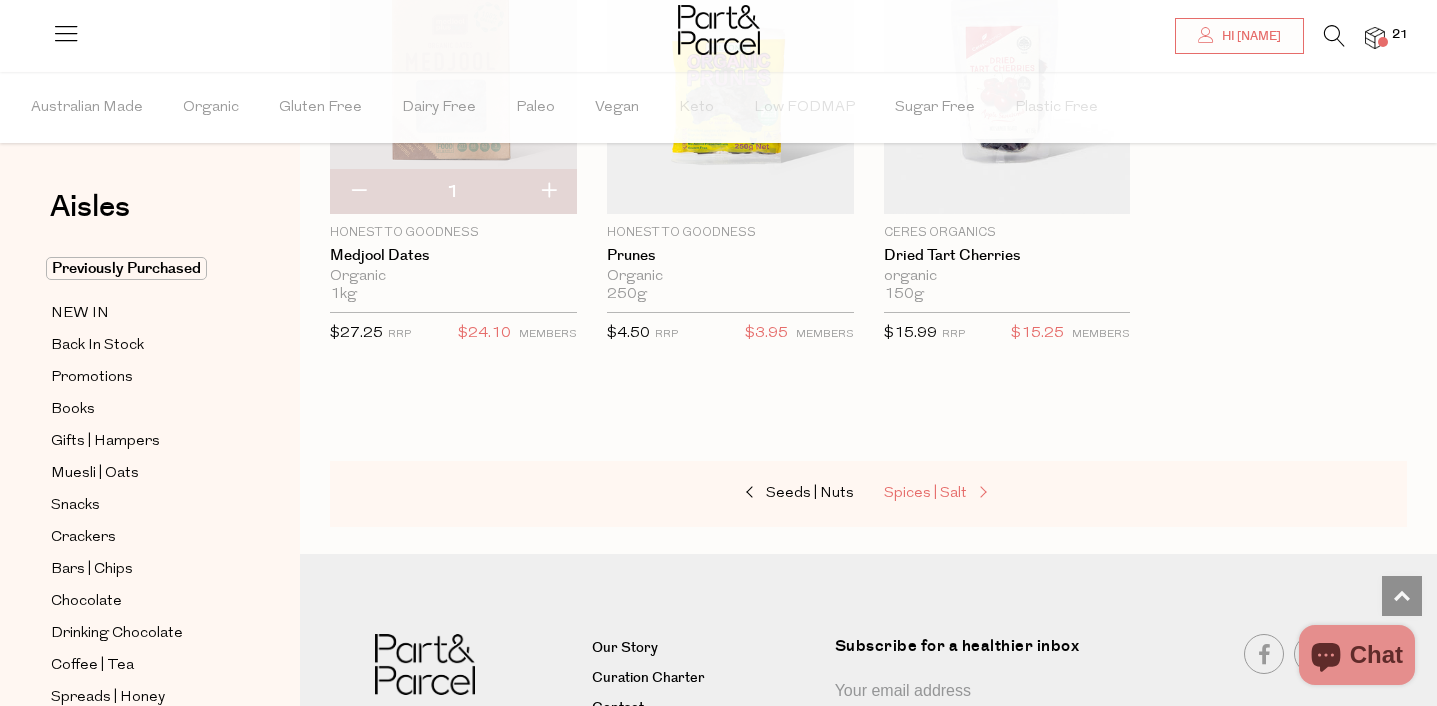 click on "Spices | Salt" at bounding box center (925, 493) 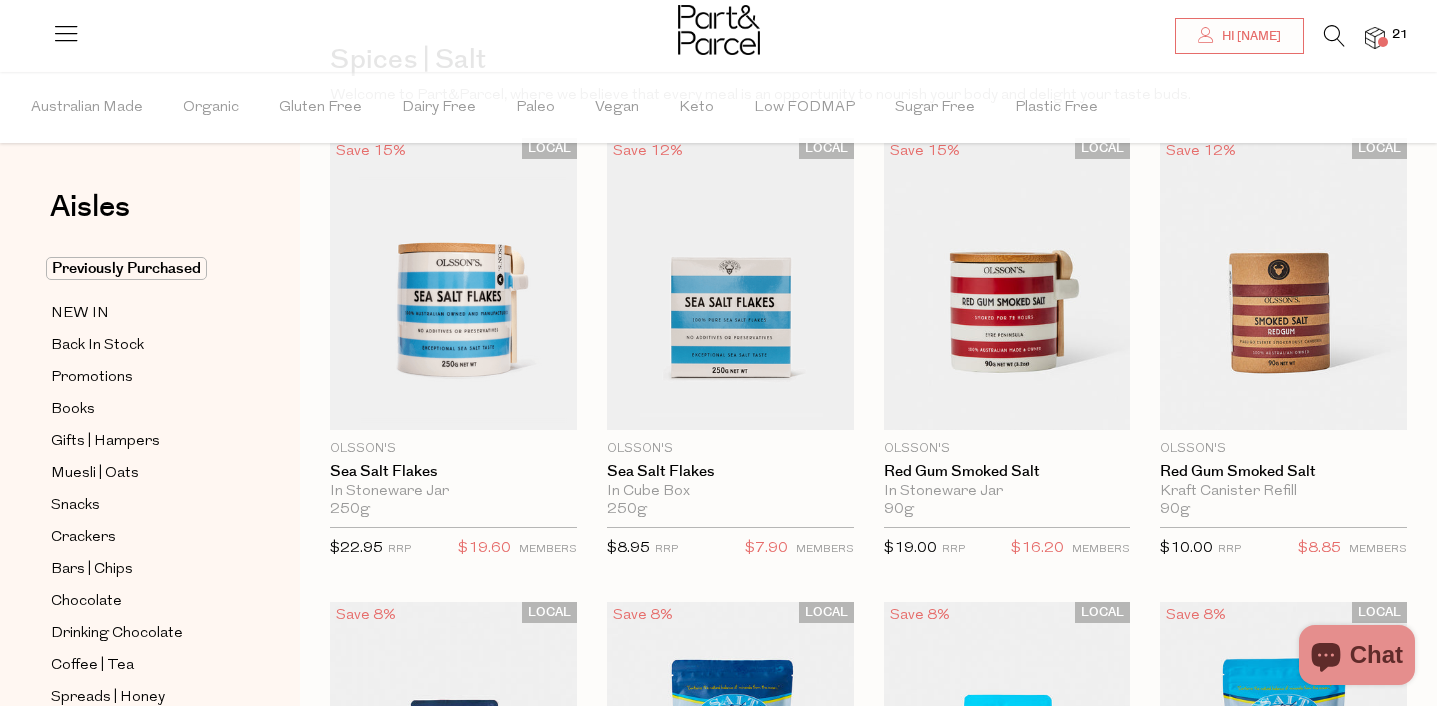 scroll, scrollTop: 150, scrollLeft: 0, axis: vertical 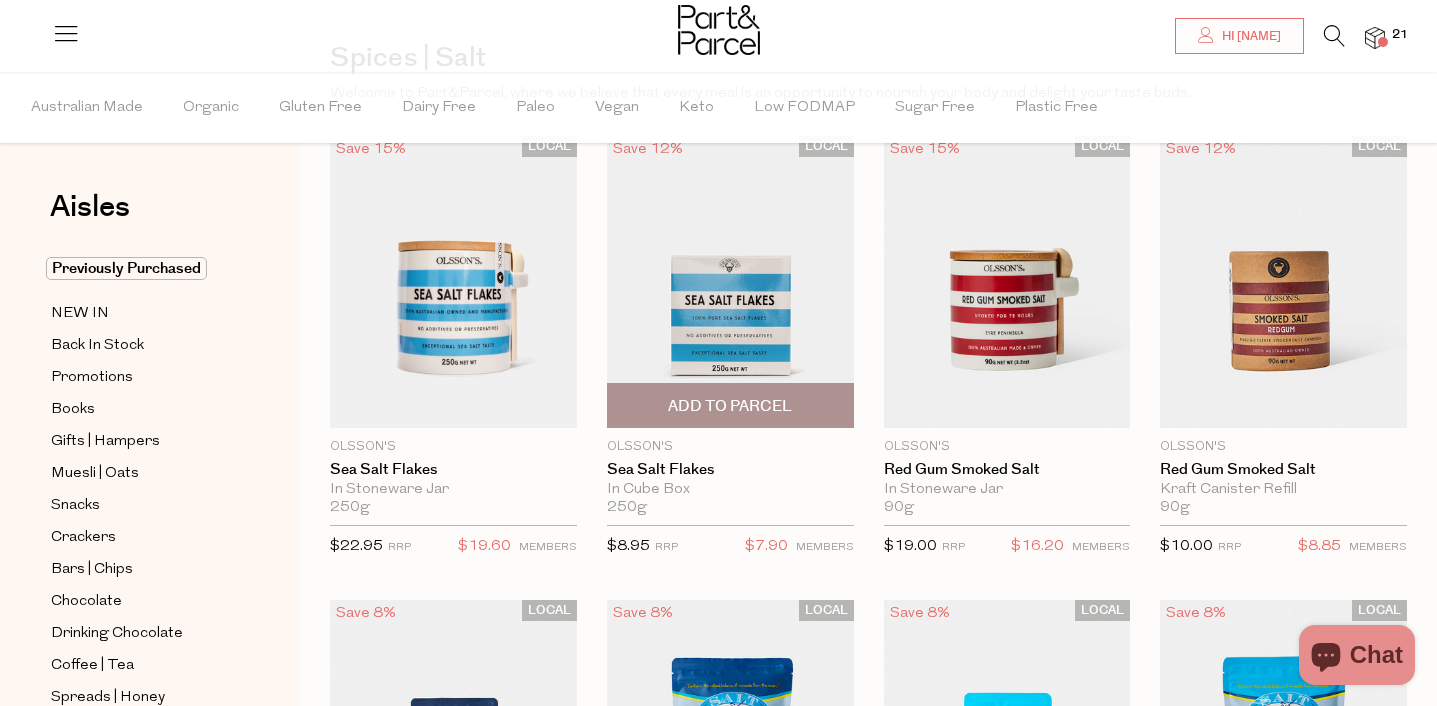 click on "Add To Parcel" at bounding box center [730, 406] 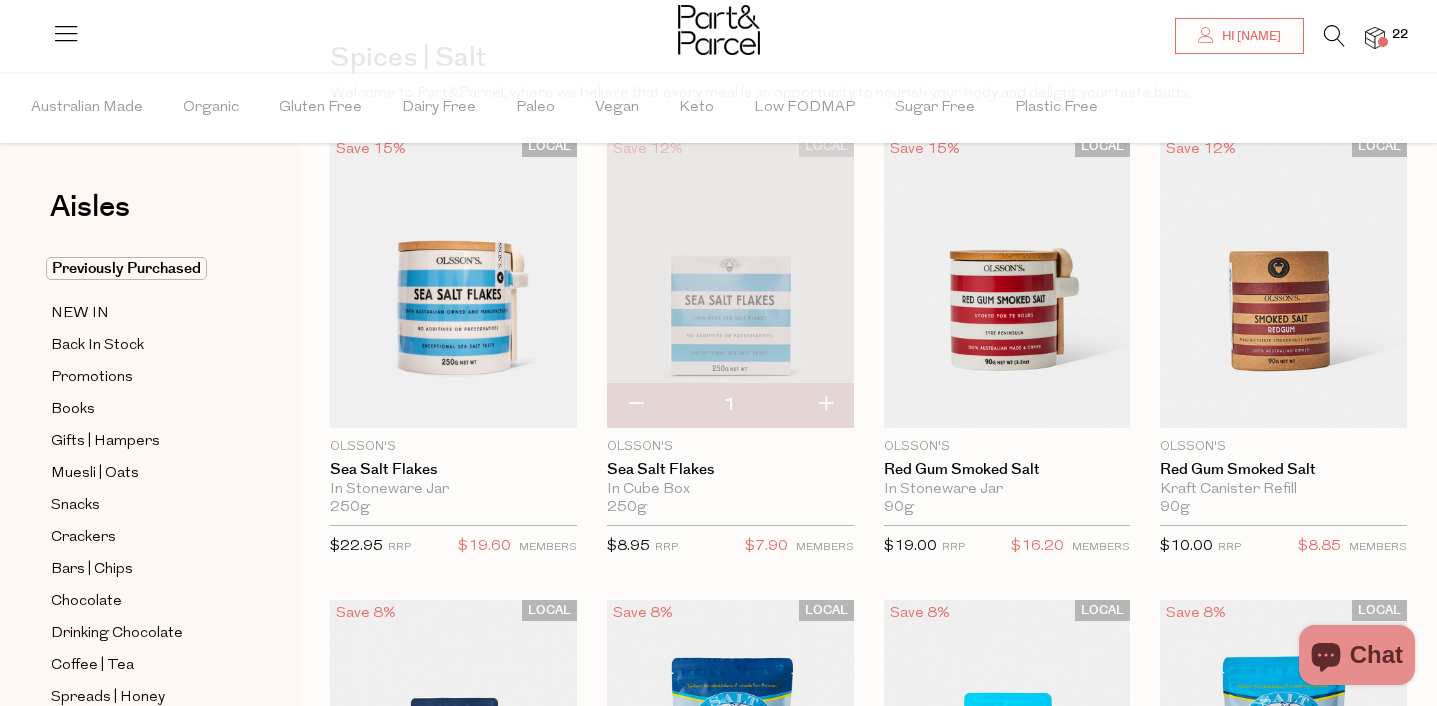 click at bounding box center [825, 405] 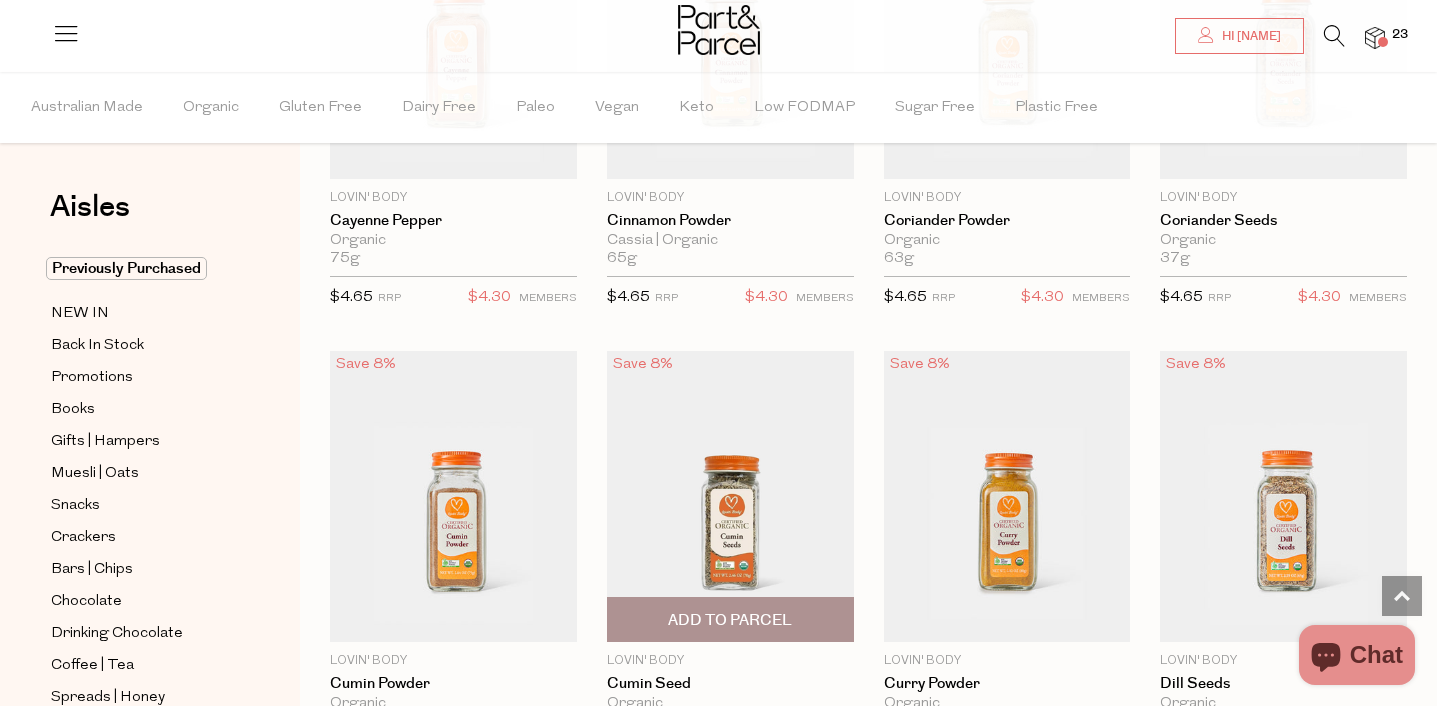 scroll, scrollTop: 4110, scrollLeft: 0, axis: vertical 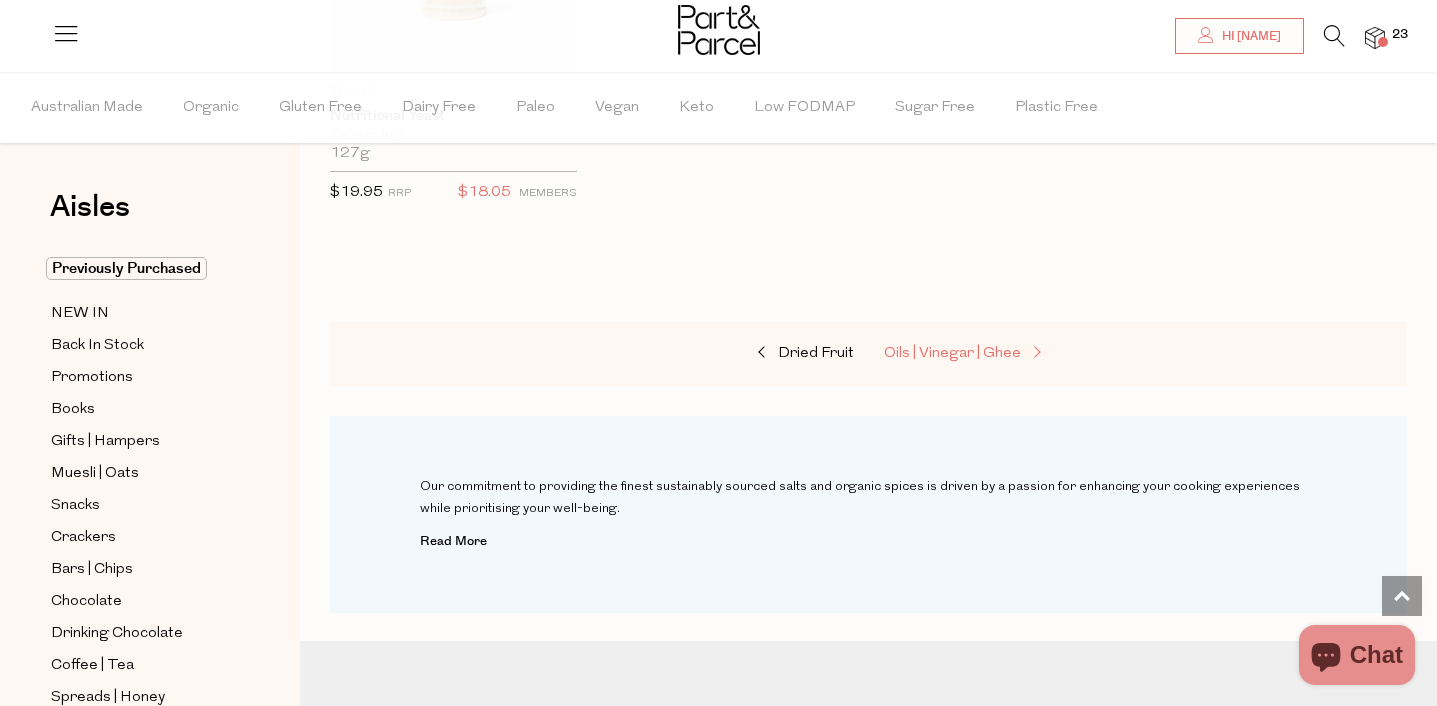 click on "Oils | Vinegar | Ghee" at bounding box center (952, 353) 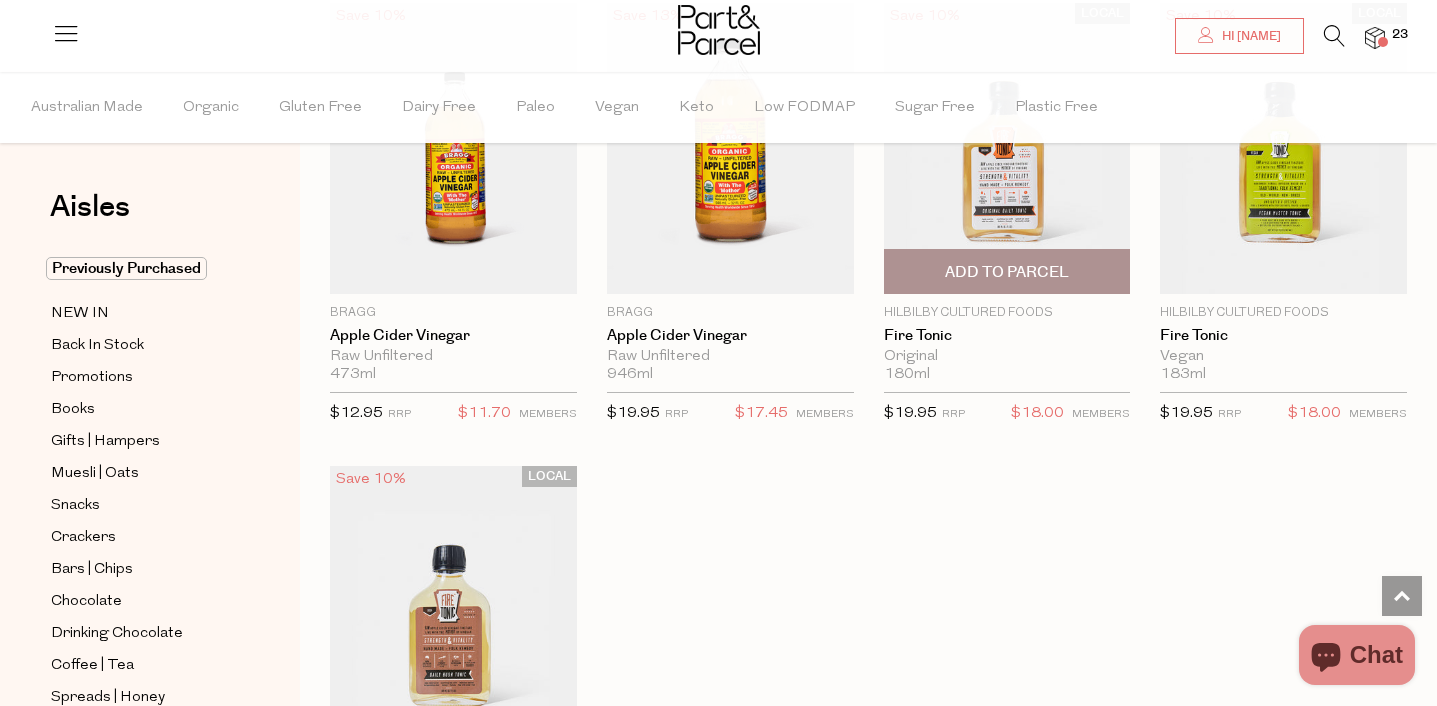 scroll, scrollTop: 4670, scrollLeft: 0, axis: vertical 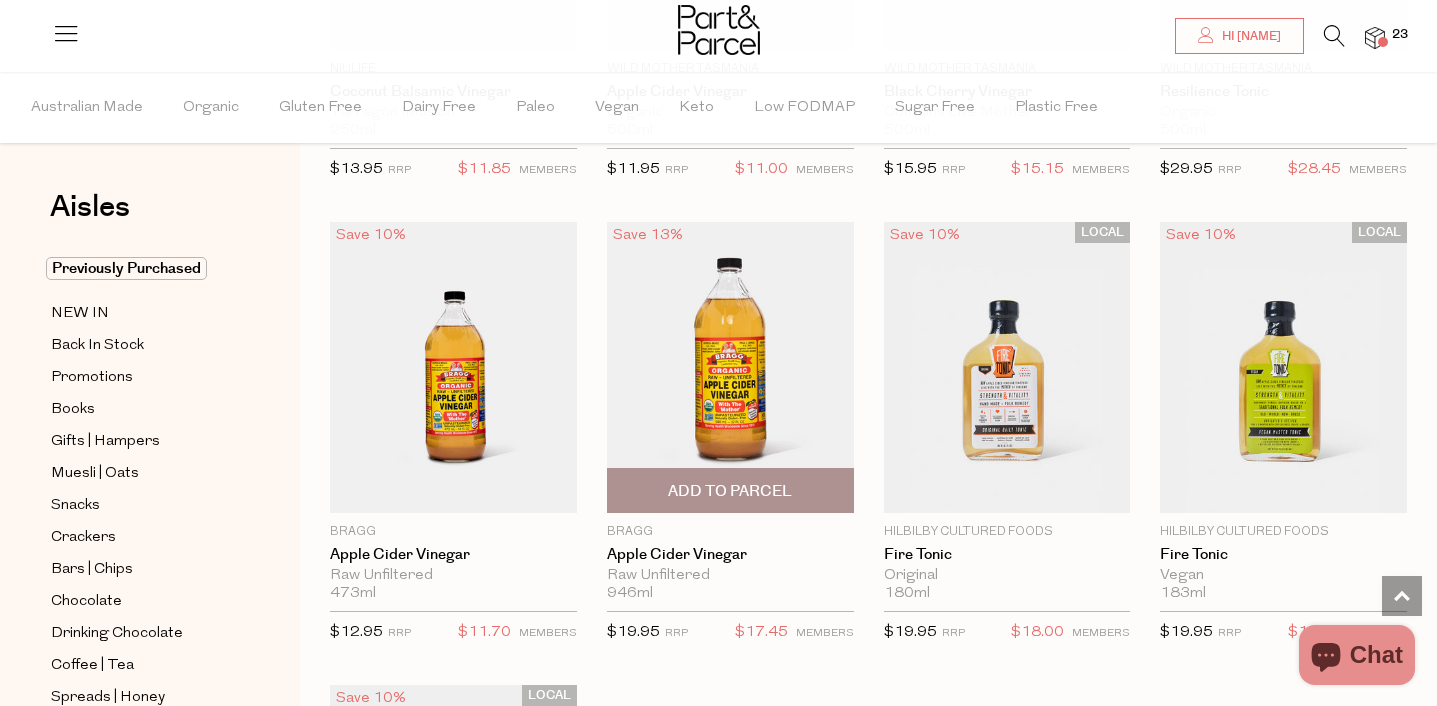 click on "Add To Parcel" at bounding box center [730, 491] 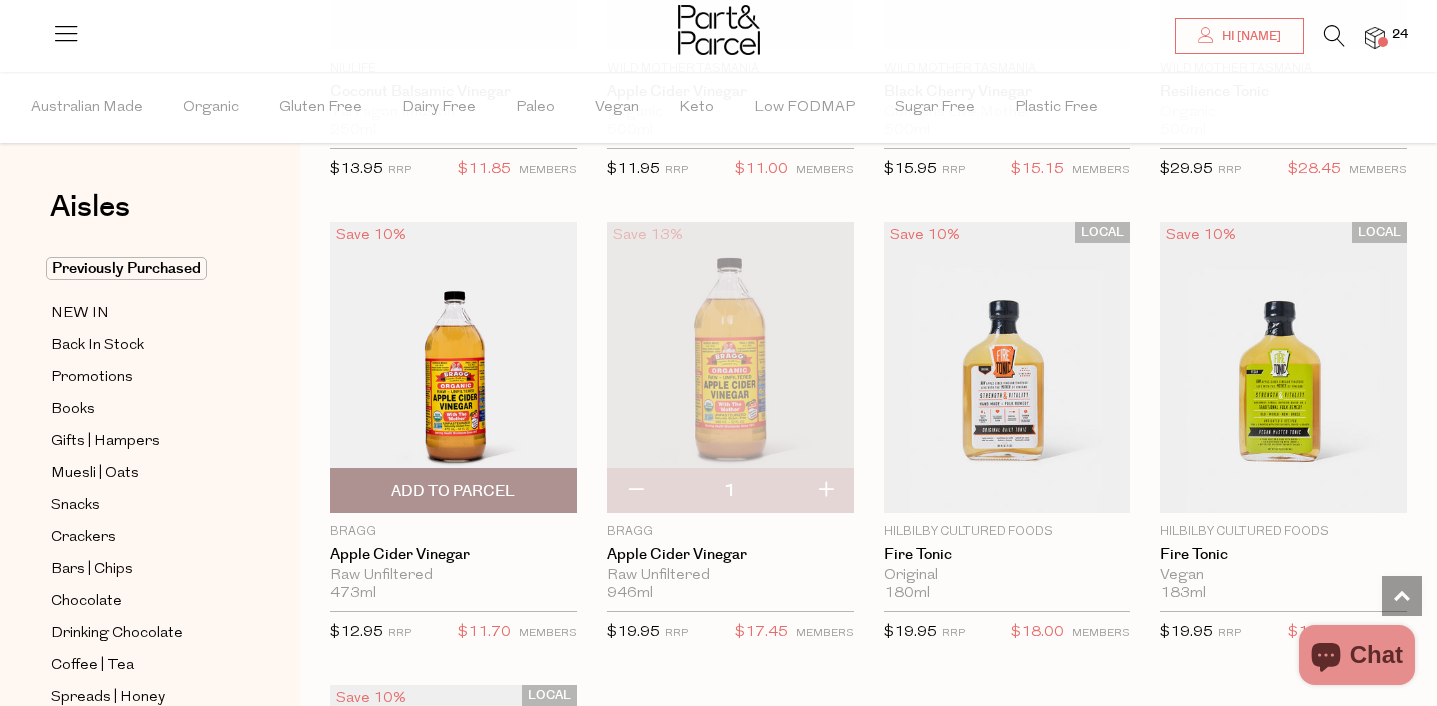 click on "Add To Parcel" at bounding box center [453, 491] 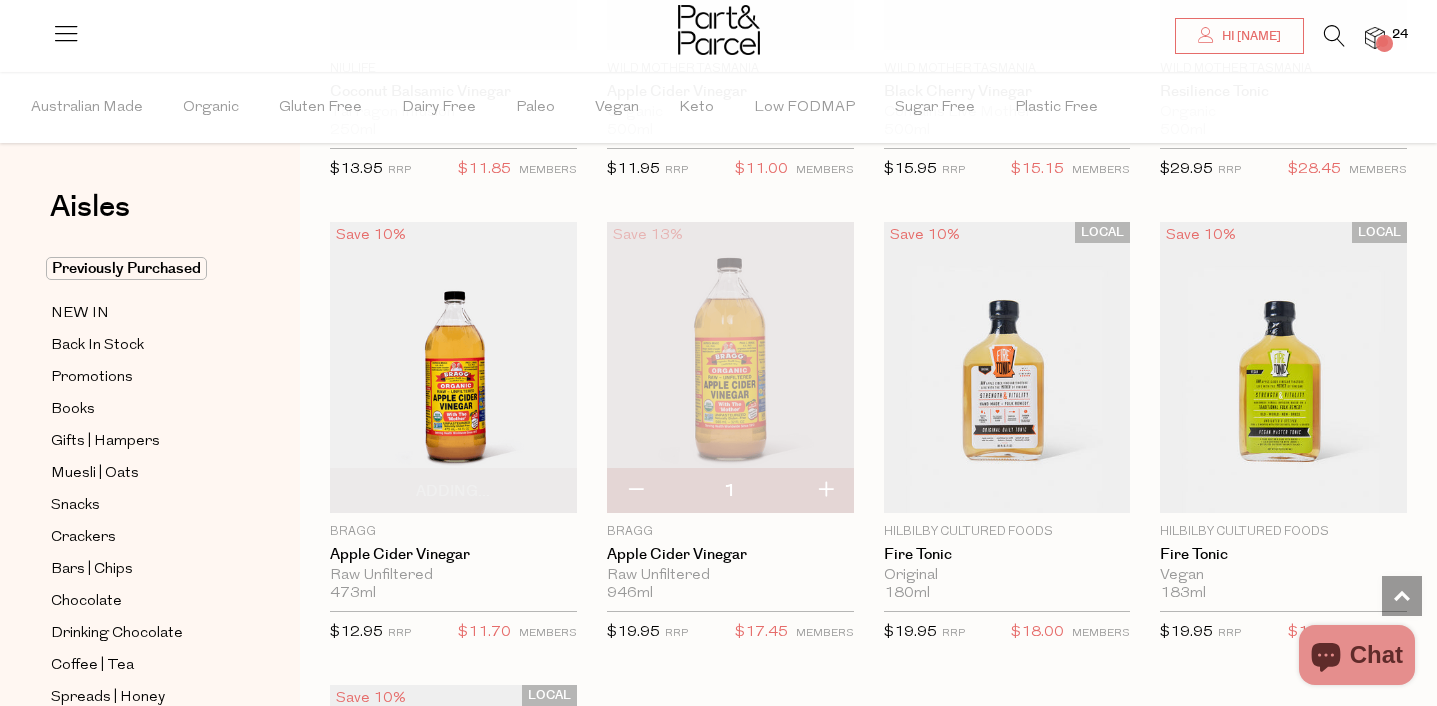 click at bounding box center [635, 491] 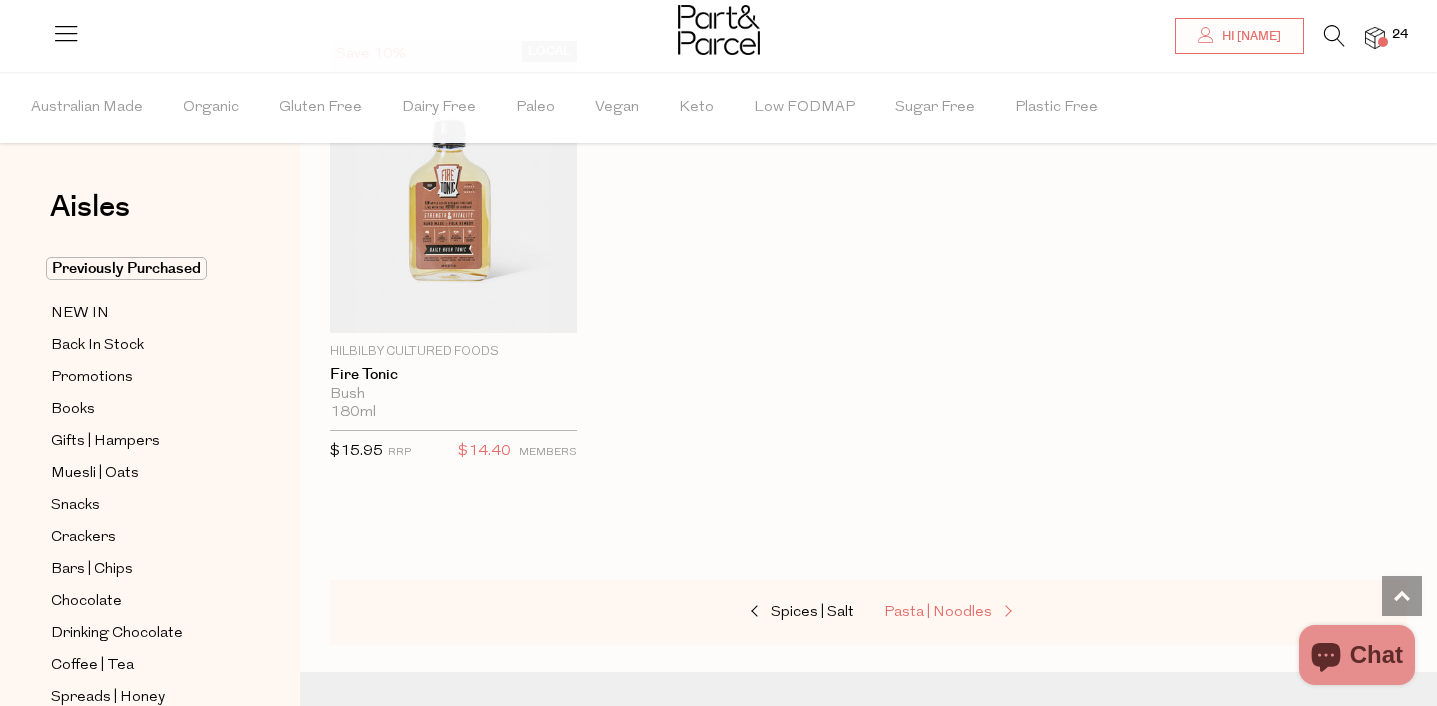 click on "Pasta | Noodles" at bounding box center [938, 612] 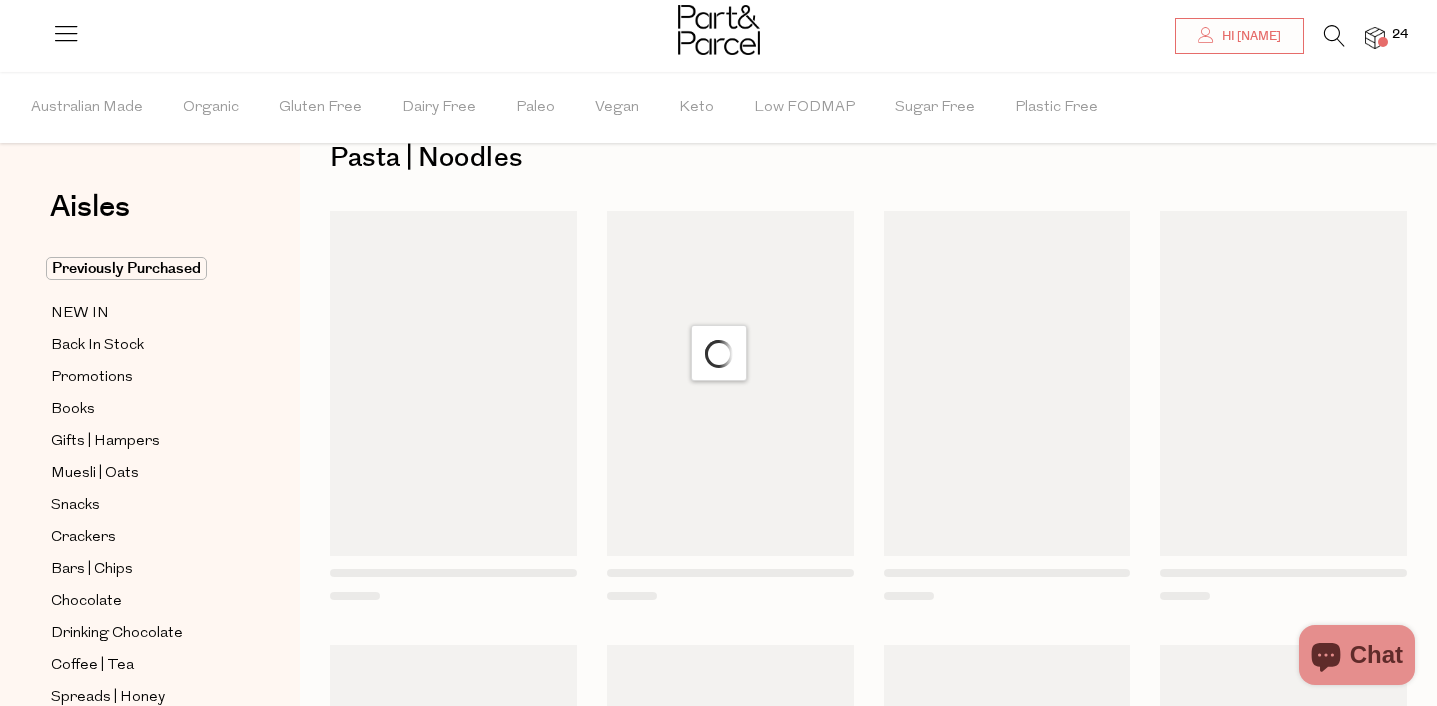 scroll, scrollTop: 0, scrollLeft: 0, axis: both 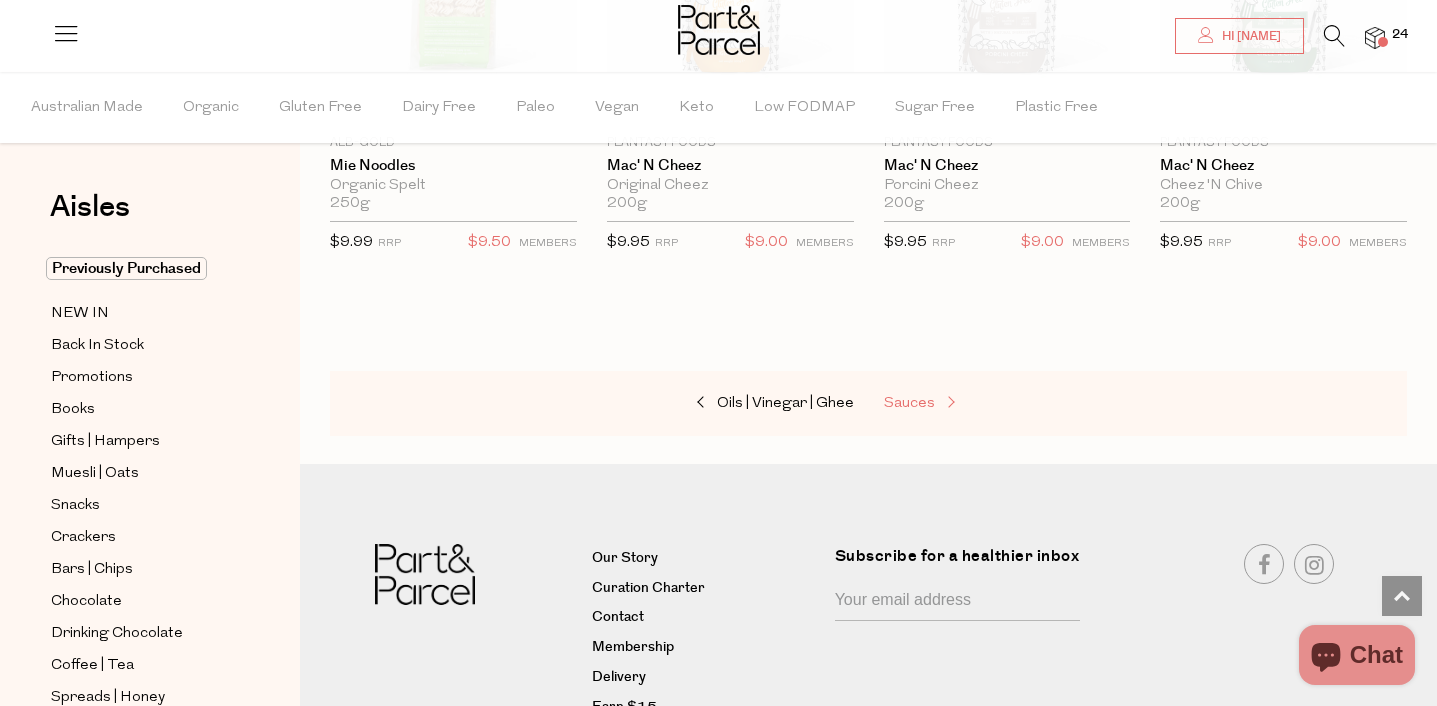 click on "Sauces" at bounding box center (909, 403) 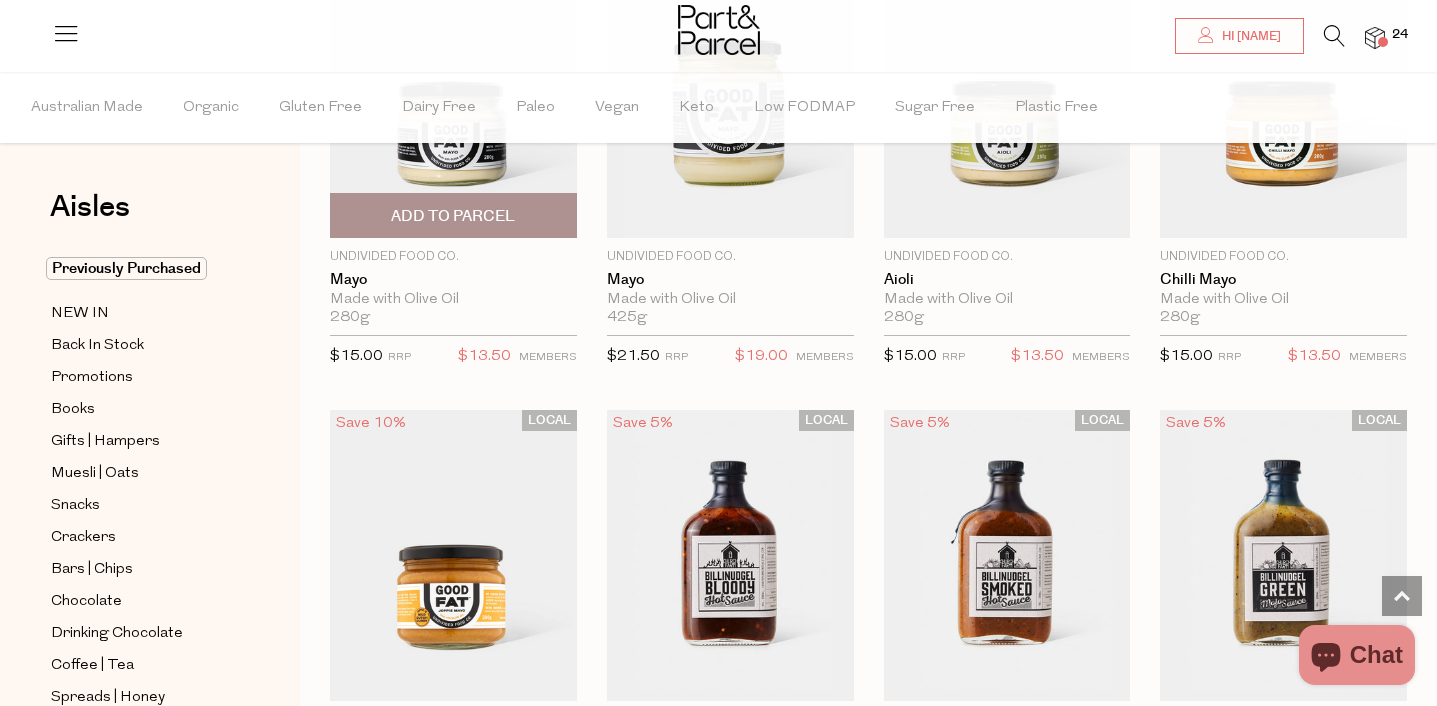 scroll, scrollTop: 2077, scrollLeft: 0, axis: vertical 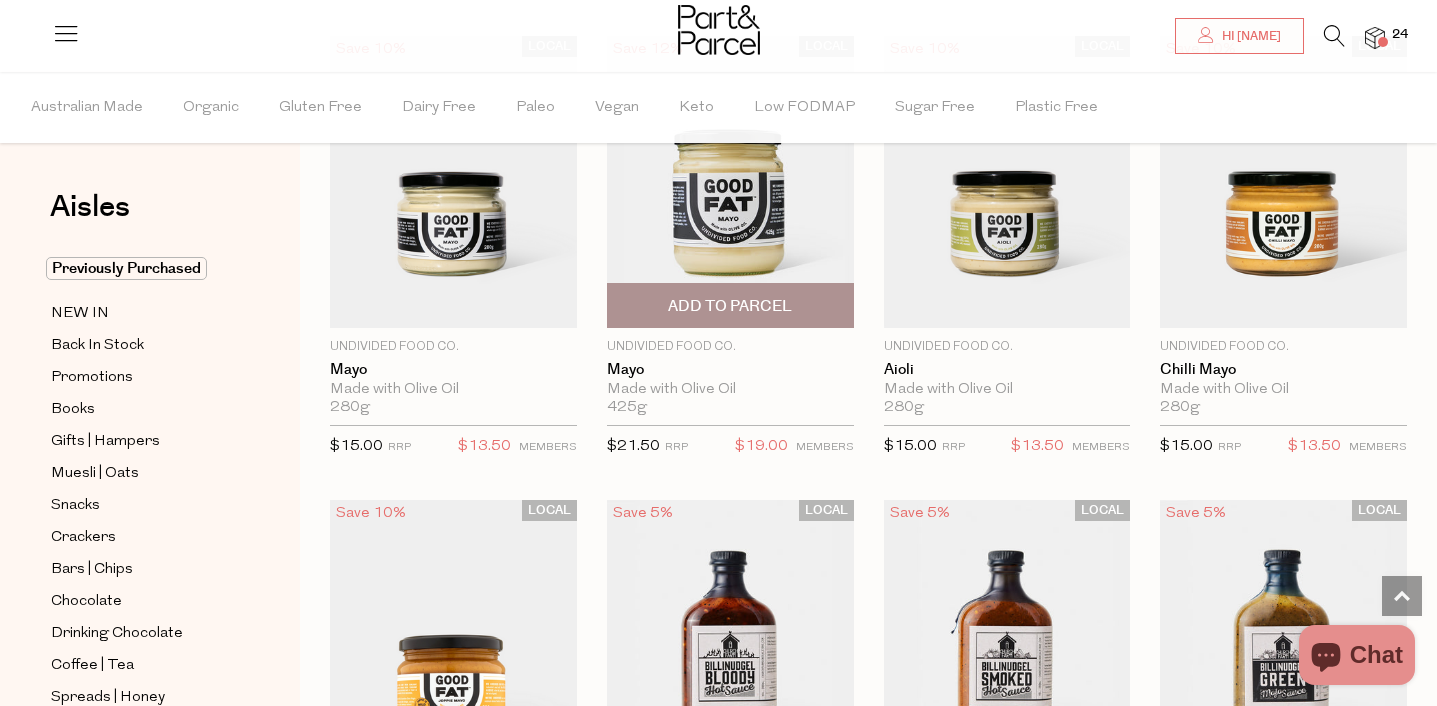 click on "Add To Parcel" at bounding box center (730, 306) 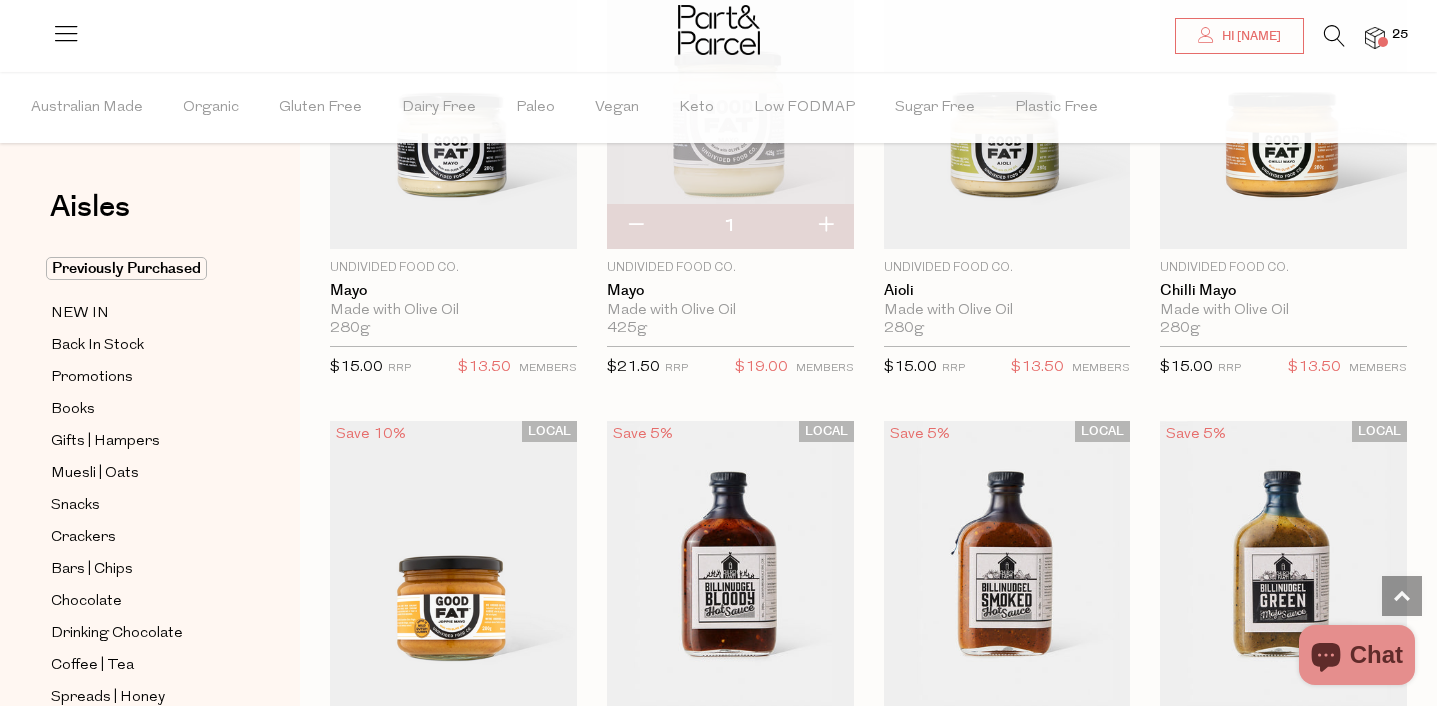 scroll, scrollTop: 2160, scrollLeft: 0, axis: vertical 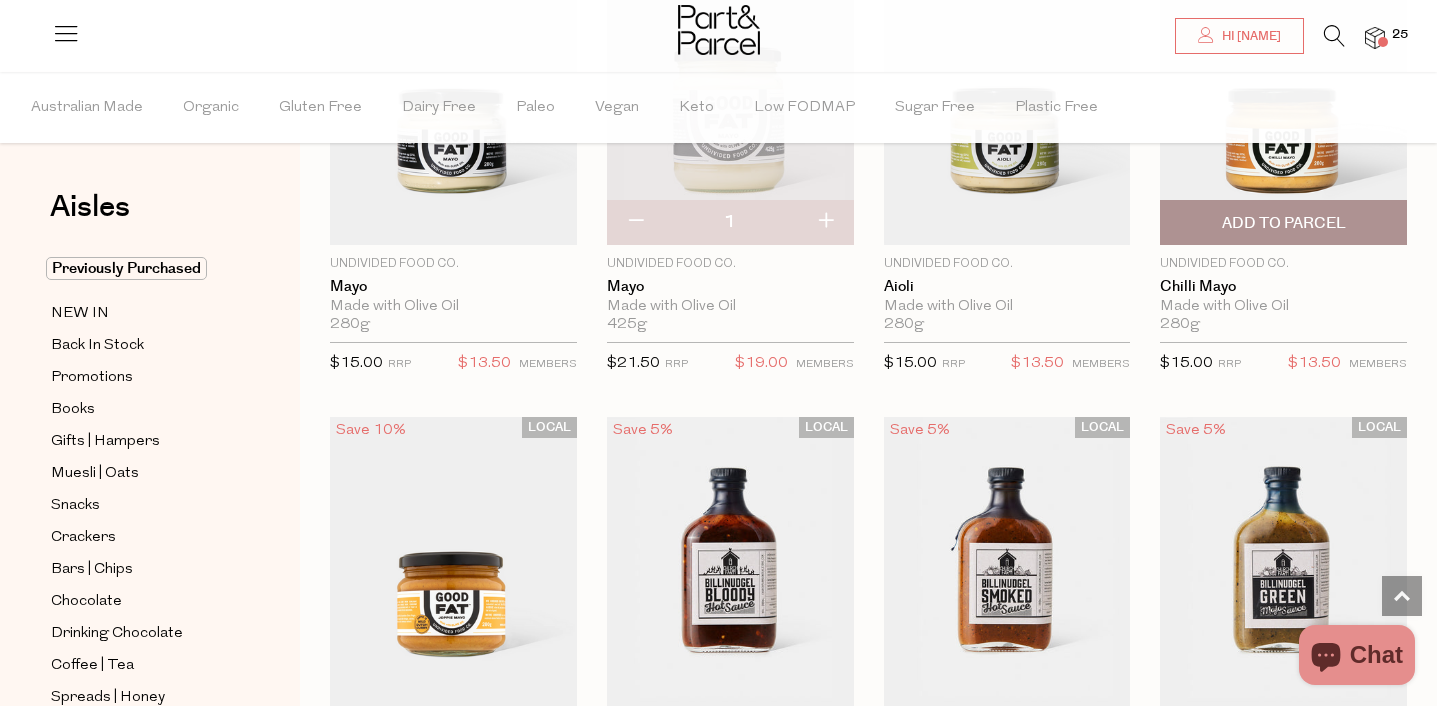 click on "Add To Parcel" at bounding box center [1284, 223] 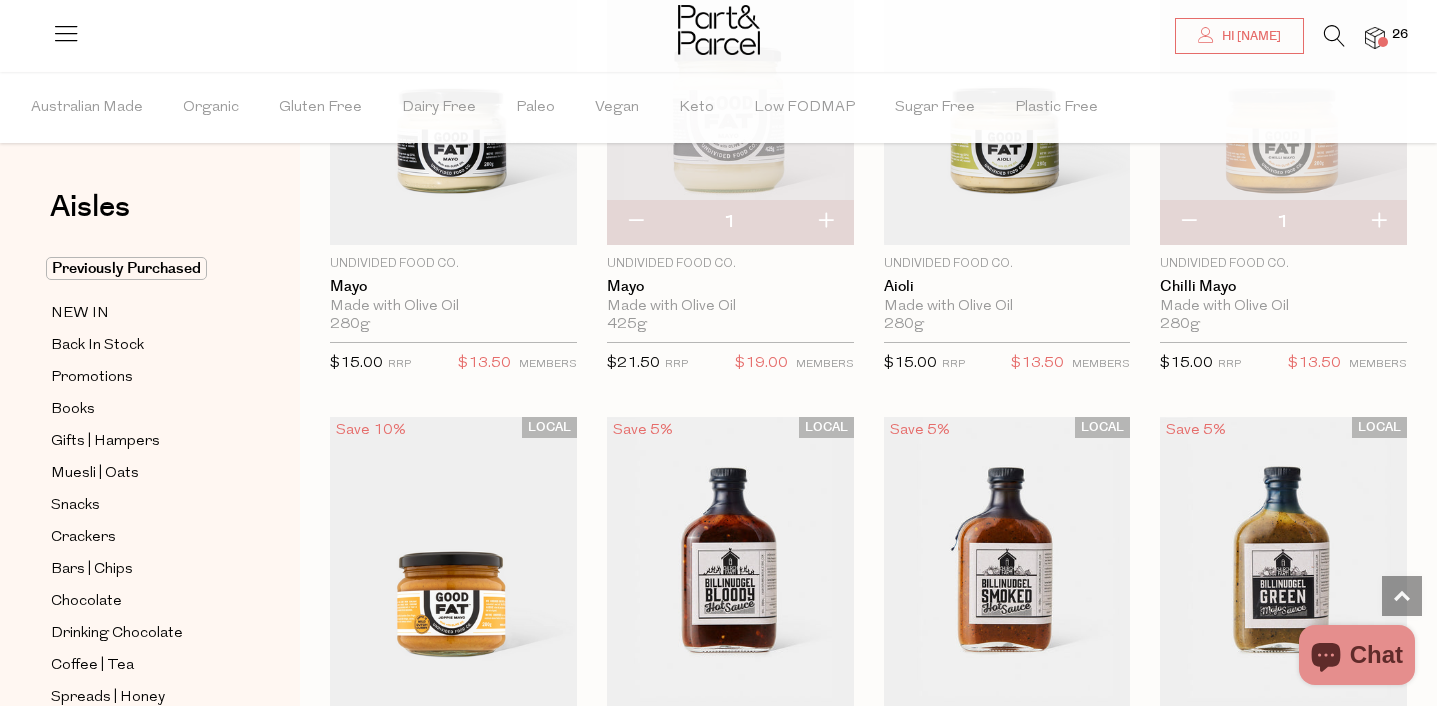 click at bounding box center [1378, 222] 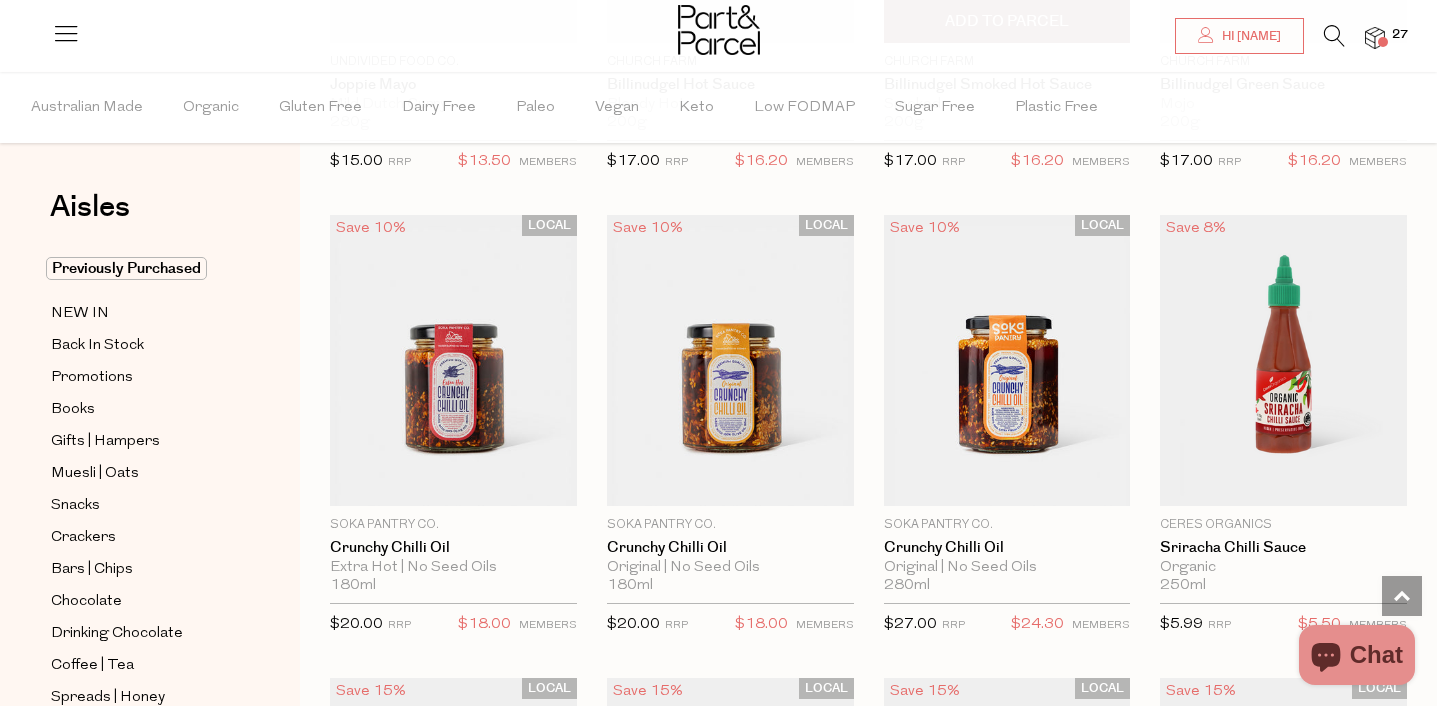 scroll, scrollTop: 2831, scrollLeft: 0, axis: vertical 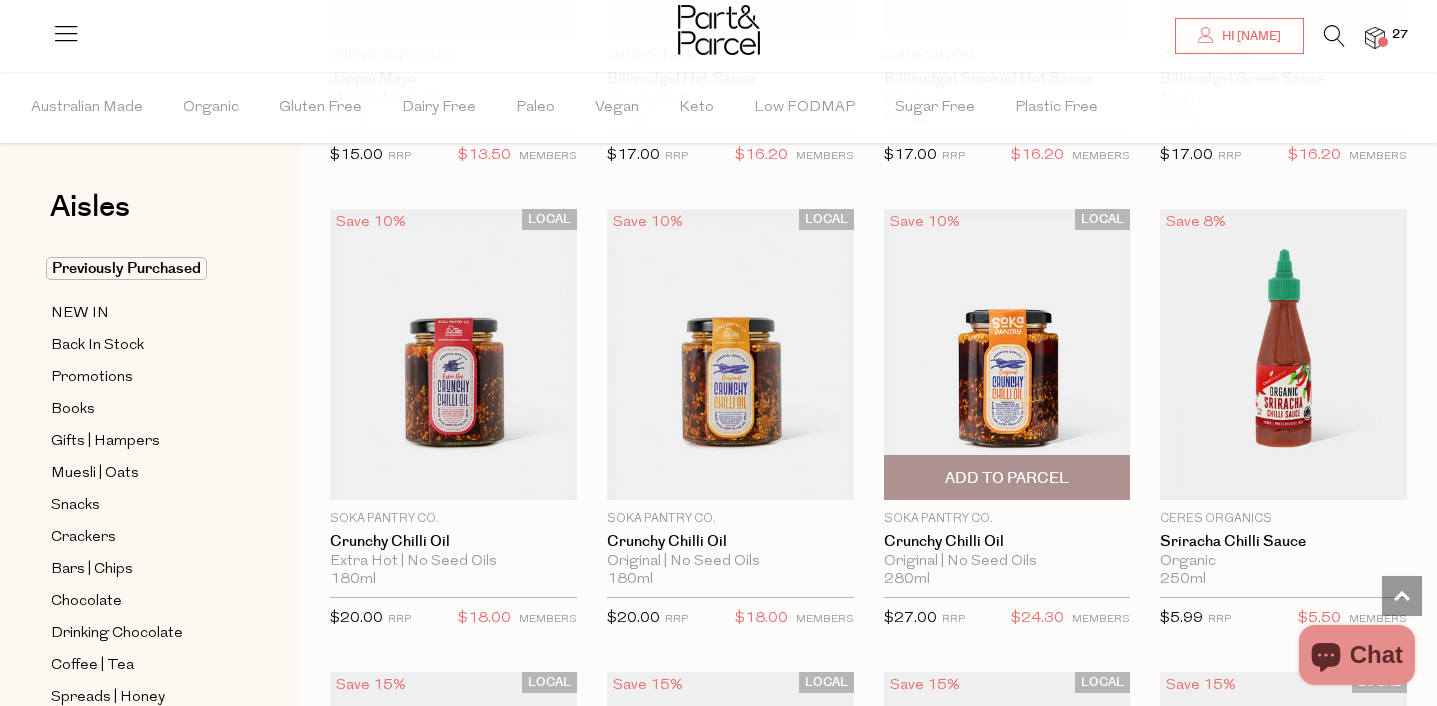 click on "Add To Parcel" at bounding box center (1007, 478) 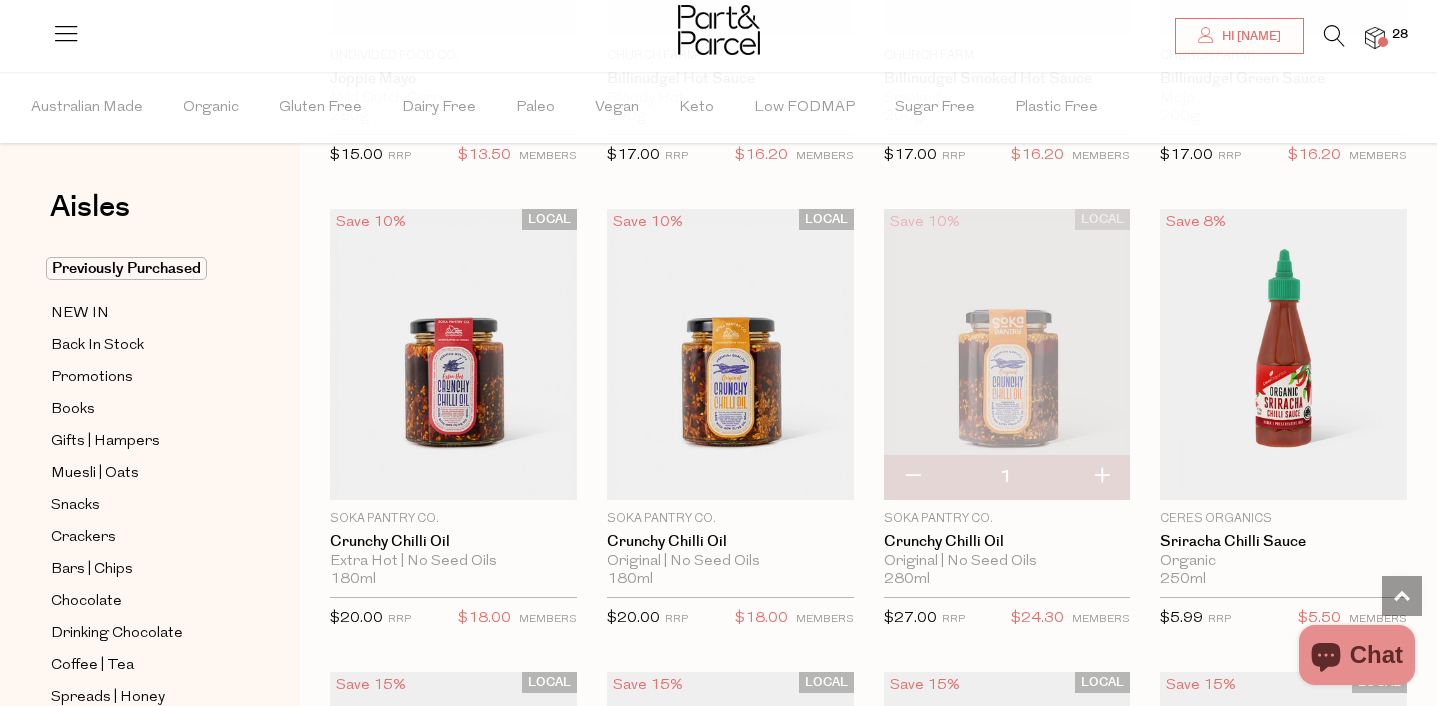 click at bounding box center (1101, 477) 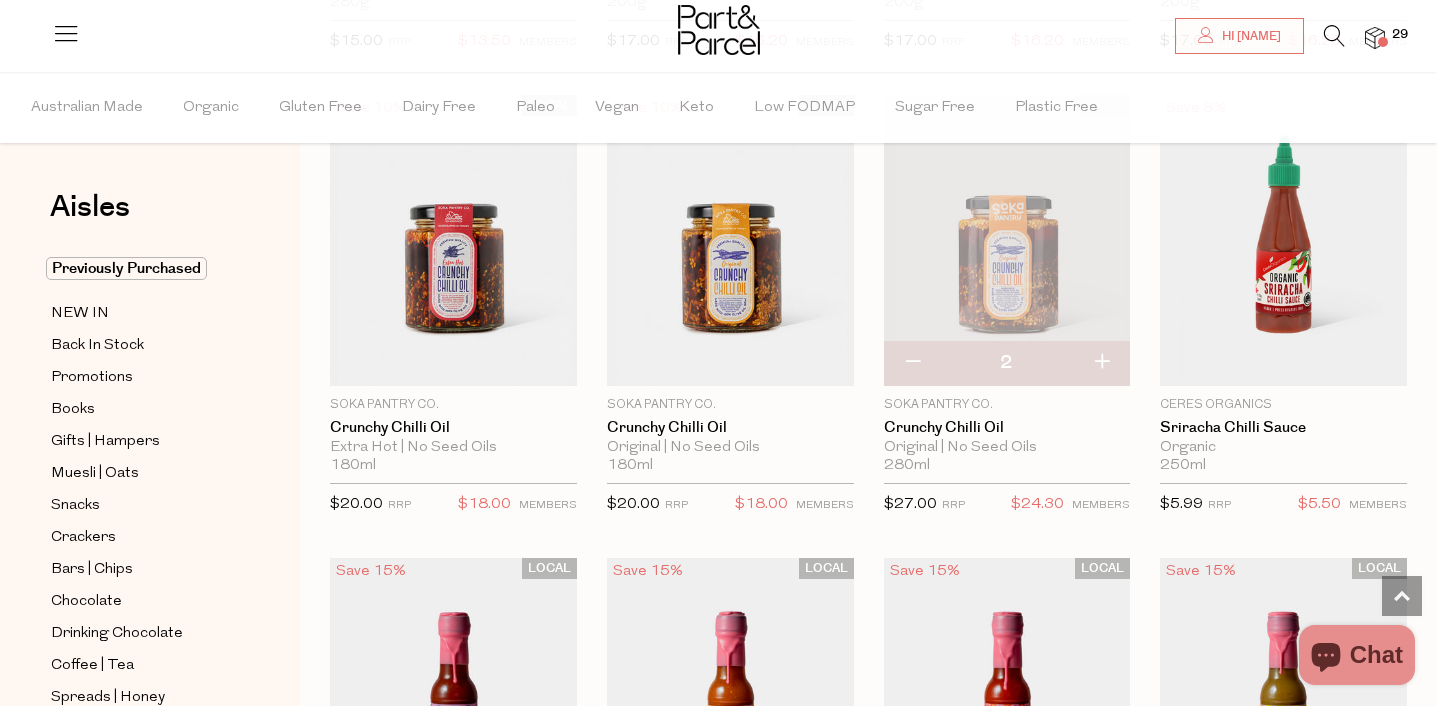 scroll, scrollTop: 3100, scrollLeft: 0, axis: vertical 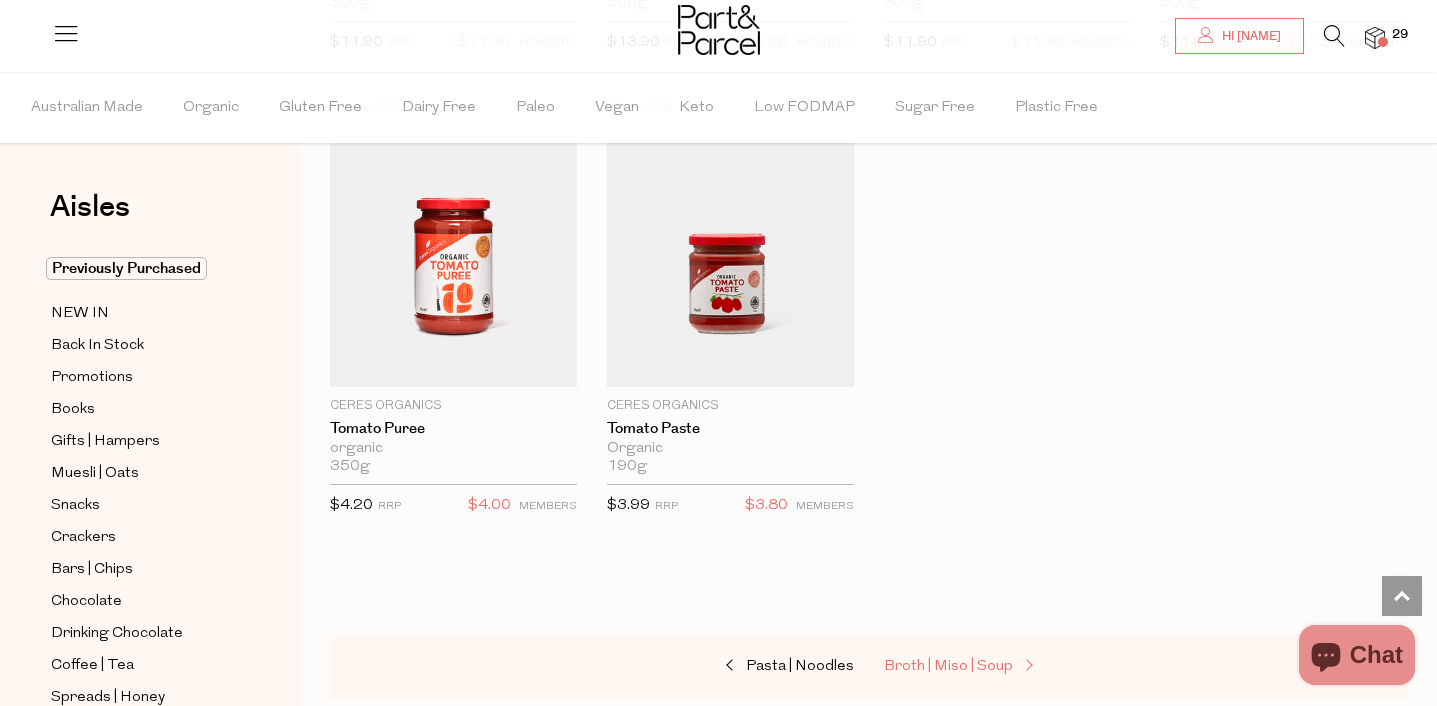 click on "Broth | Miso | Soup" at bounding box center (948, 666) 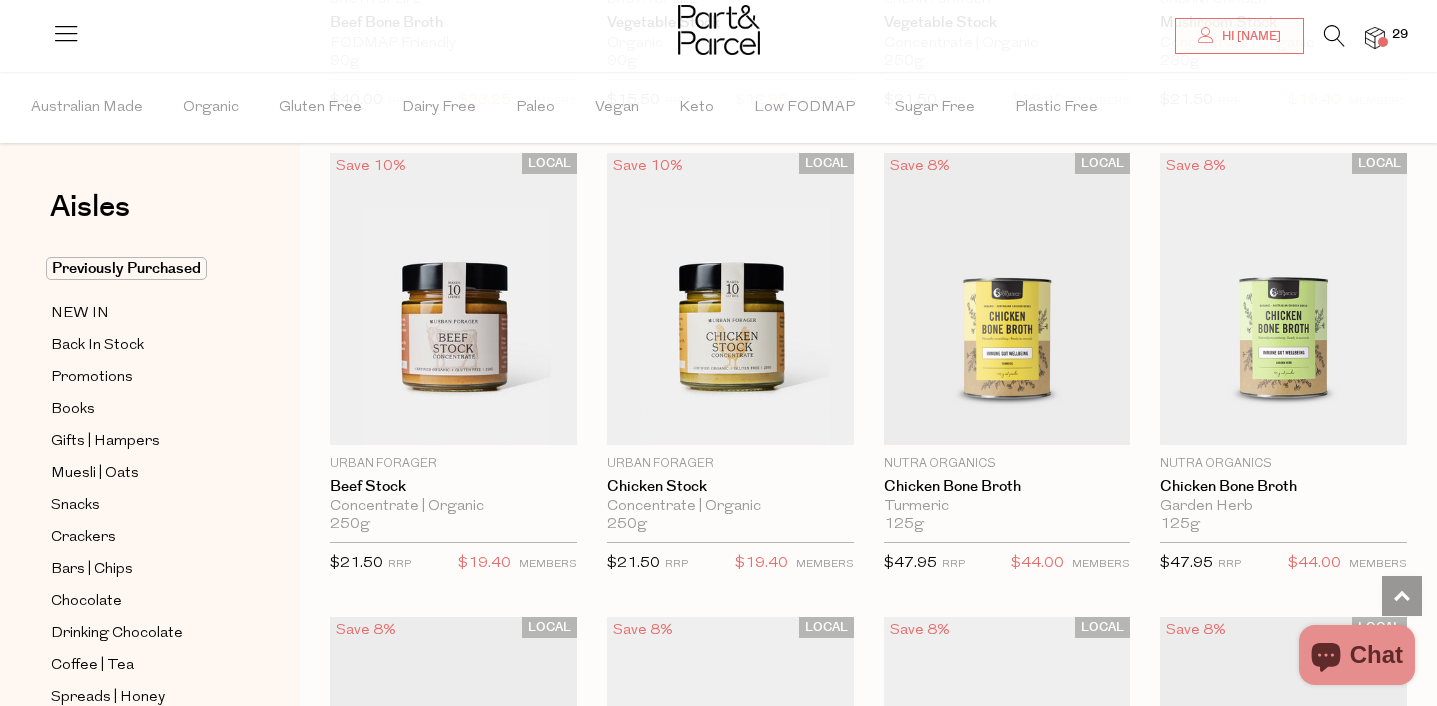 scroll, scrollTop: 1963, scrollLeft: 0, axis: vertical 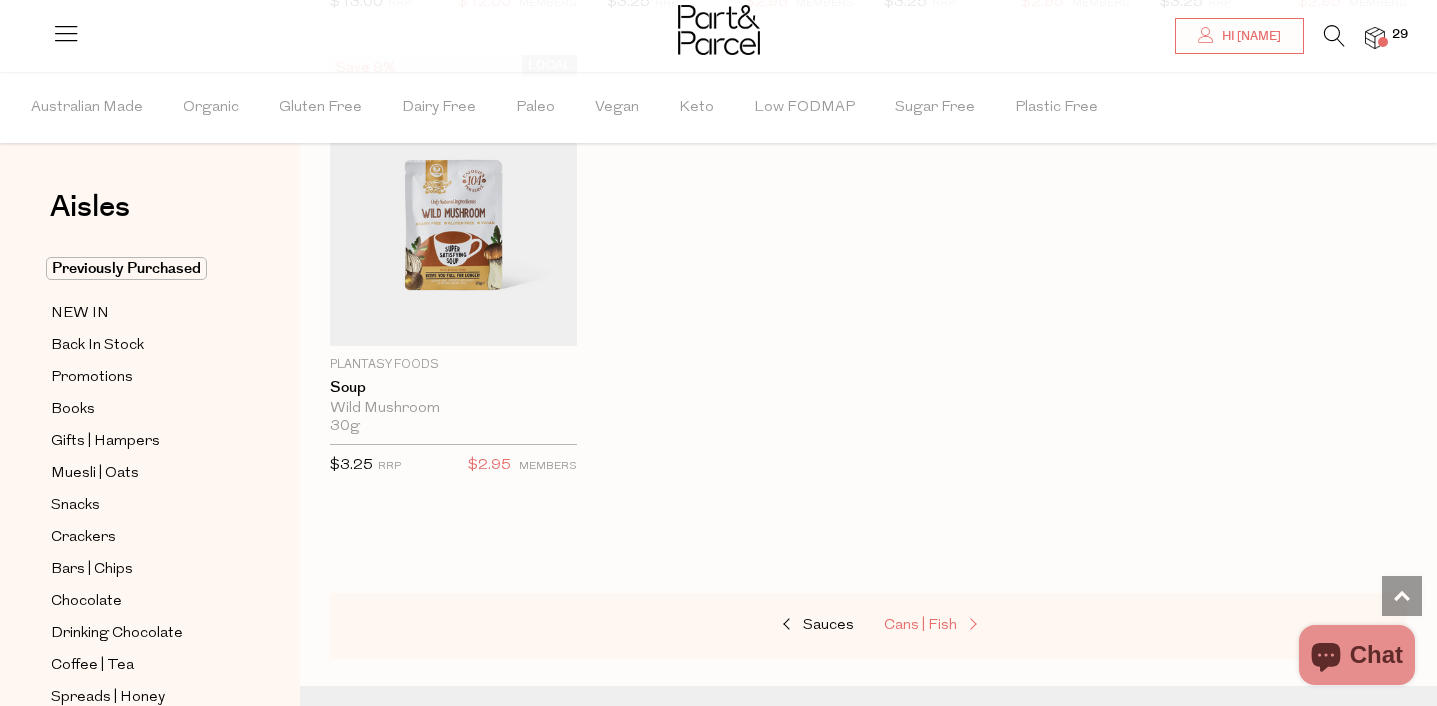 click on "Cans | Fish" at bounding box center [920, 625] 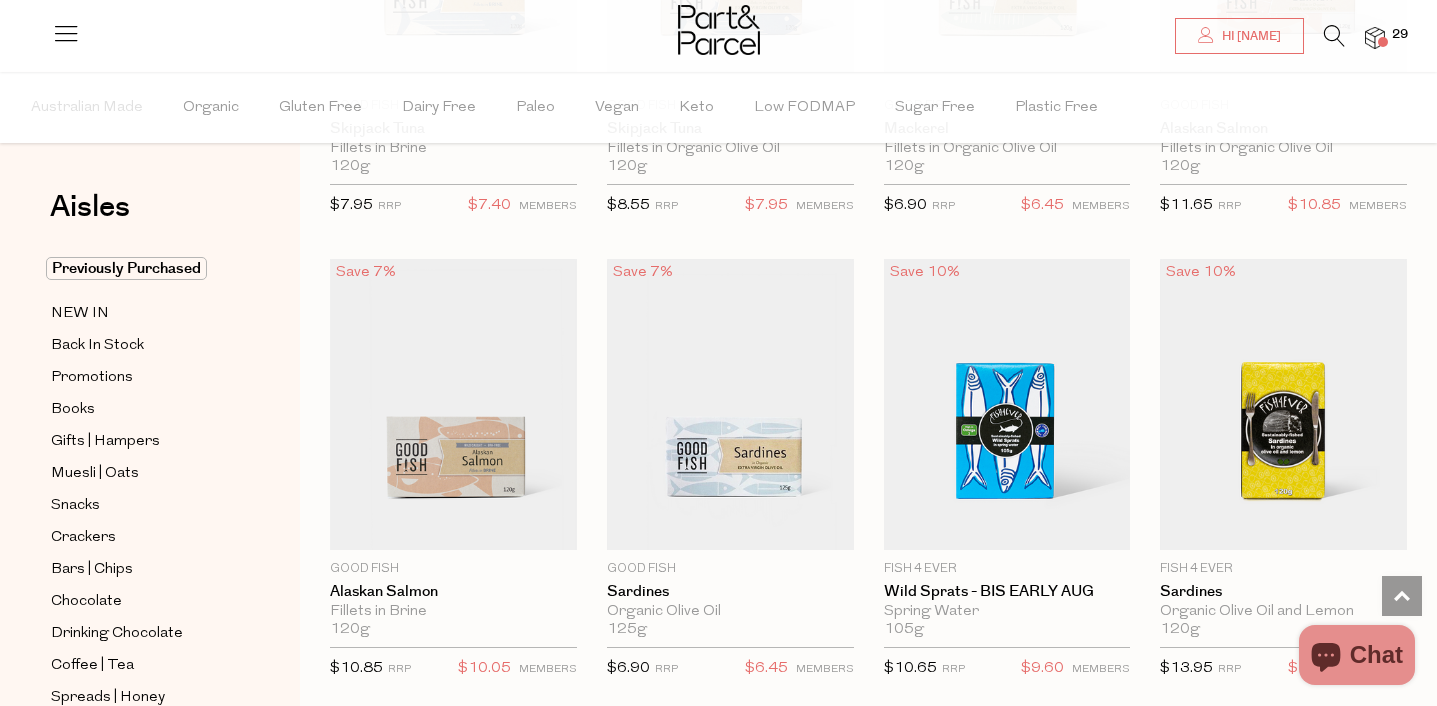 scroll, scrollTop: 2809, scrollLeft: 0, axis: vertical 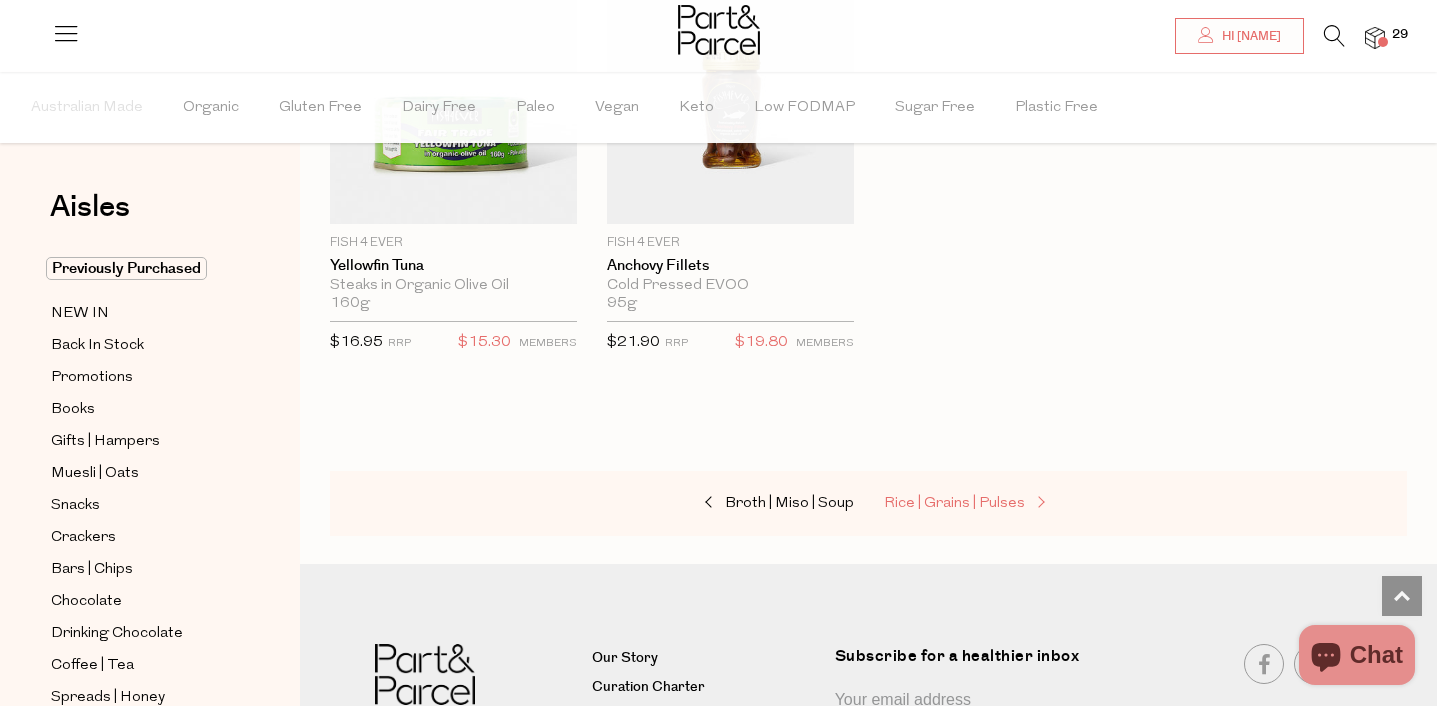 click on "Rice | Grains | Pulses" at bounding box center (954, 503) 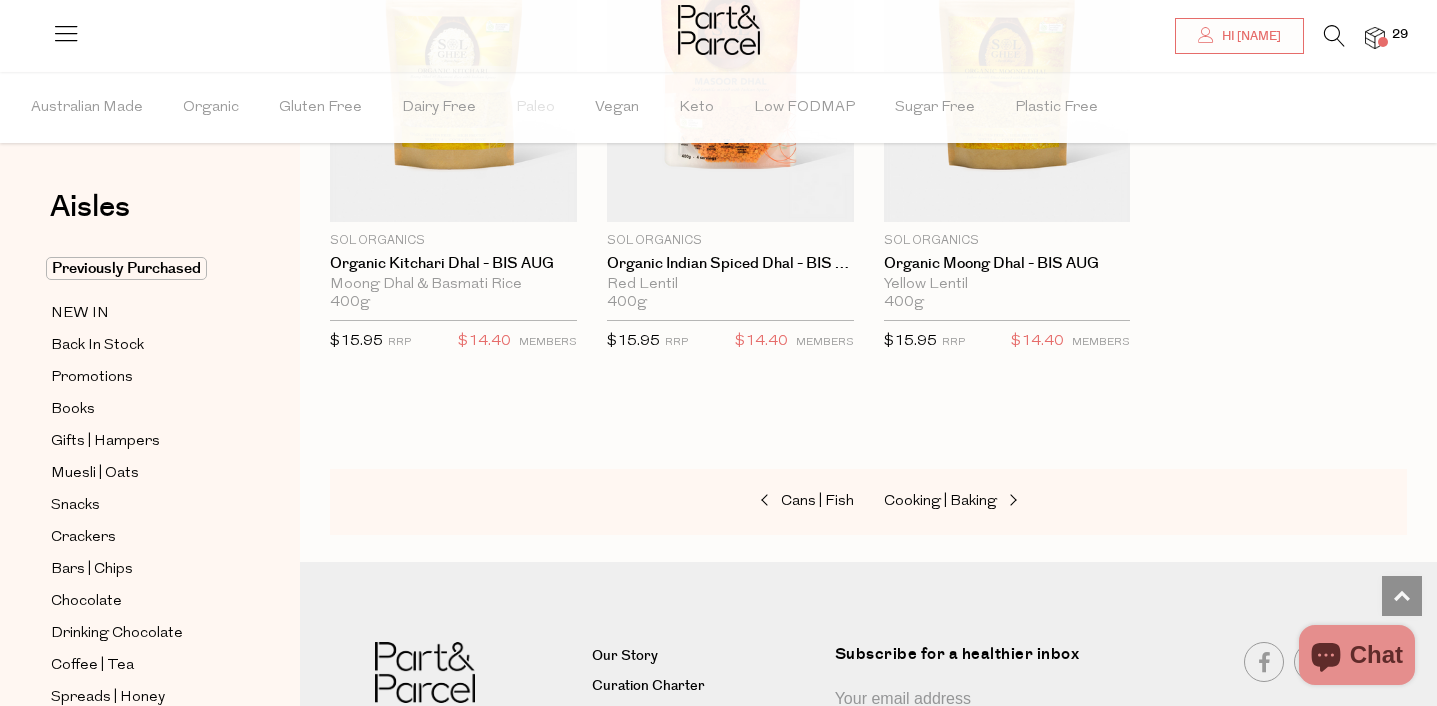 scroll, scrollTop: 4634, scrollLeft: 0, axis: vertical 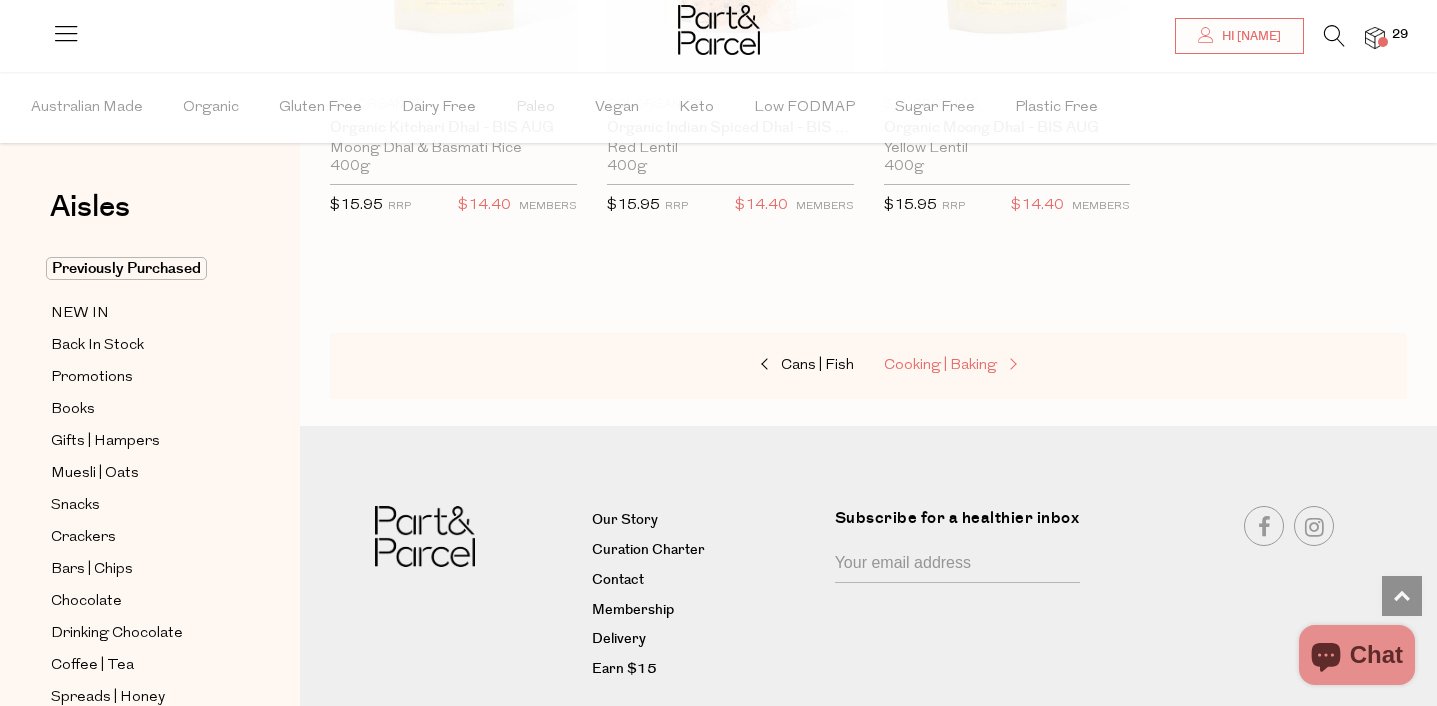 click on "Cooking | Baking" at bounding box center [940, 365] 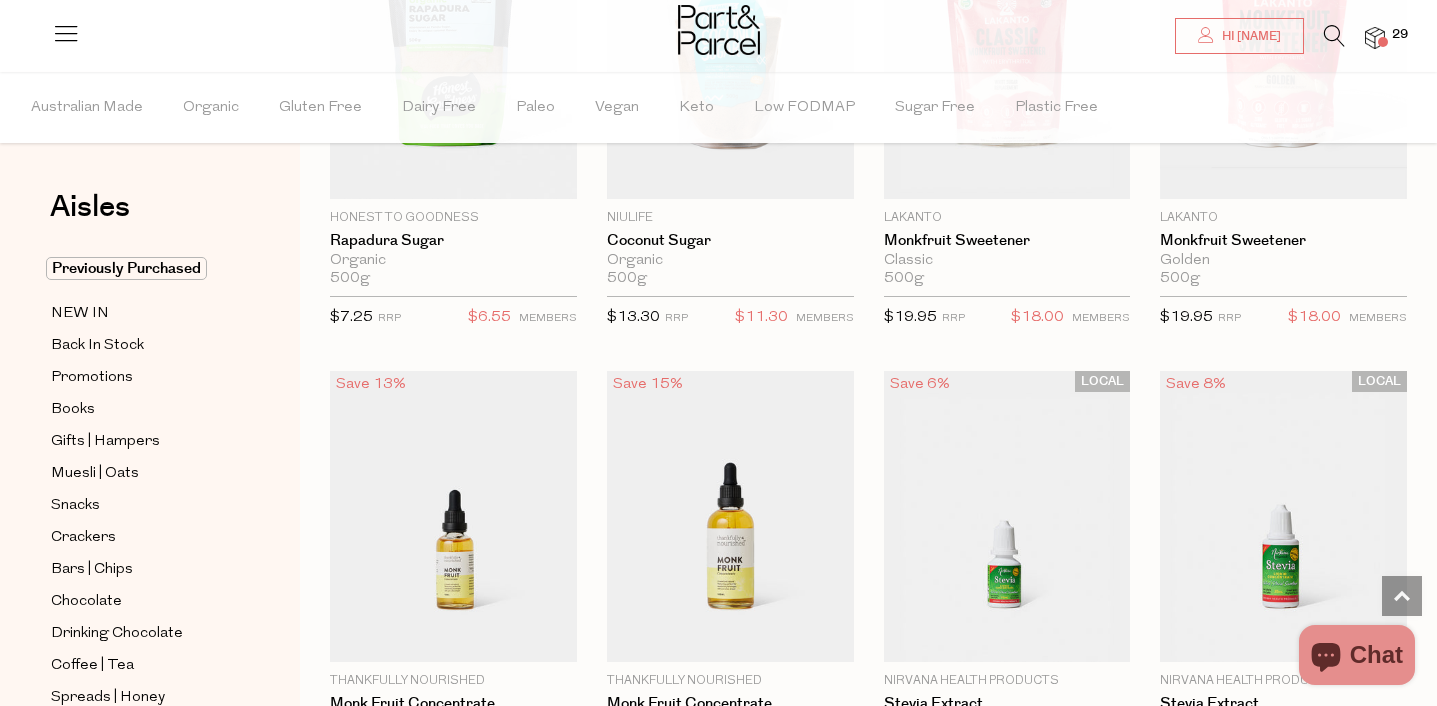 scroll, scrollTop: 4604, scrollLeft: 0, axis: vertical 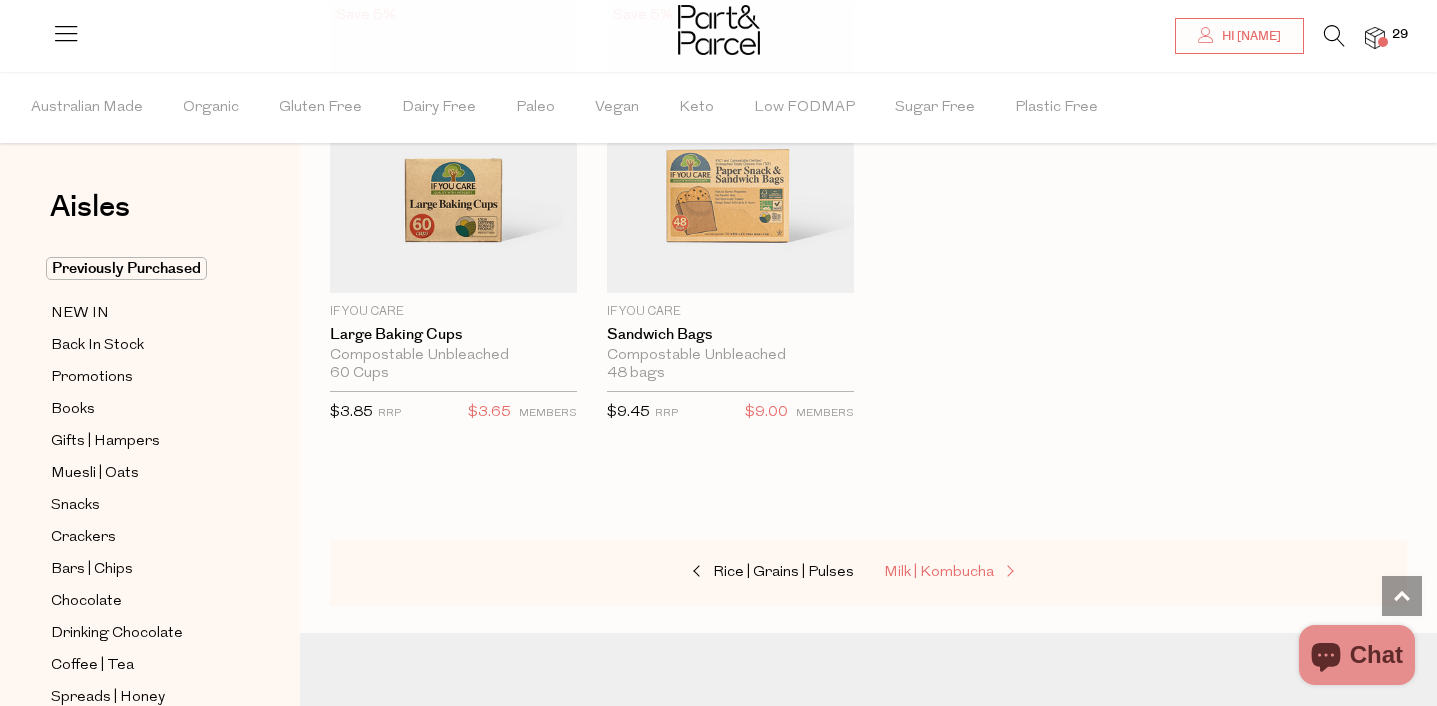click on "Milk | Kombucha" at bounding box center [939, 572] 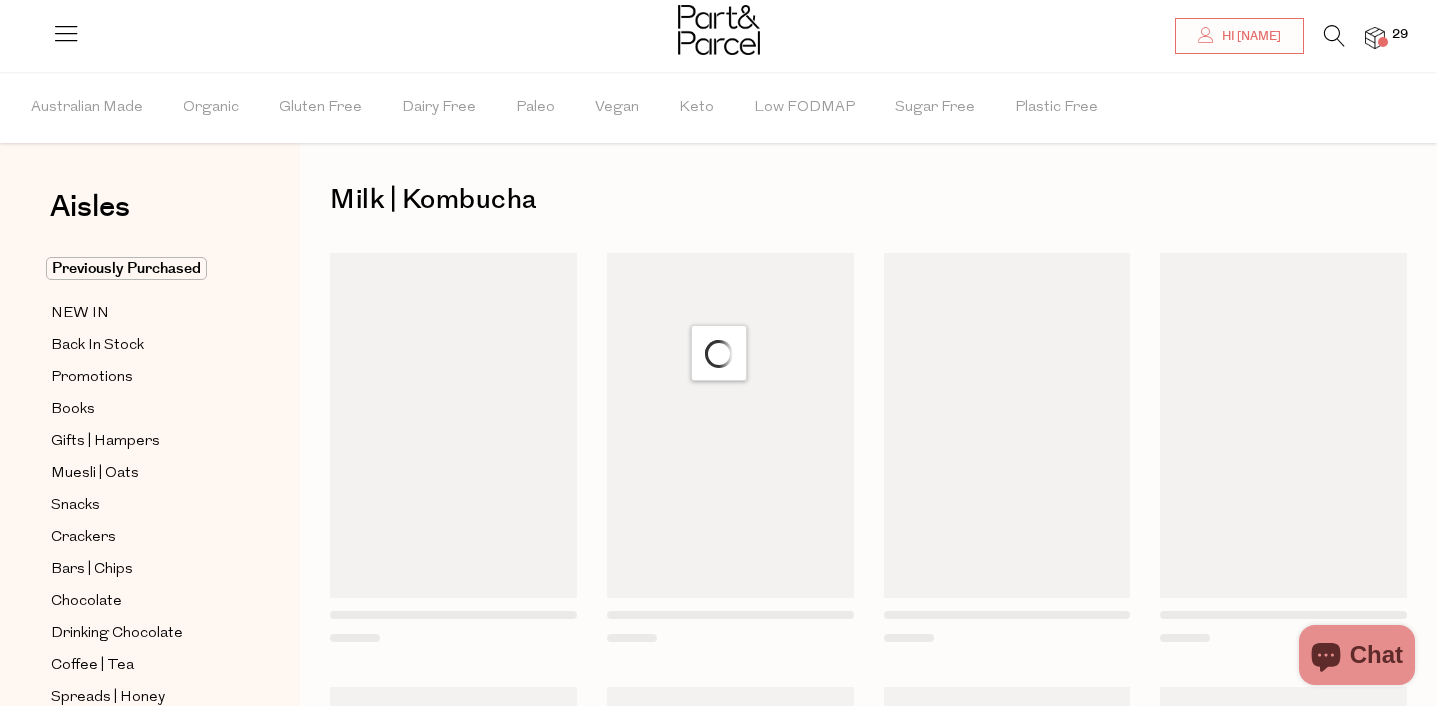 scroll, scrollTop: 0, scrollLeft: 0, axis: both 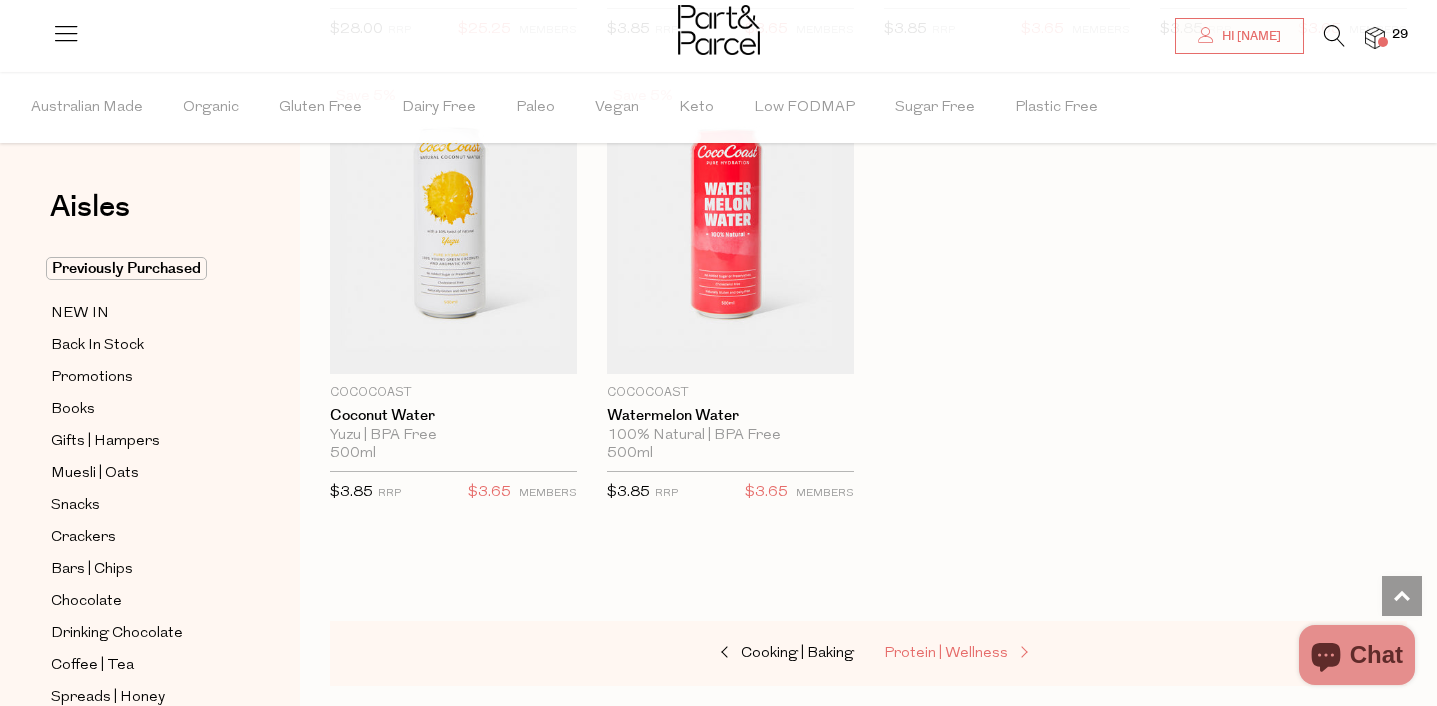 click on "Protein | Wellness" at bounding box center [946, 653] 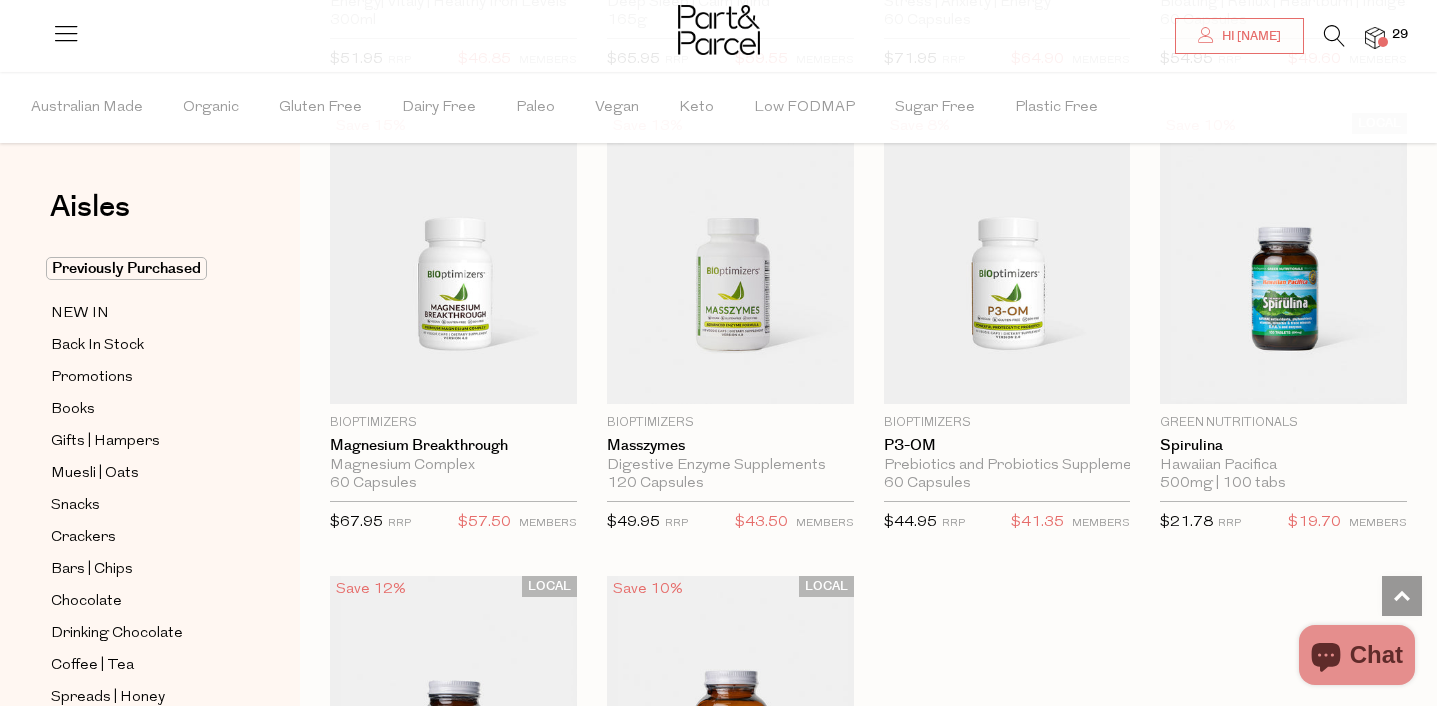 scroll, scrollTop: 5339, scrollLeft: 0, axis: vertical 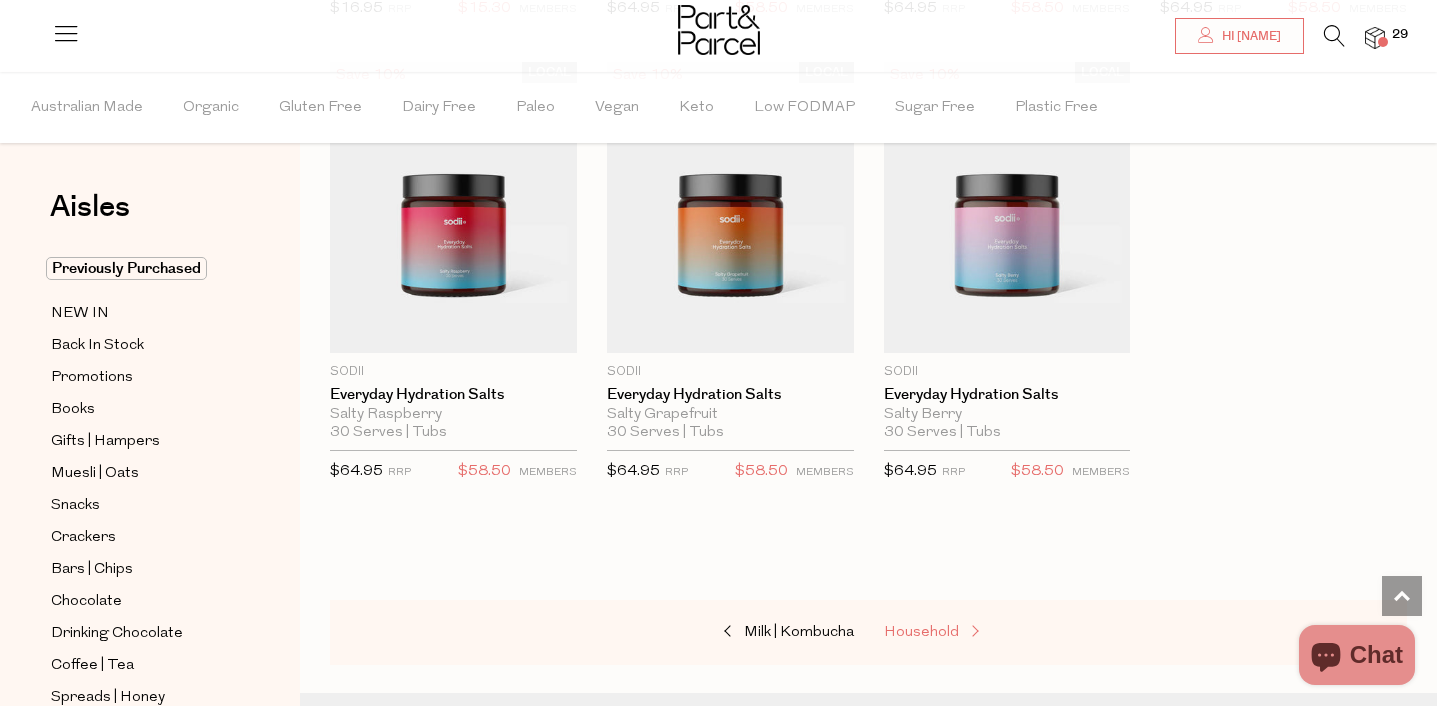 click on "Household" at bounding box center [921, 632] 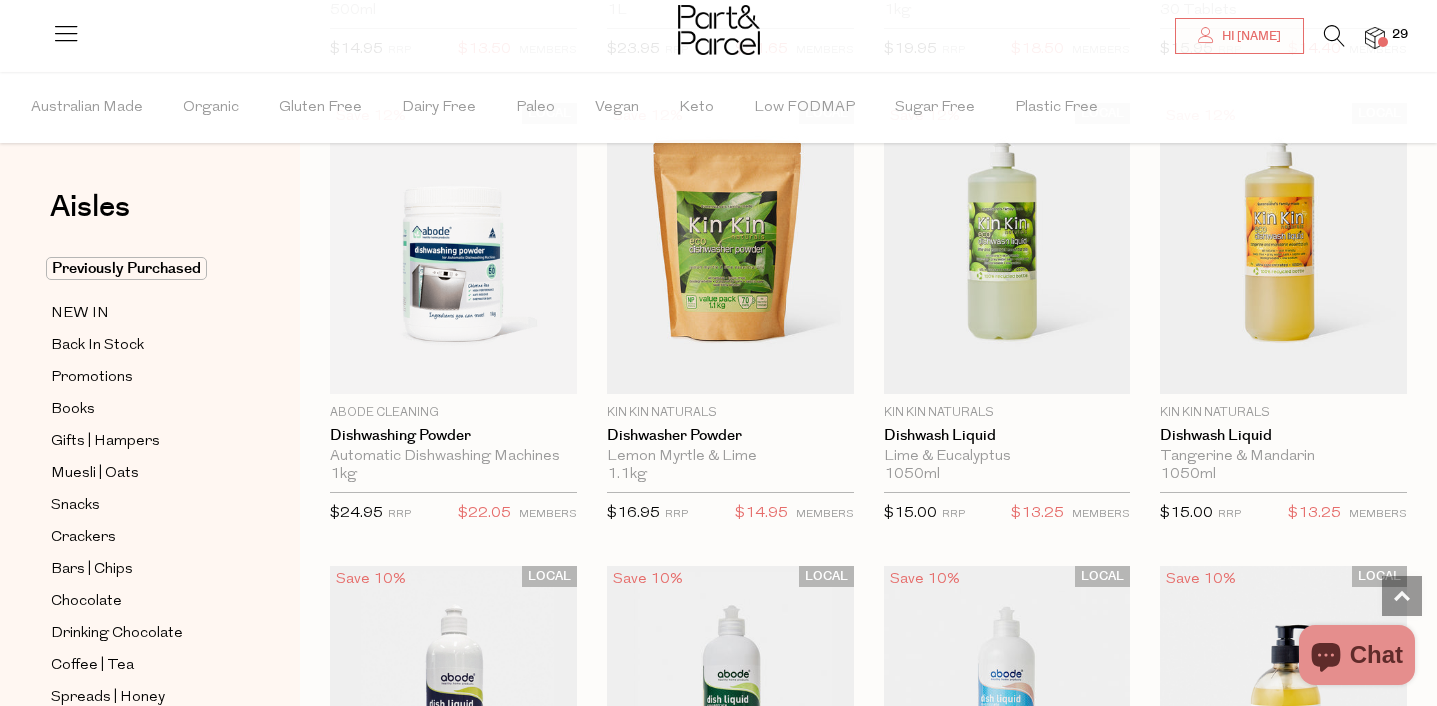 scroll, scrollTop: 3665, scrollLeft: 0, axis: vertical 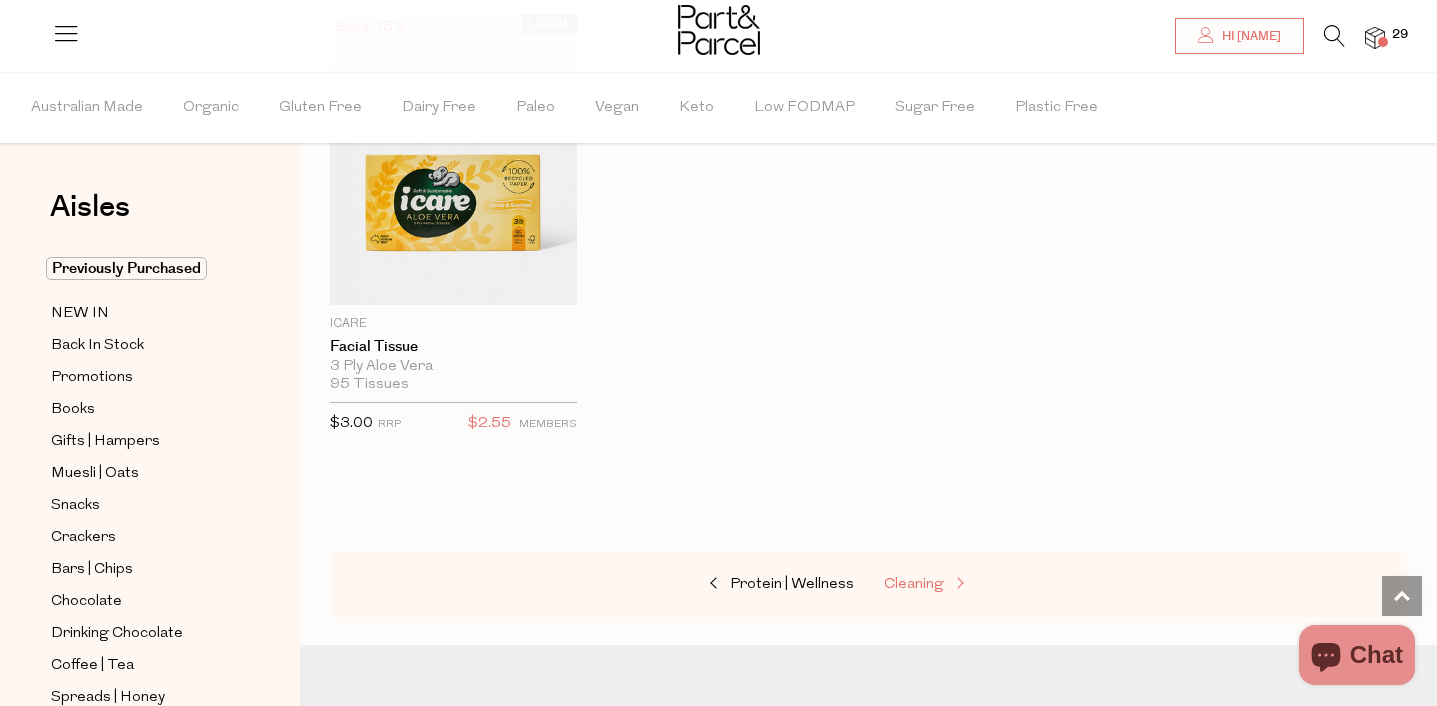 click on "Cleaning" at bounding box center [984, 585] 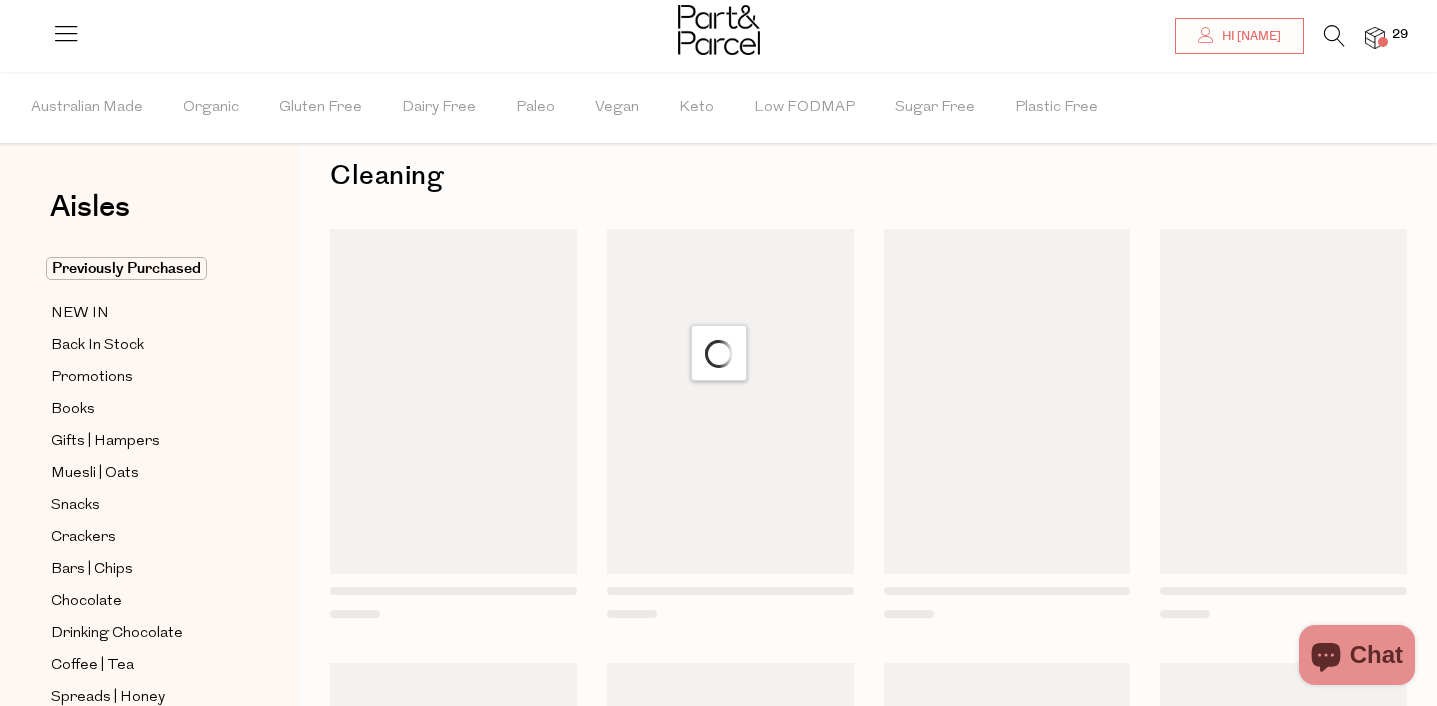 scroll, scrollTop: 0, scrollLeft: 0, axis: both 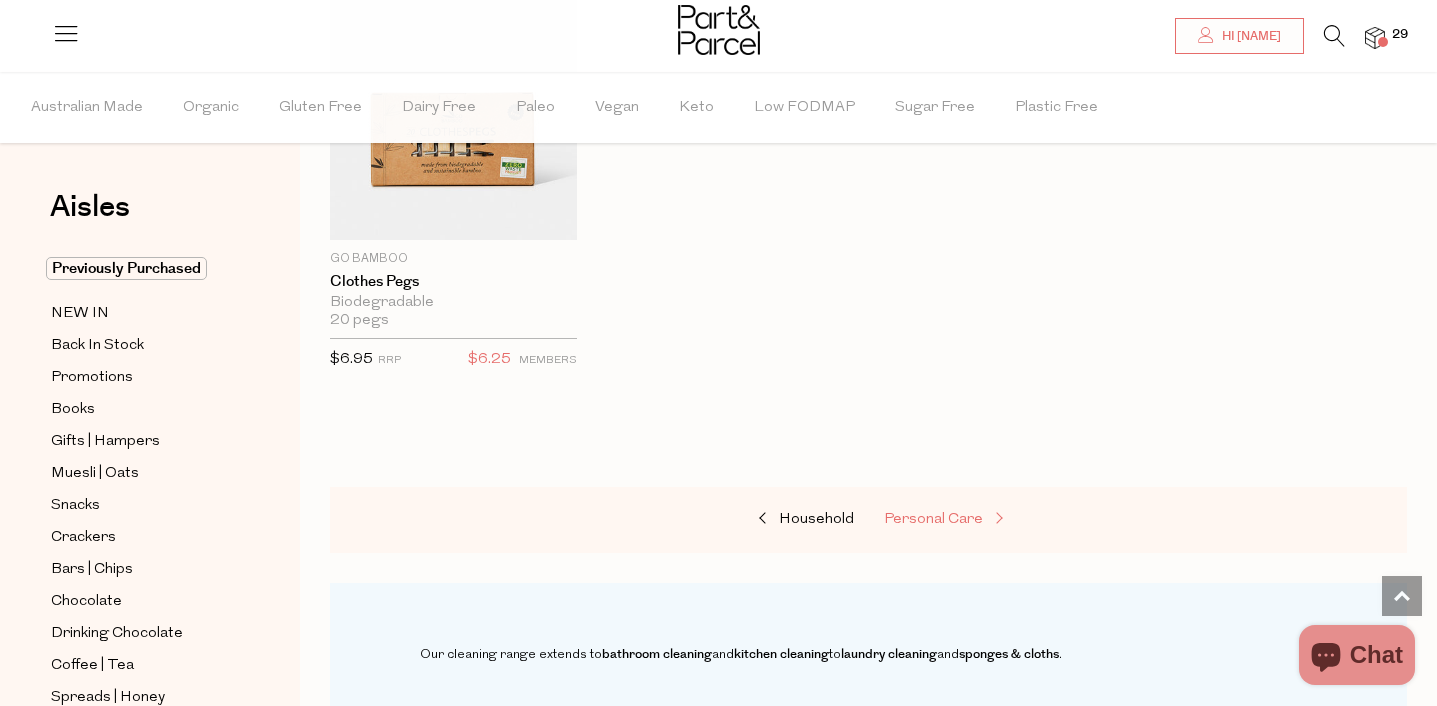 click on "Personal Care" at bounding box center [933, 519] 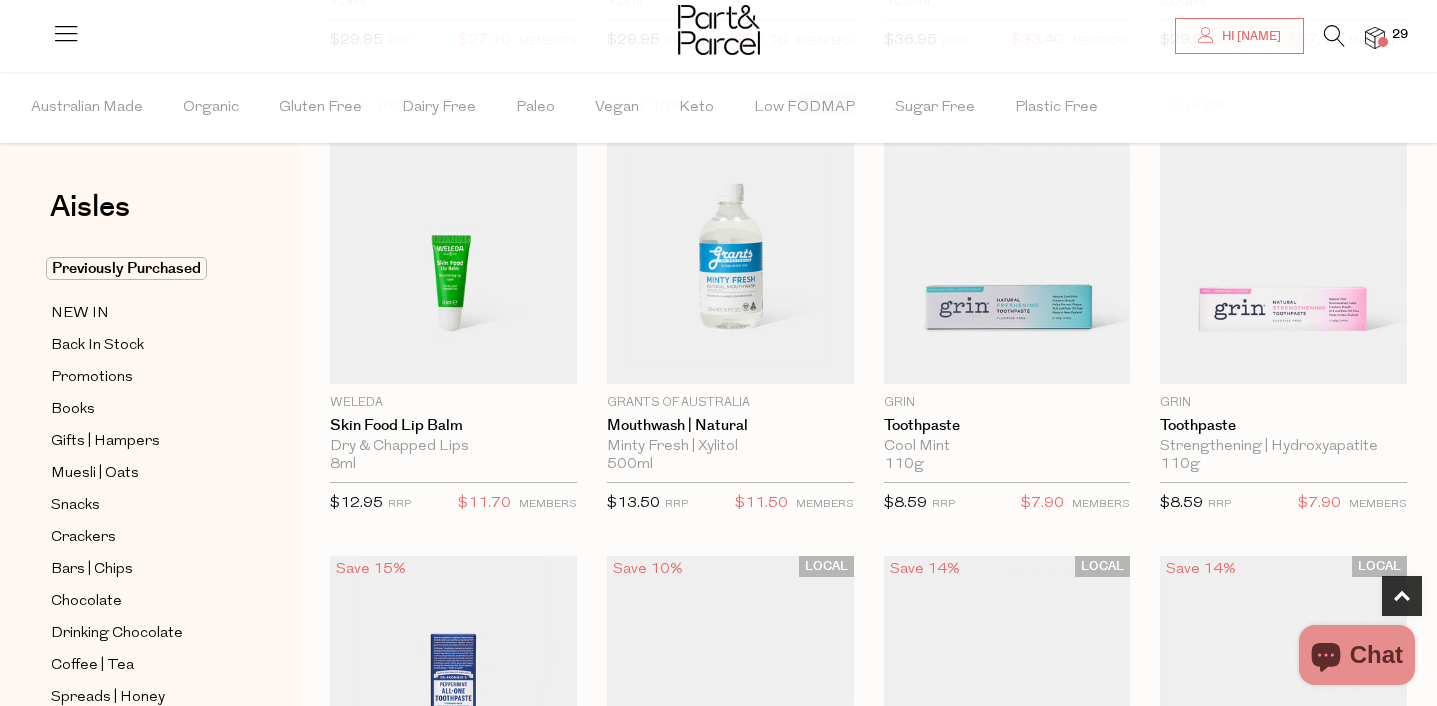 scroll, scrollTop: 1108, scrollLeft: 0, axis: vertical 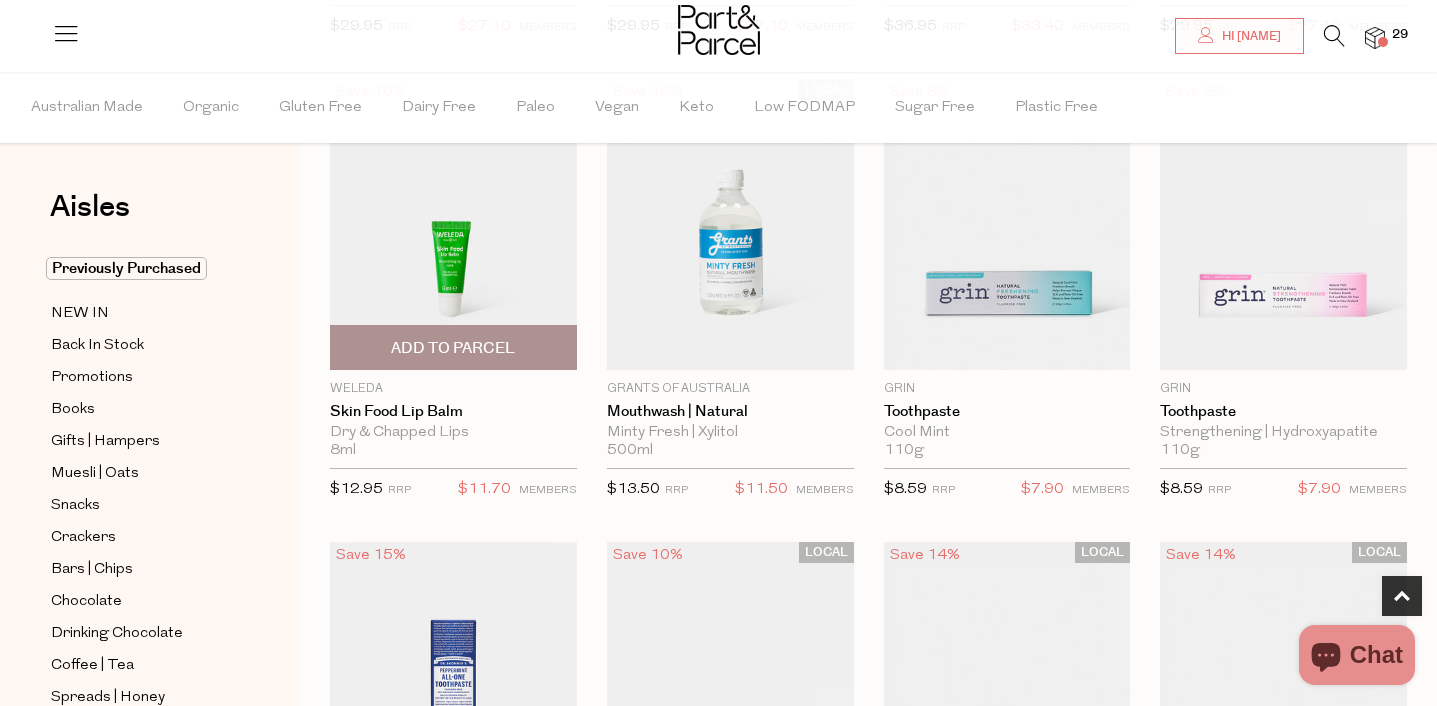 click on "Add To Parcel" at bounding box center (453, 348) 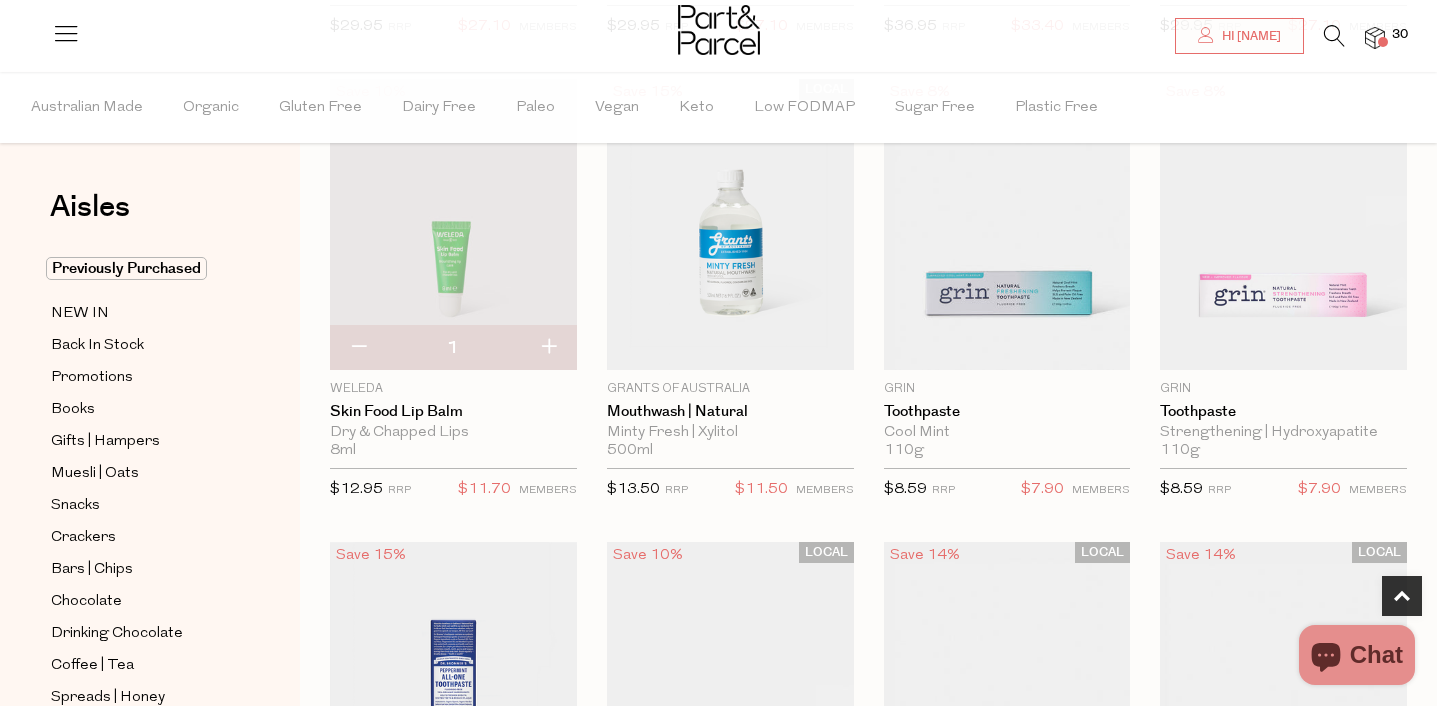click at bounding box center [548, 348] 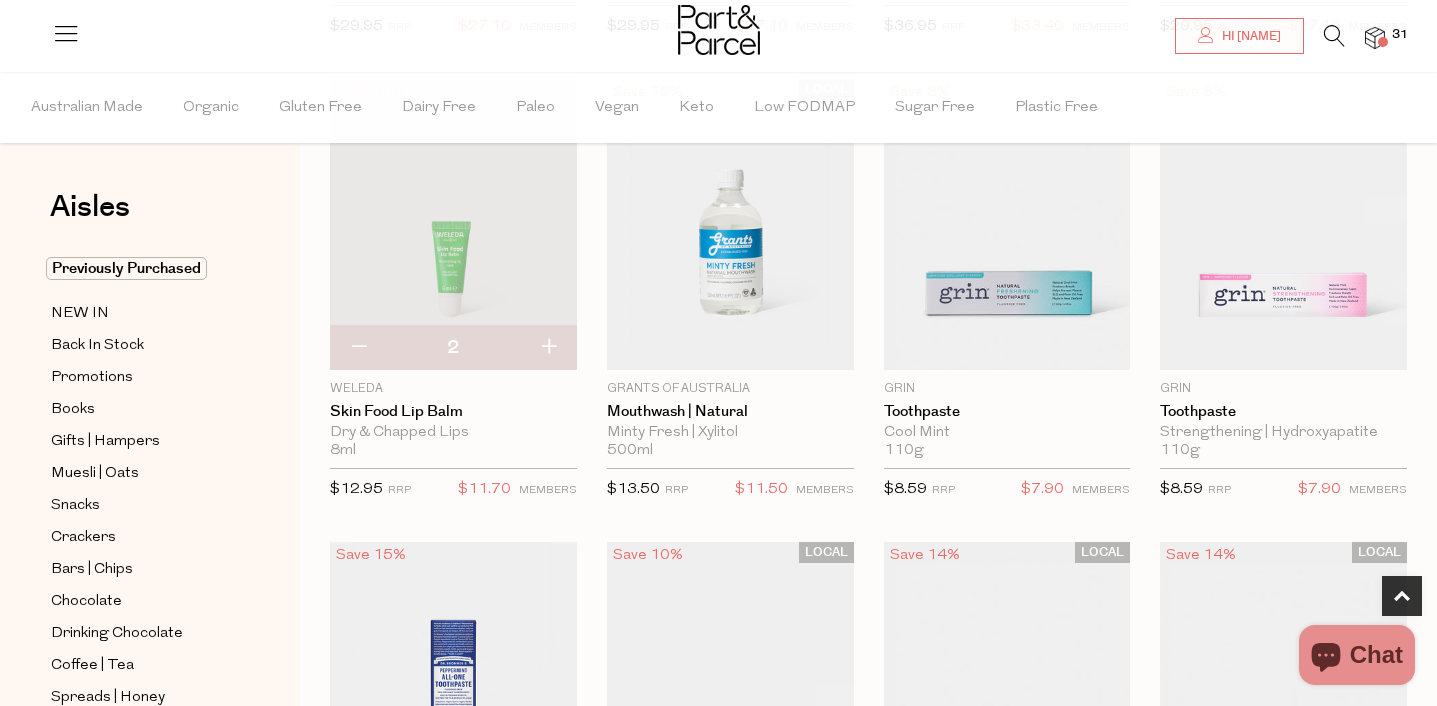 click at bounding box center (358, 348) 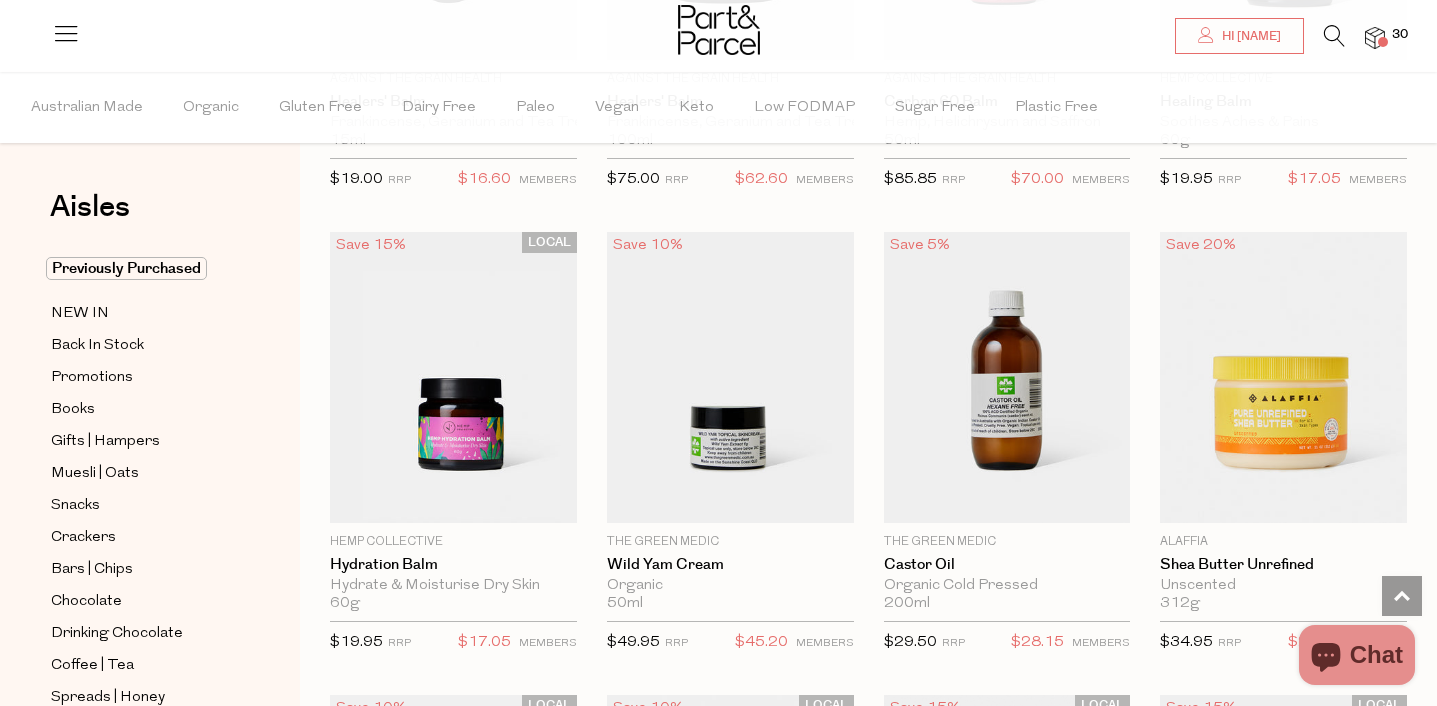 scroll, scrollTop: 7805, scrollLeft: 0, axis: vertical 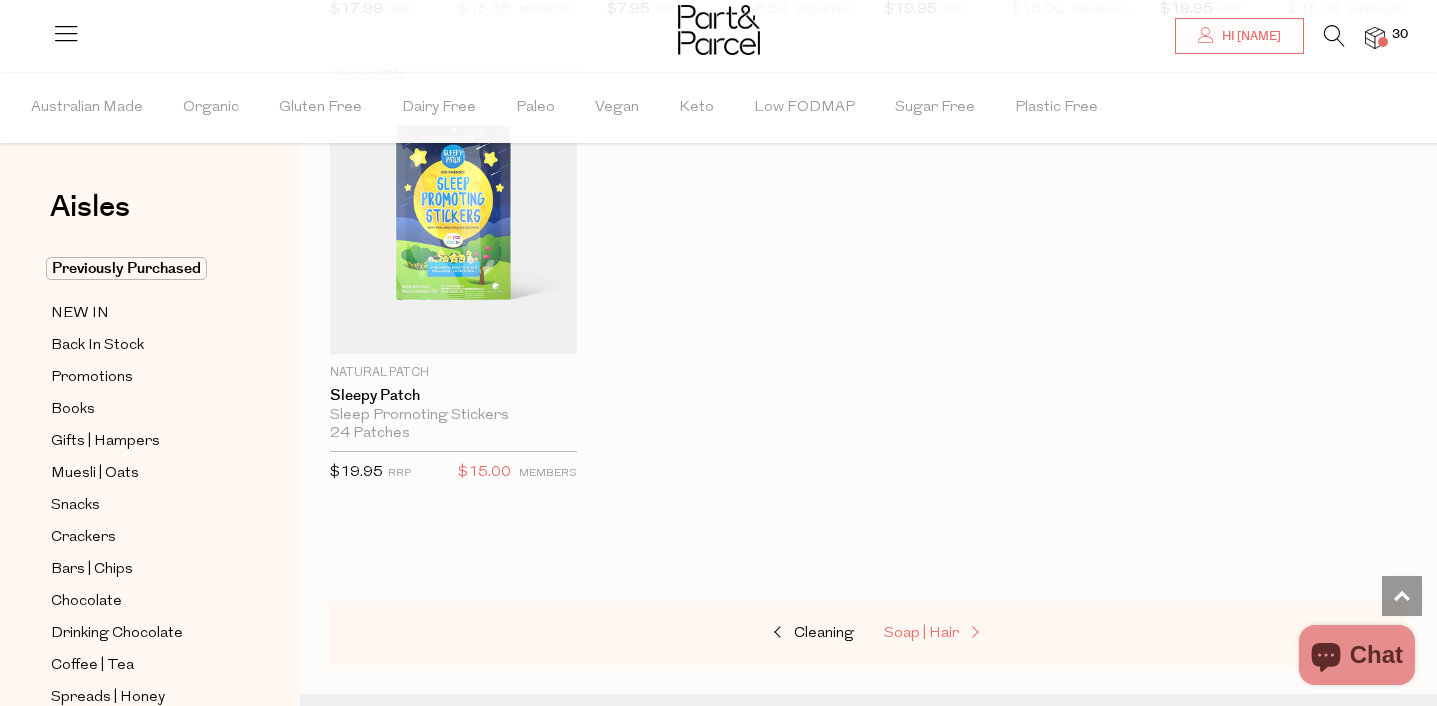 click on "Soap | Hair" at bounding box center (921, 633) 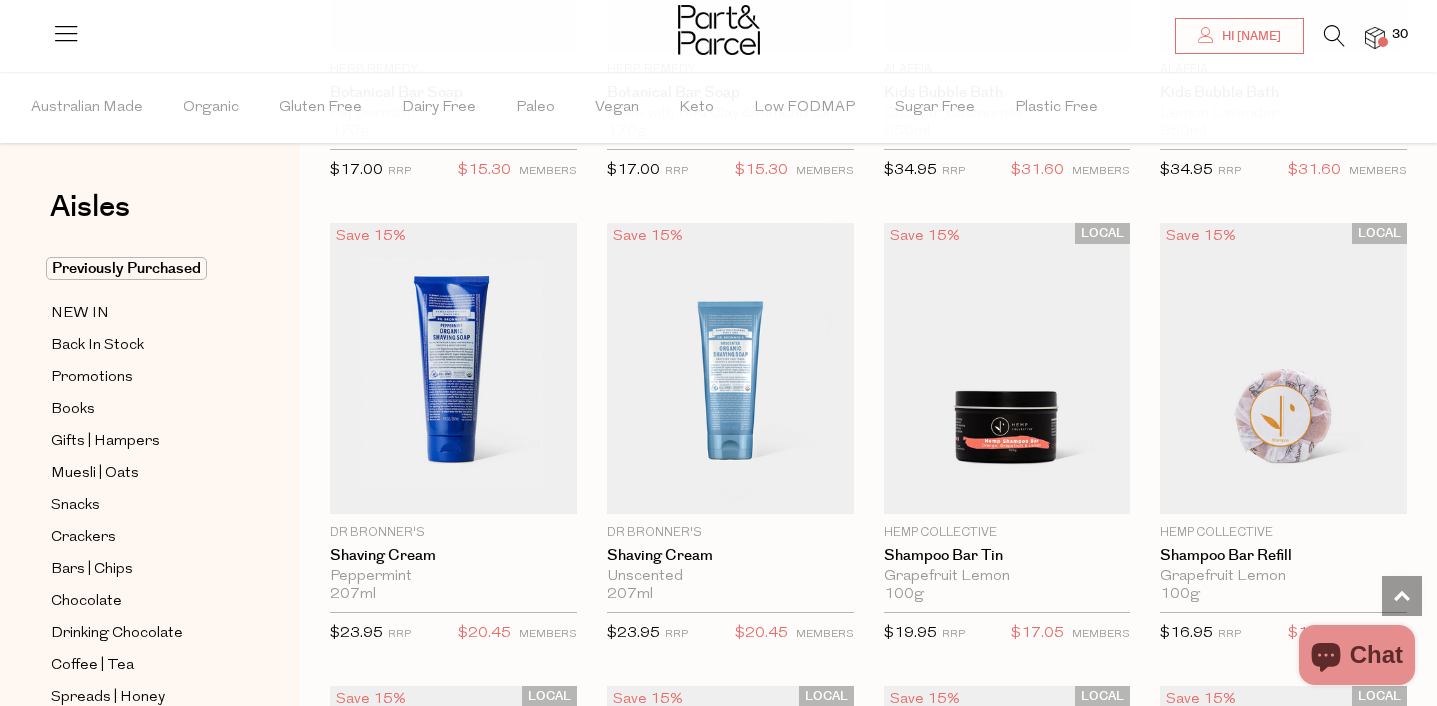 scroll, scrollTop: 4707, scrollLeft: 0, axis: vertical 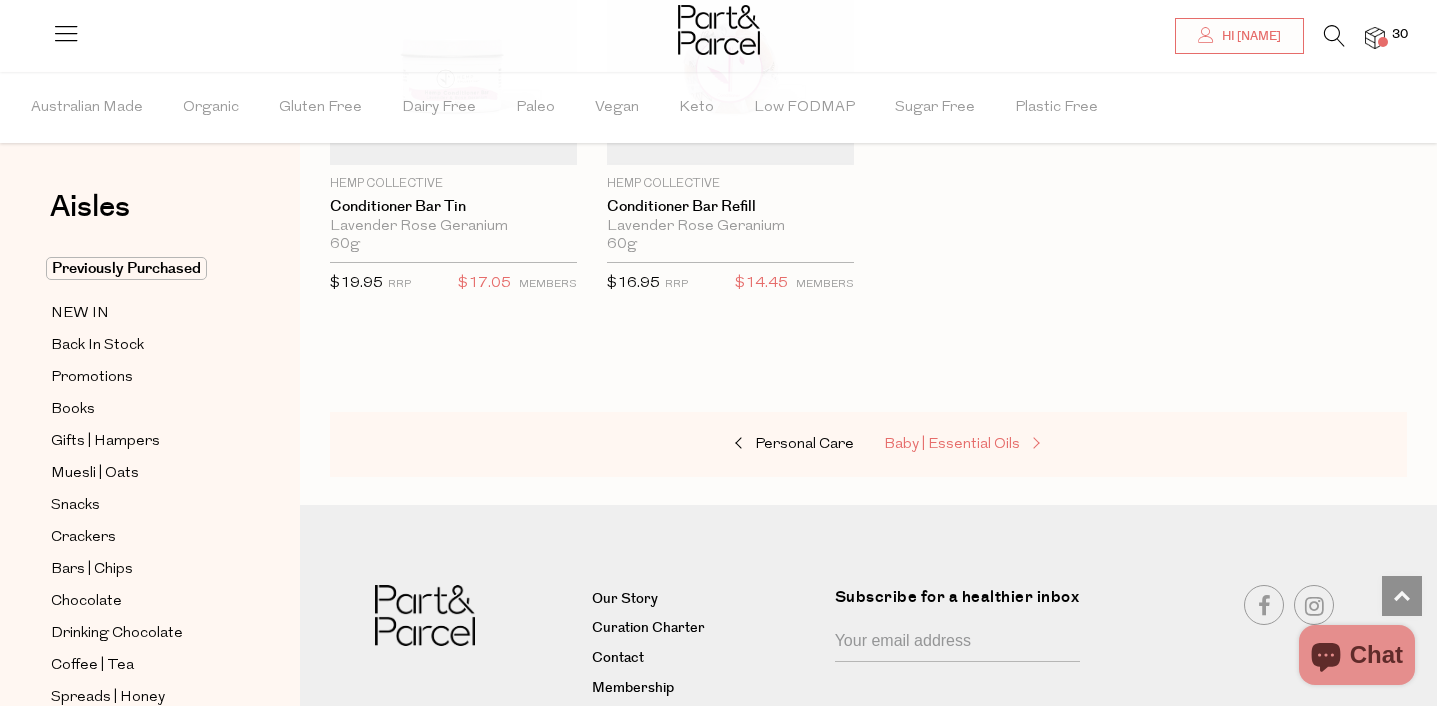 click on "Baby | Essential Oils" at bounding box center [984, 445] 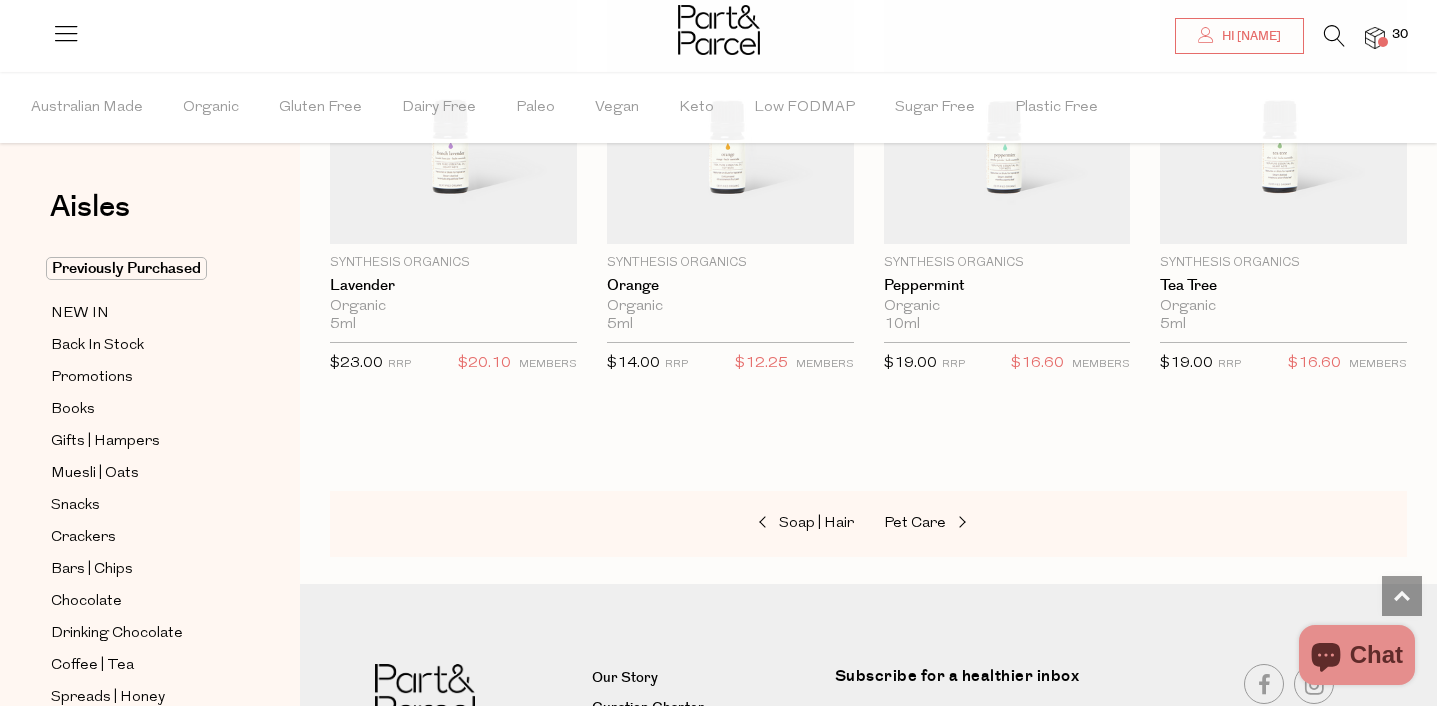 scroll, scrollTop: 1716, scrollLeft: 0, axis: vertical 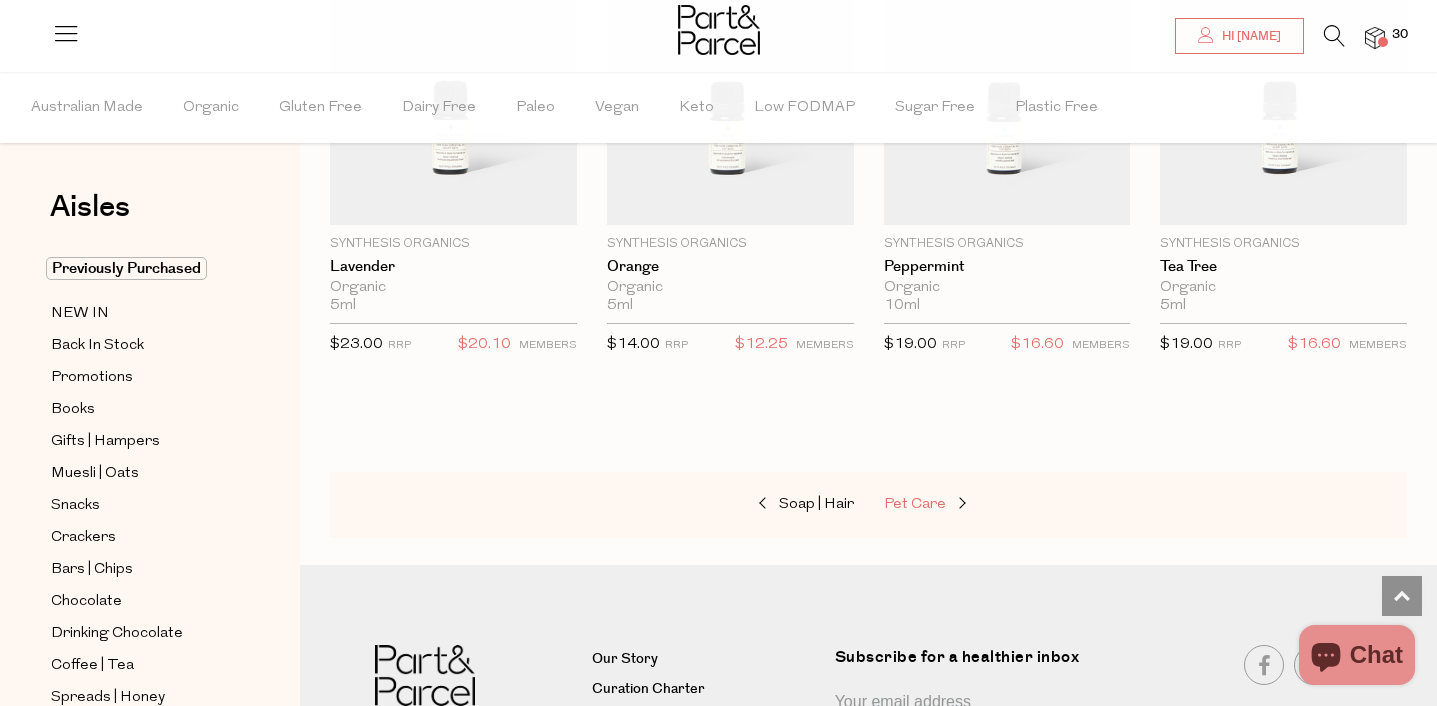 click on "Pet Care" at bounding box center (915, 504) 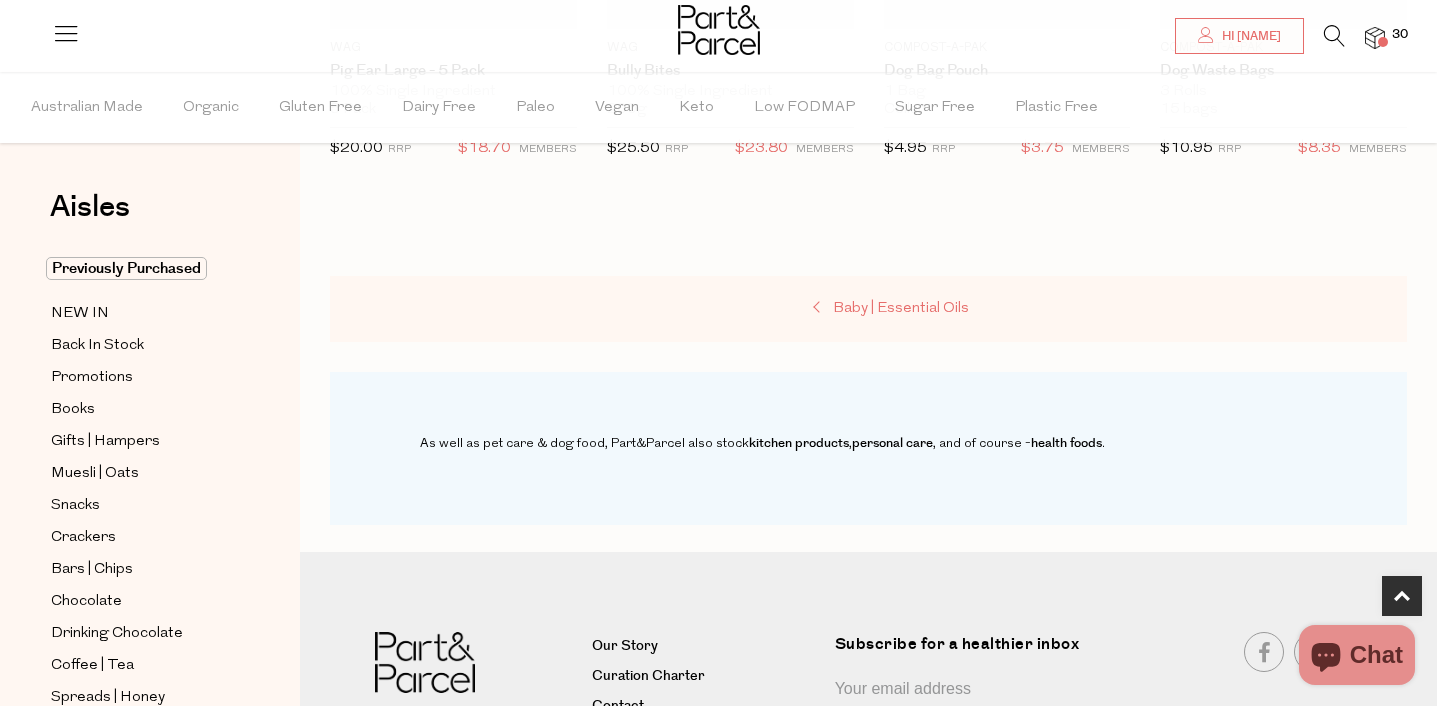 scroll, scrollTop: 973, scrollLeft: 0, axis: vertical 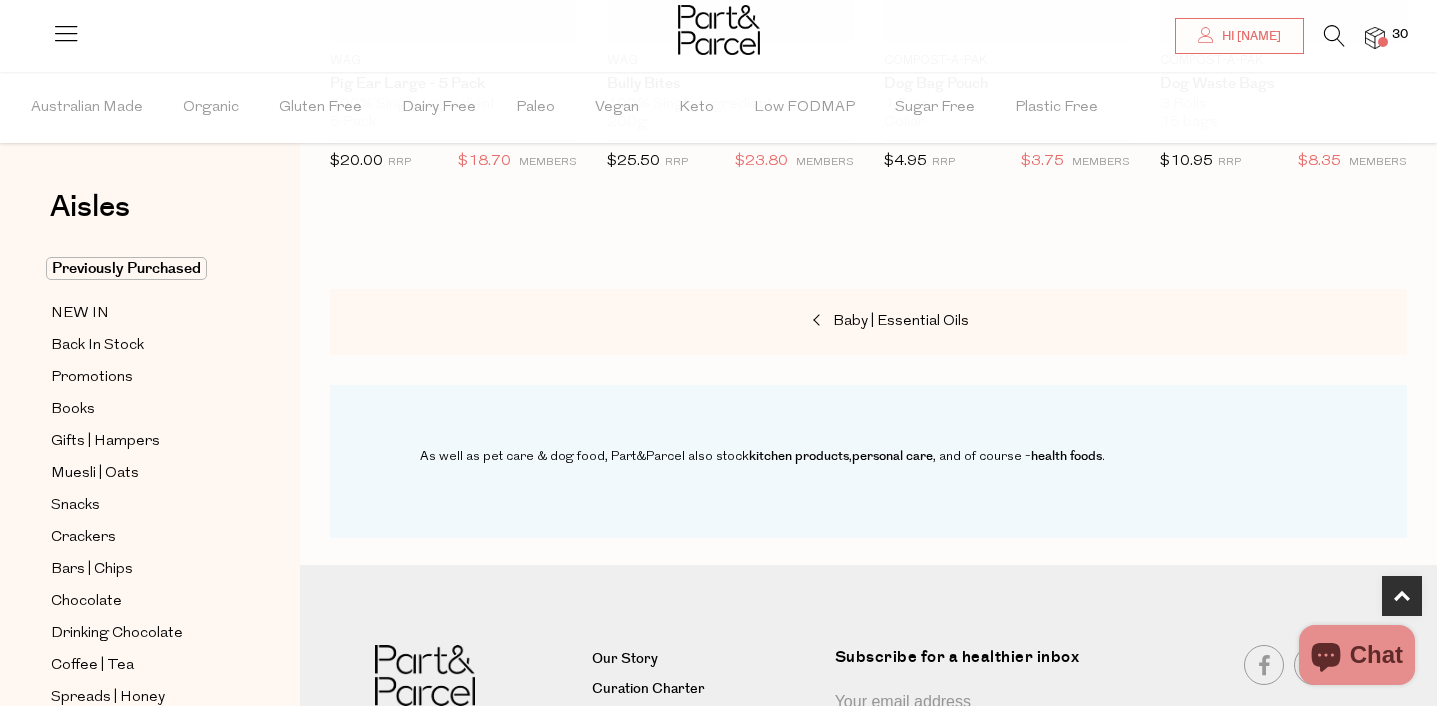 click at bounding box center [1375, 38] 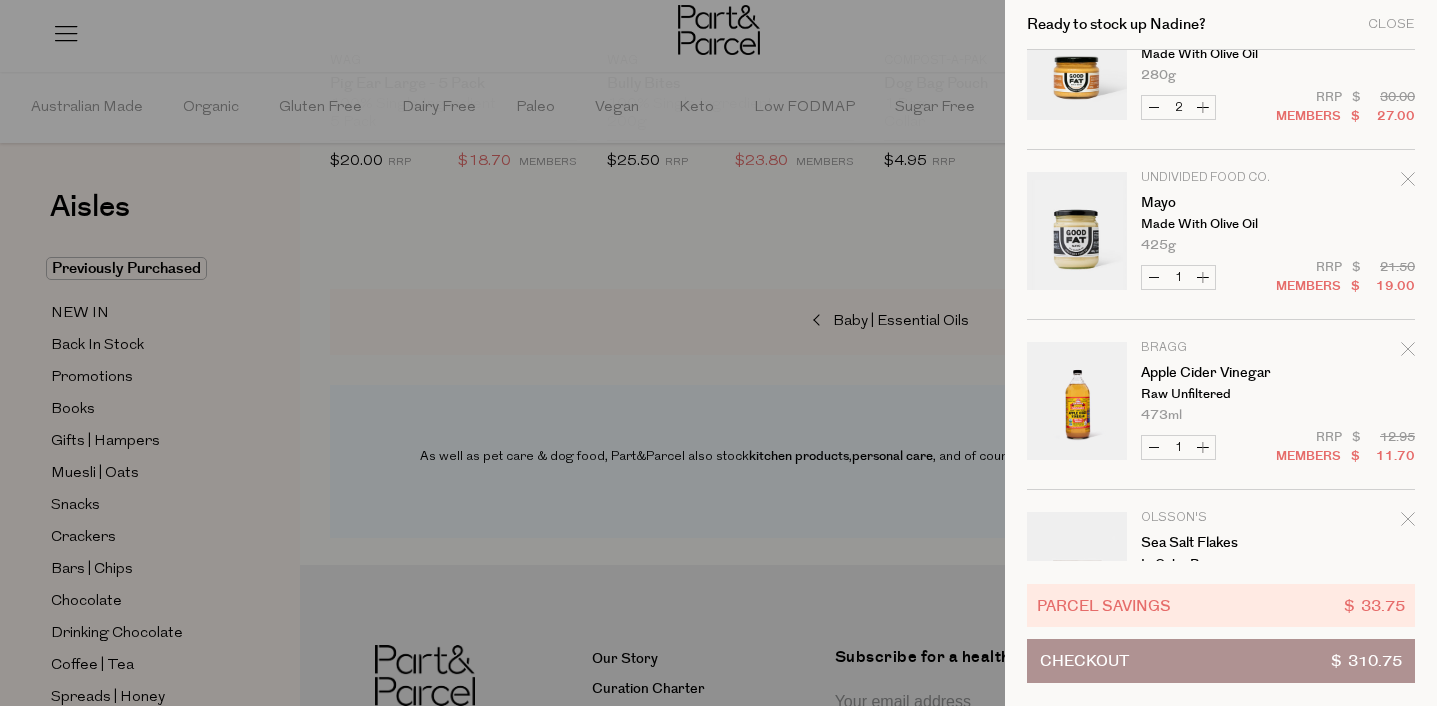 scroll, scrollTop: 416, scrollLeft: 0, axis: vertical 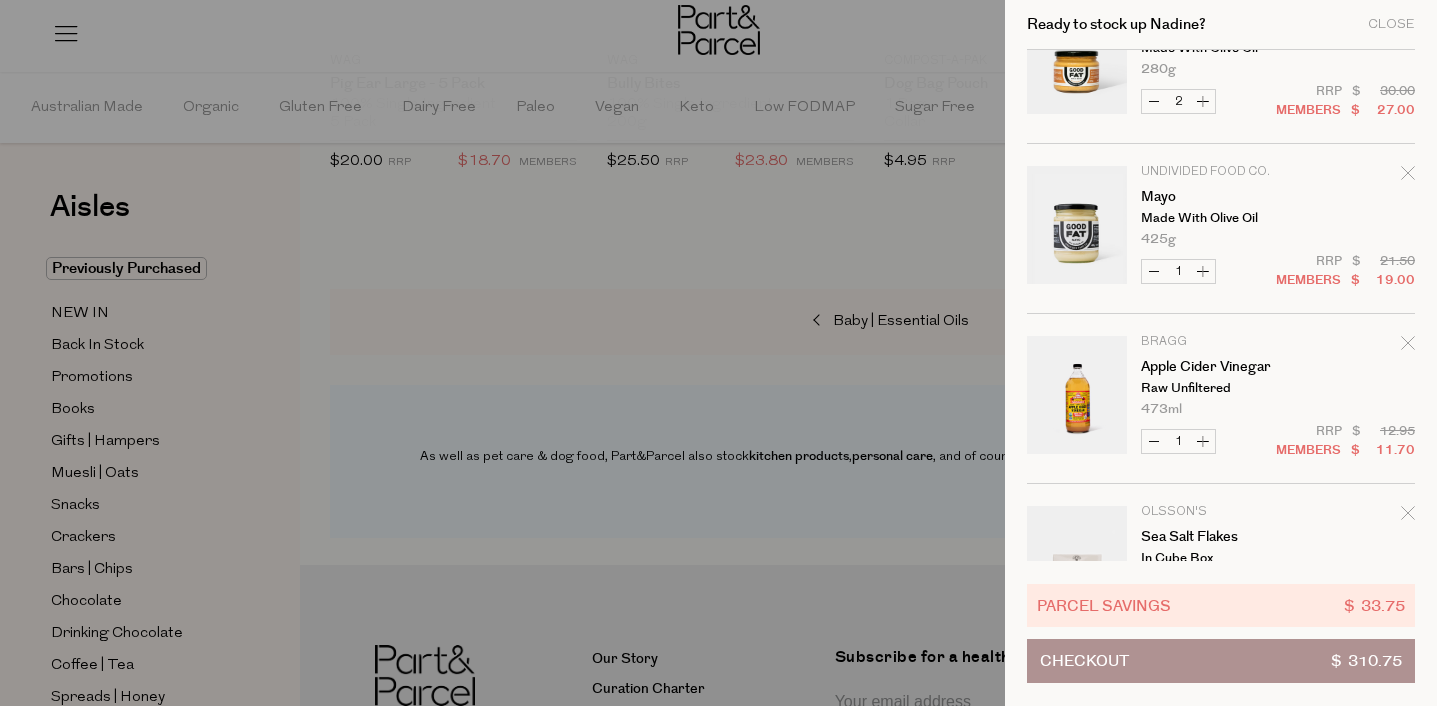 click 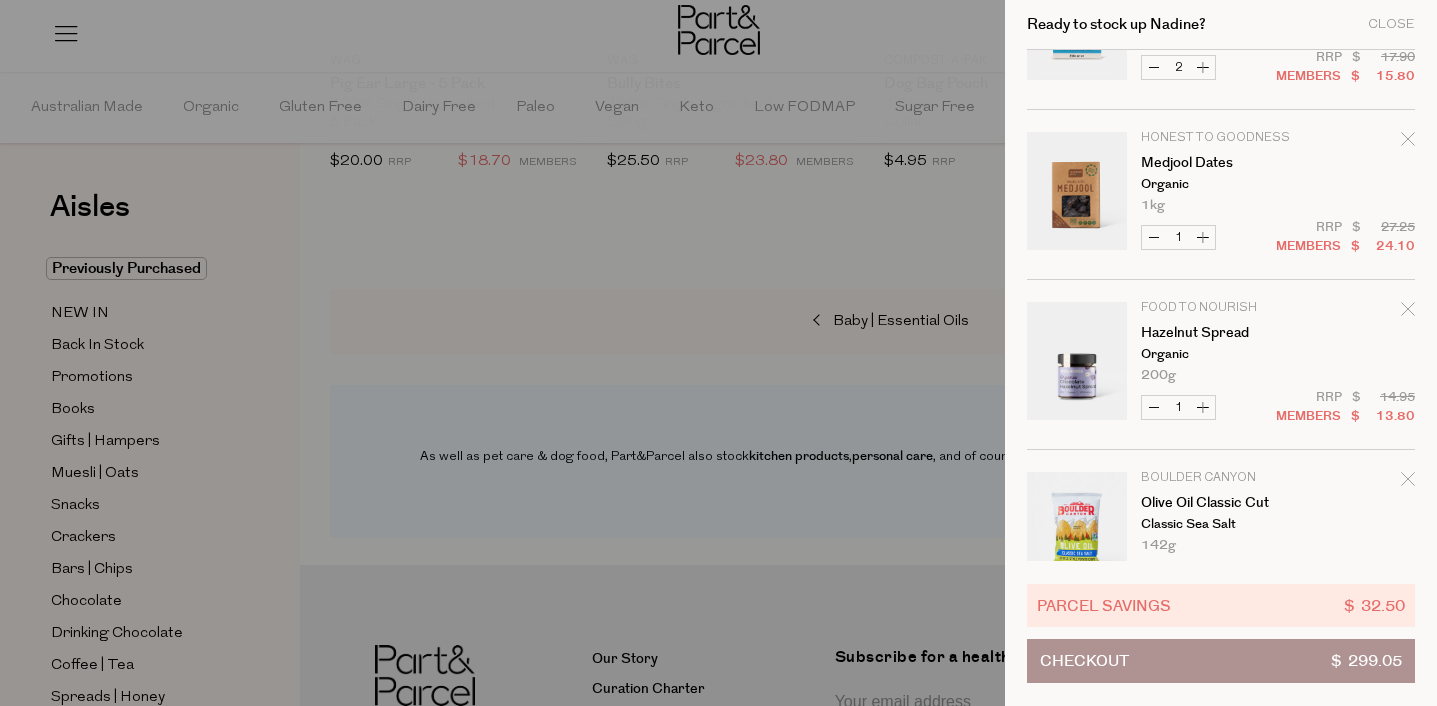 scroll, scrollTop: 774, scrollLeft: 0, axis: vertical 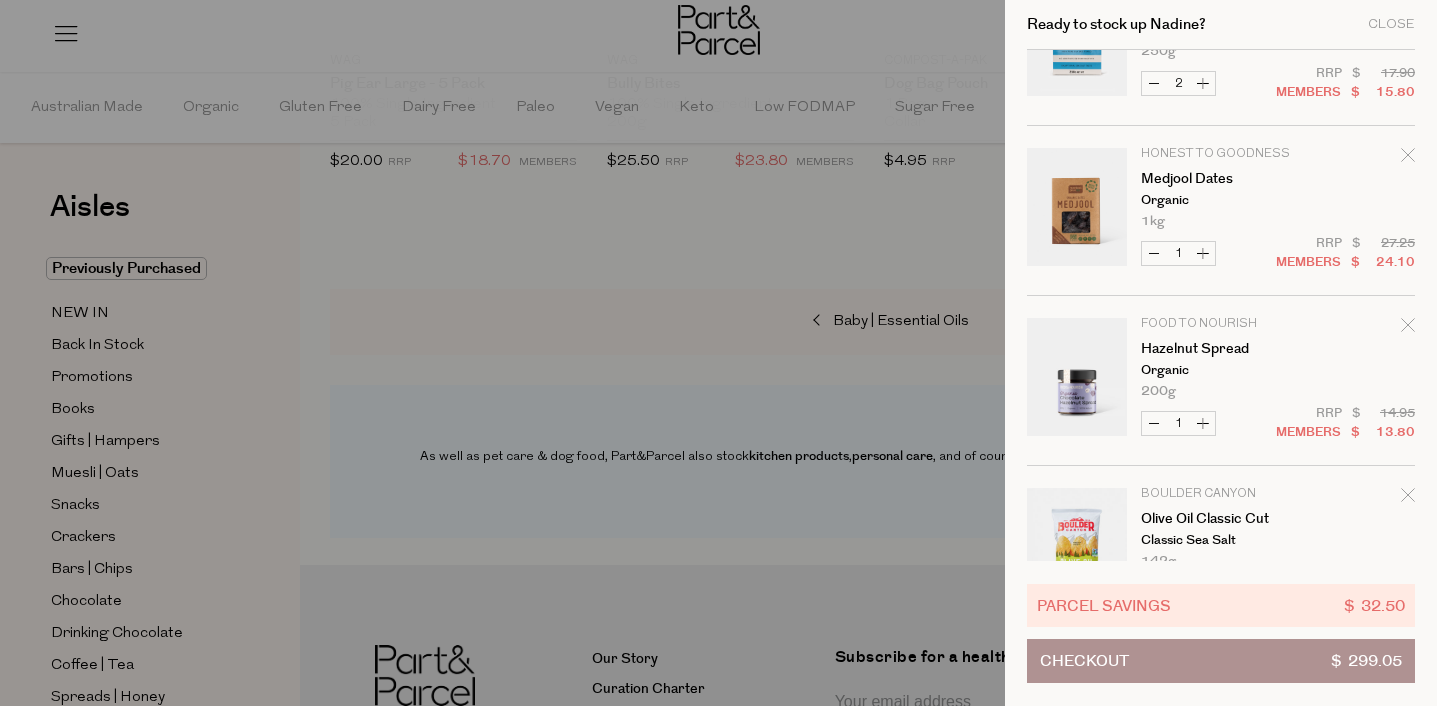 click at bounding box center [1408, 158] 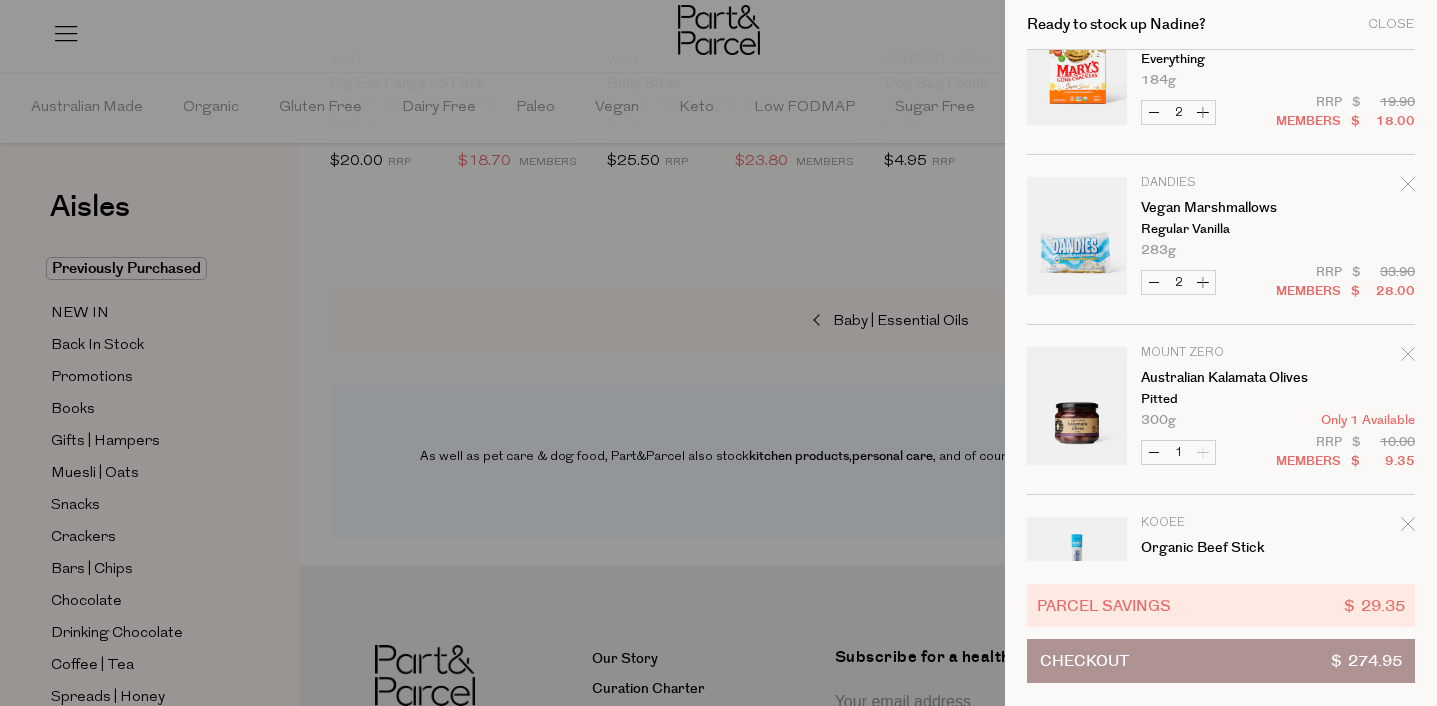 scroll, scrollTop: 1493, scrollLeft: 0, axis: vertical 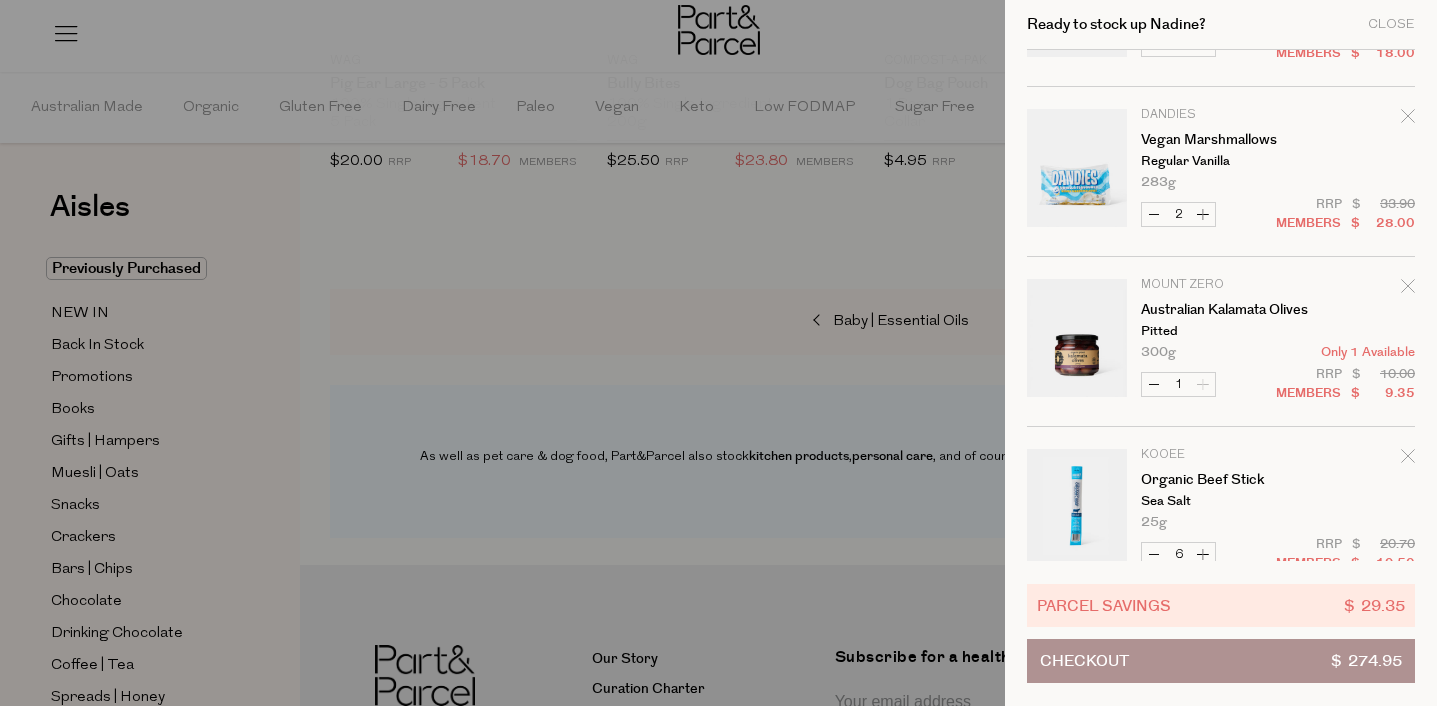 click on "Decrease Vegan Marshmallows" at bounding box center [1154, 214] 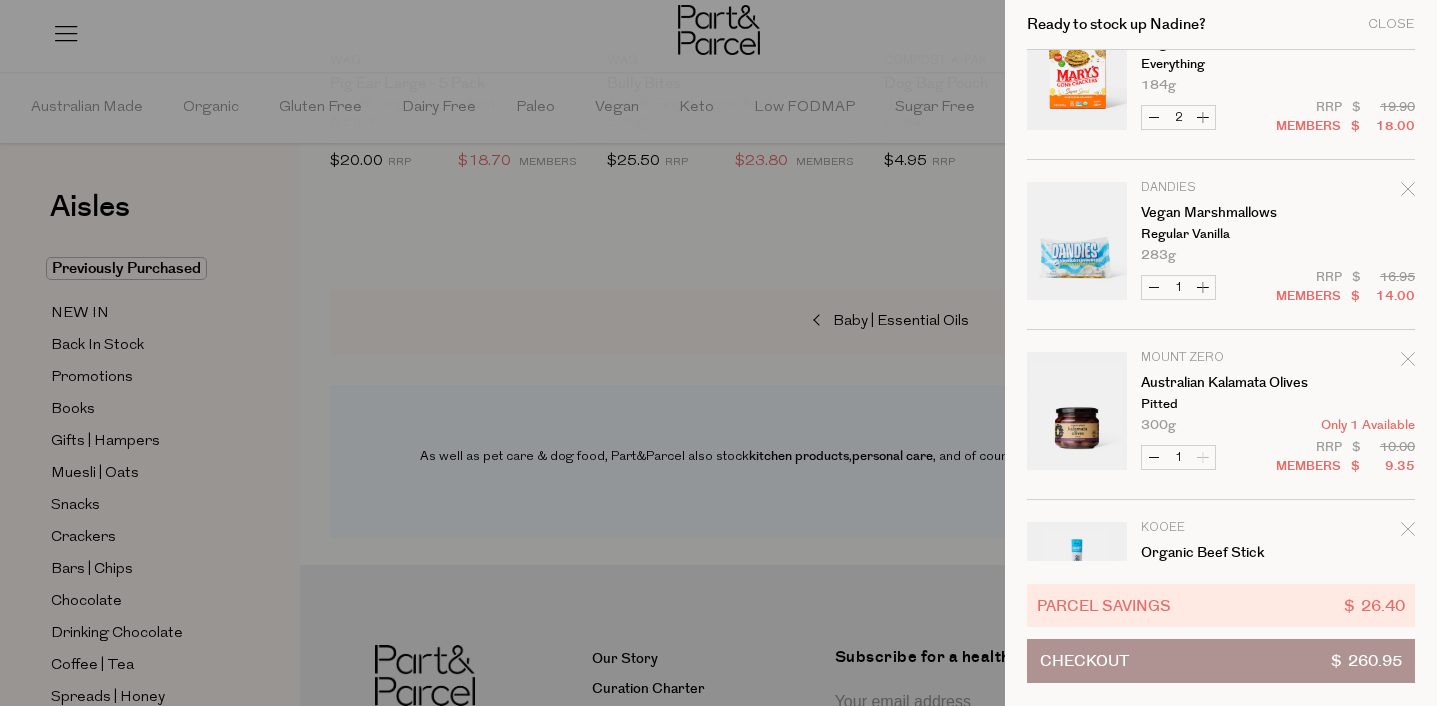 scroll, scrollTop: 1573, scrollLeft: 0, axis: vertical 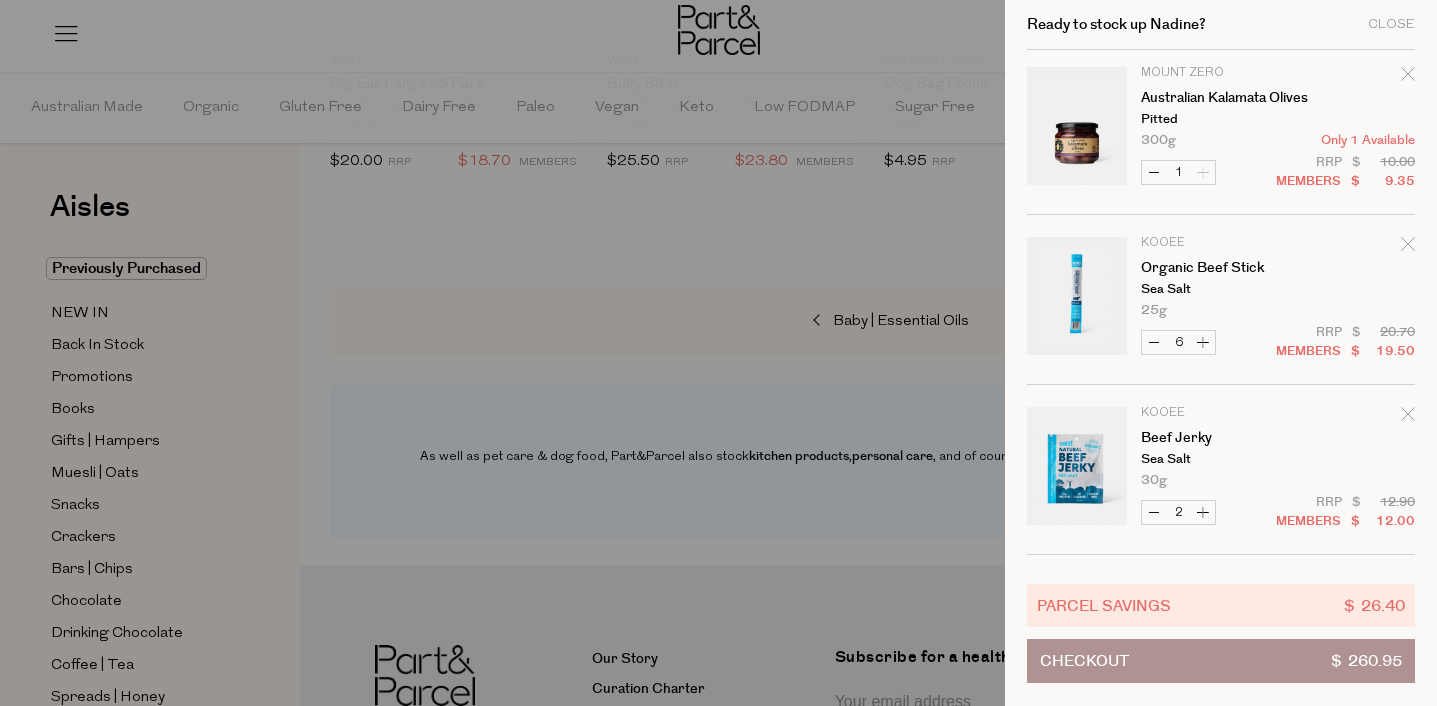 click 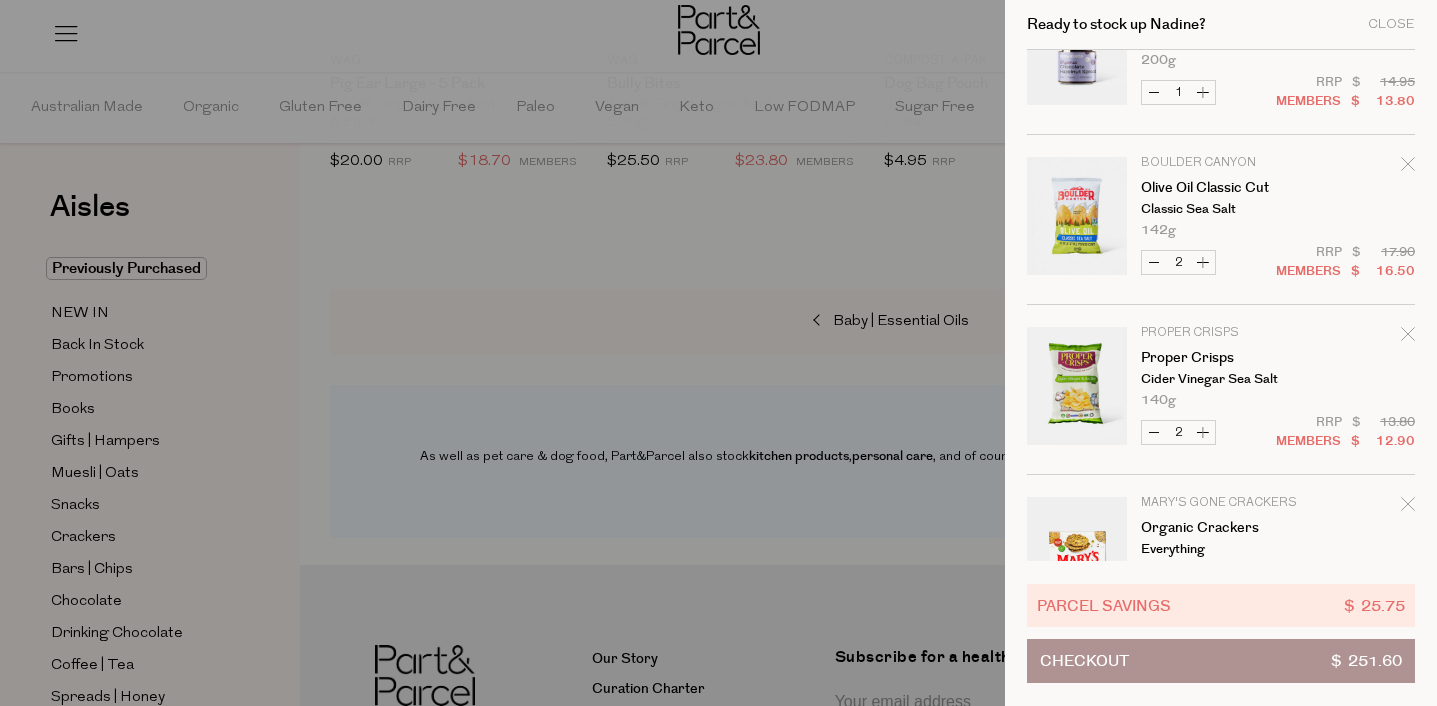 scroll, scrollTop: 1672, scrollLeft: 0, axis: vertical 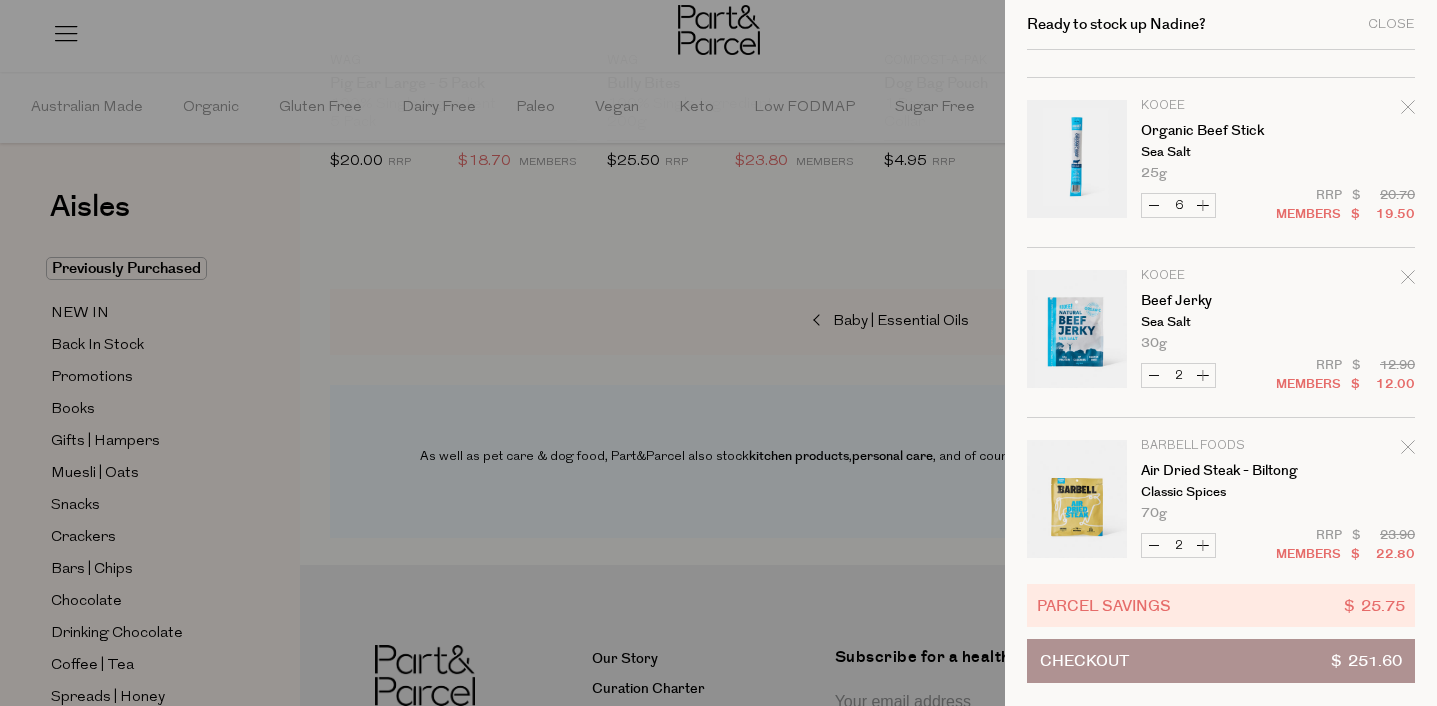 click on "Increase Organic Beef Stick" at bounding box center [1203, 205] 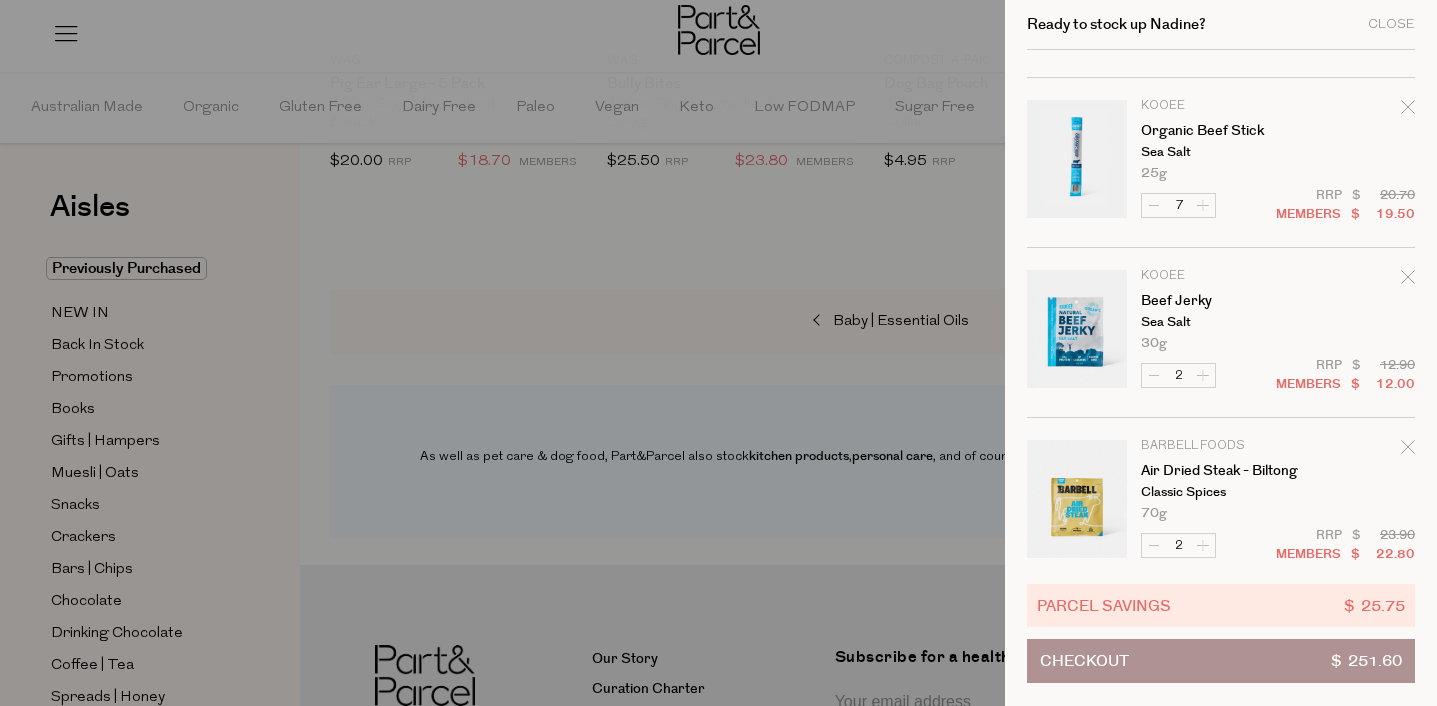 click on "Image
Product
Total
Qty
Weleda
Skin Food Lip Balm
Dry & Chapped Lips
8ml
Only 7 Available
1 $ $" at bounding box center [1221, -517] 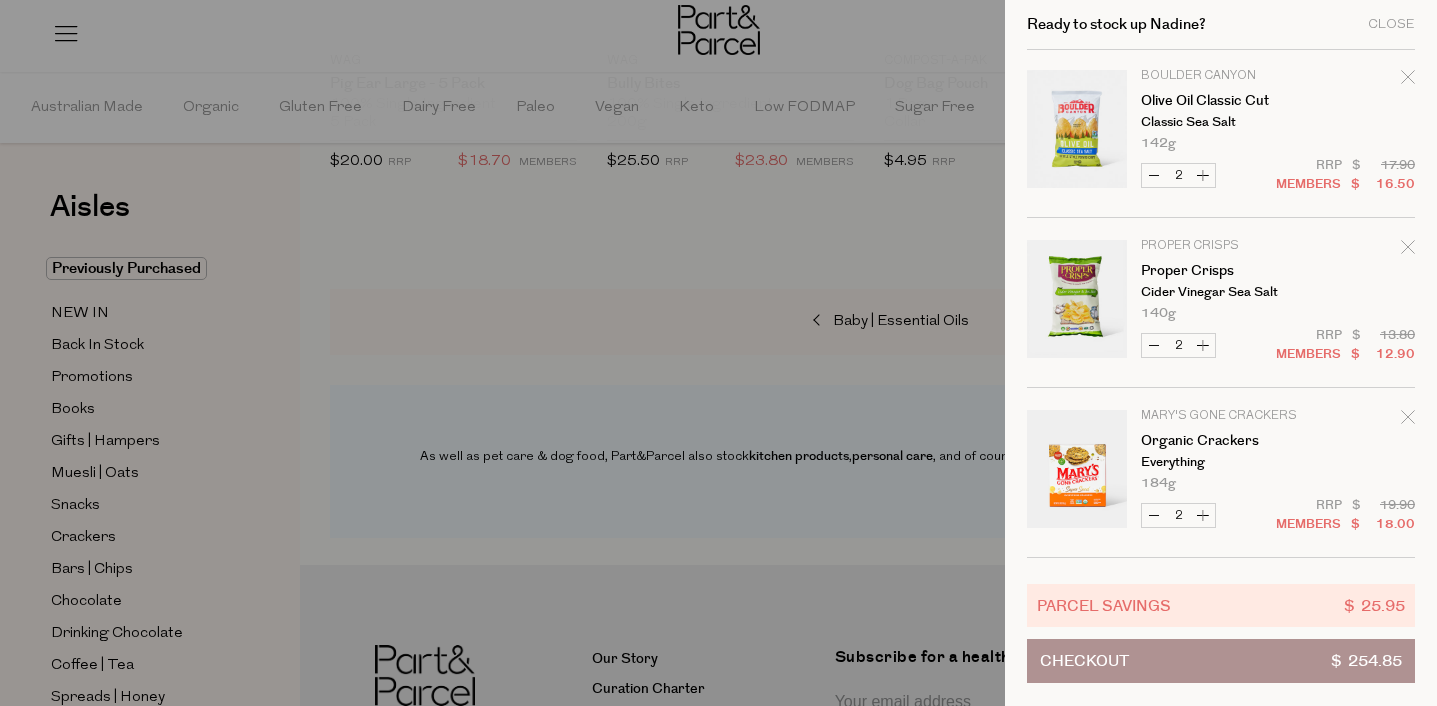 scroll, scrollTop: 1699, scrollLeft: 0, axis: vertical 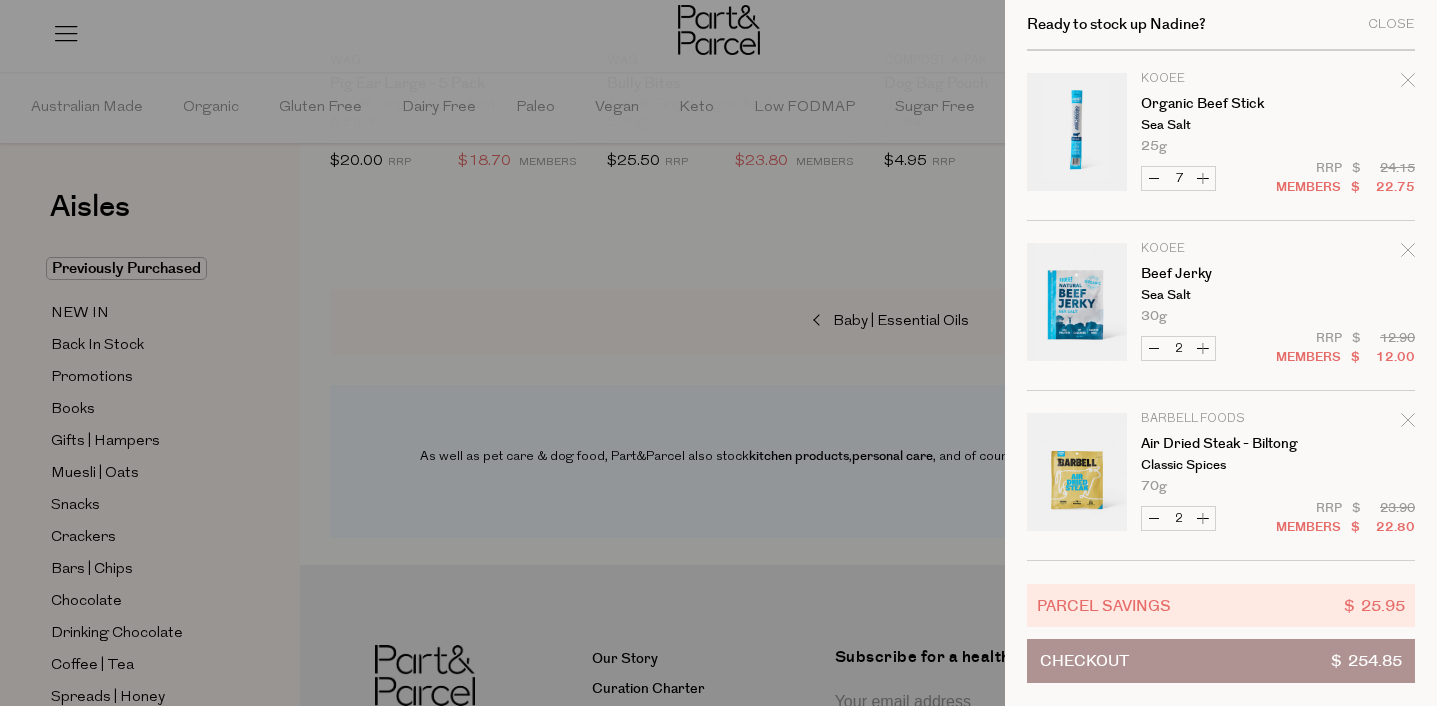 click on "Increase Organic Beef Stick" at bounding box center (1203, 178) 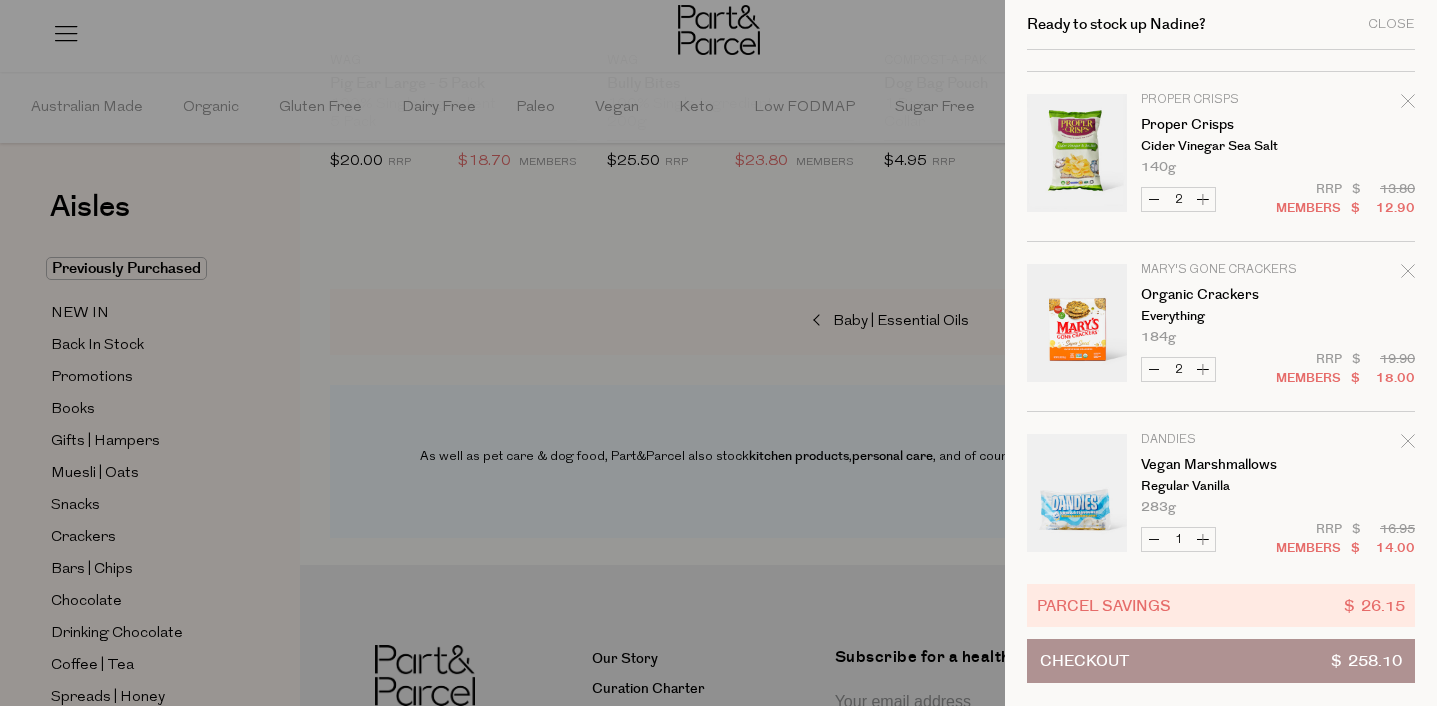 scroll, scrollTop: 1551, scrollLeft: 0, axis: vertical 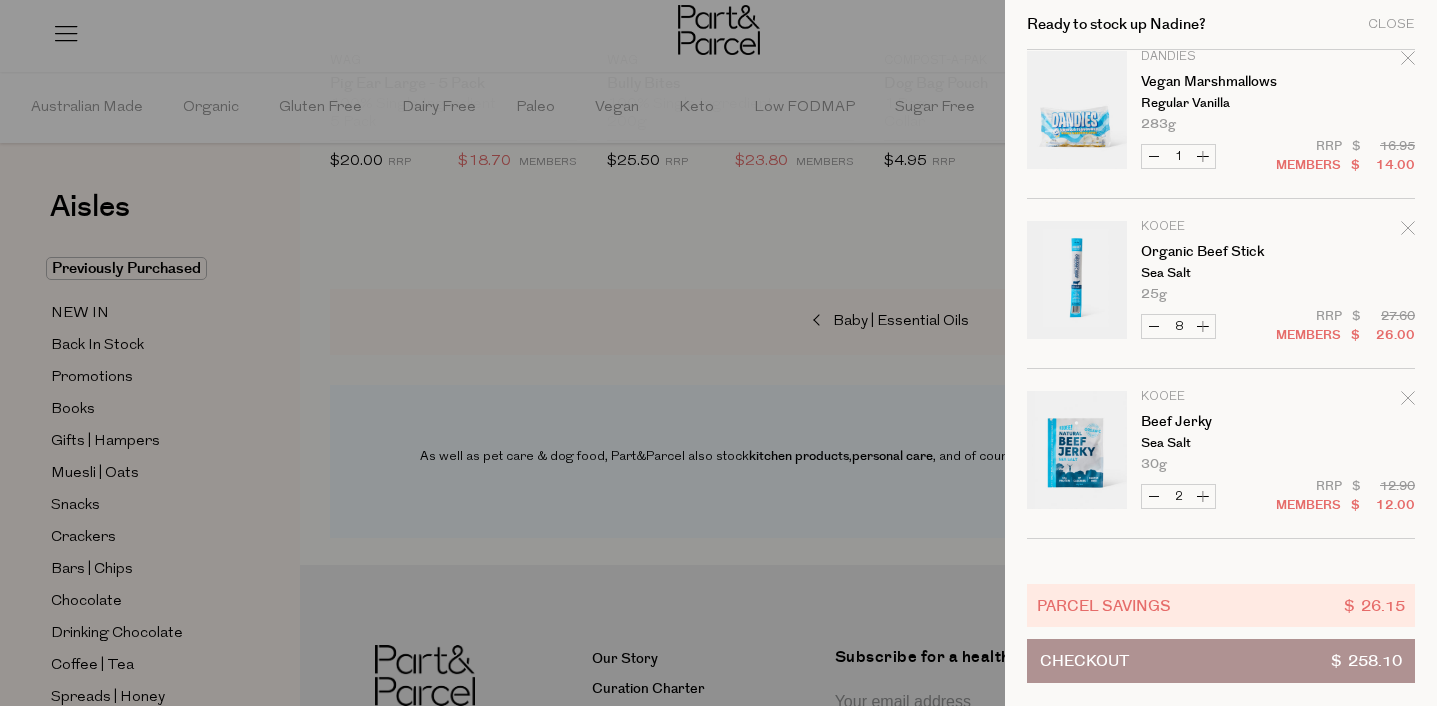 click on "Increase Organic Beef Stick" at bounding box center (1203, 326) 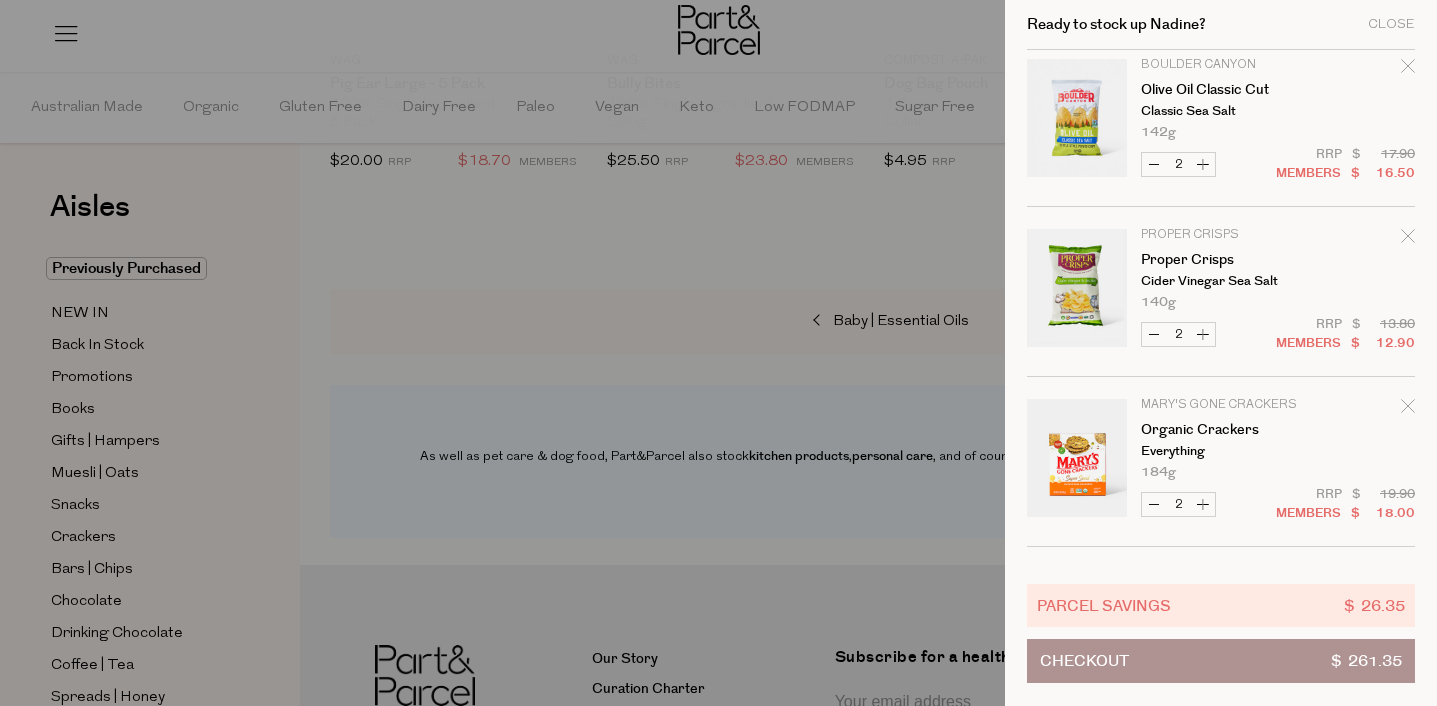 scroll, scrollTop: 1699, scrollLeft: 0, axis: vertical 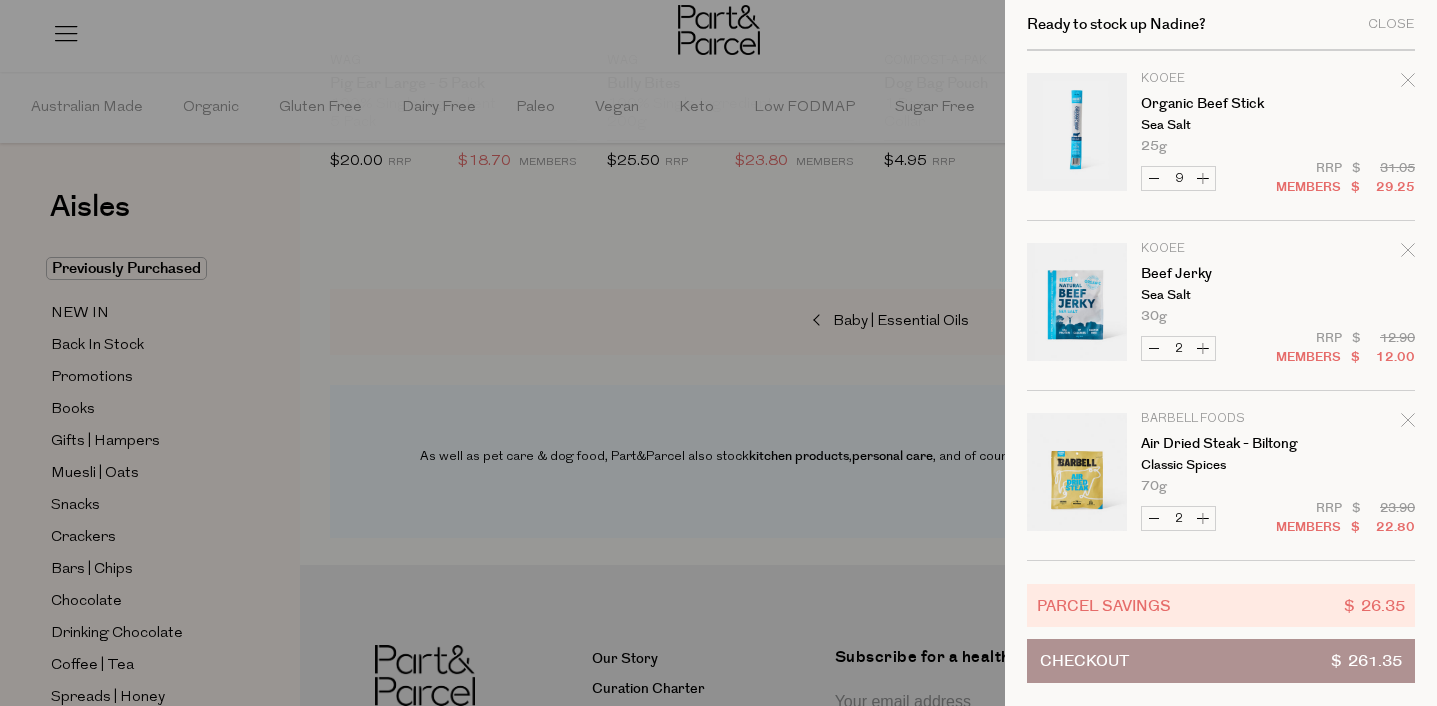 click on "Checkout $ 261.35" at bounding box center (1221, 661) 